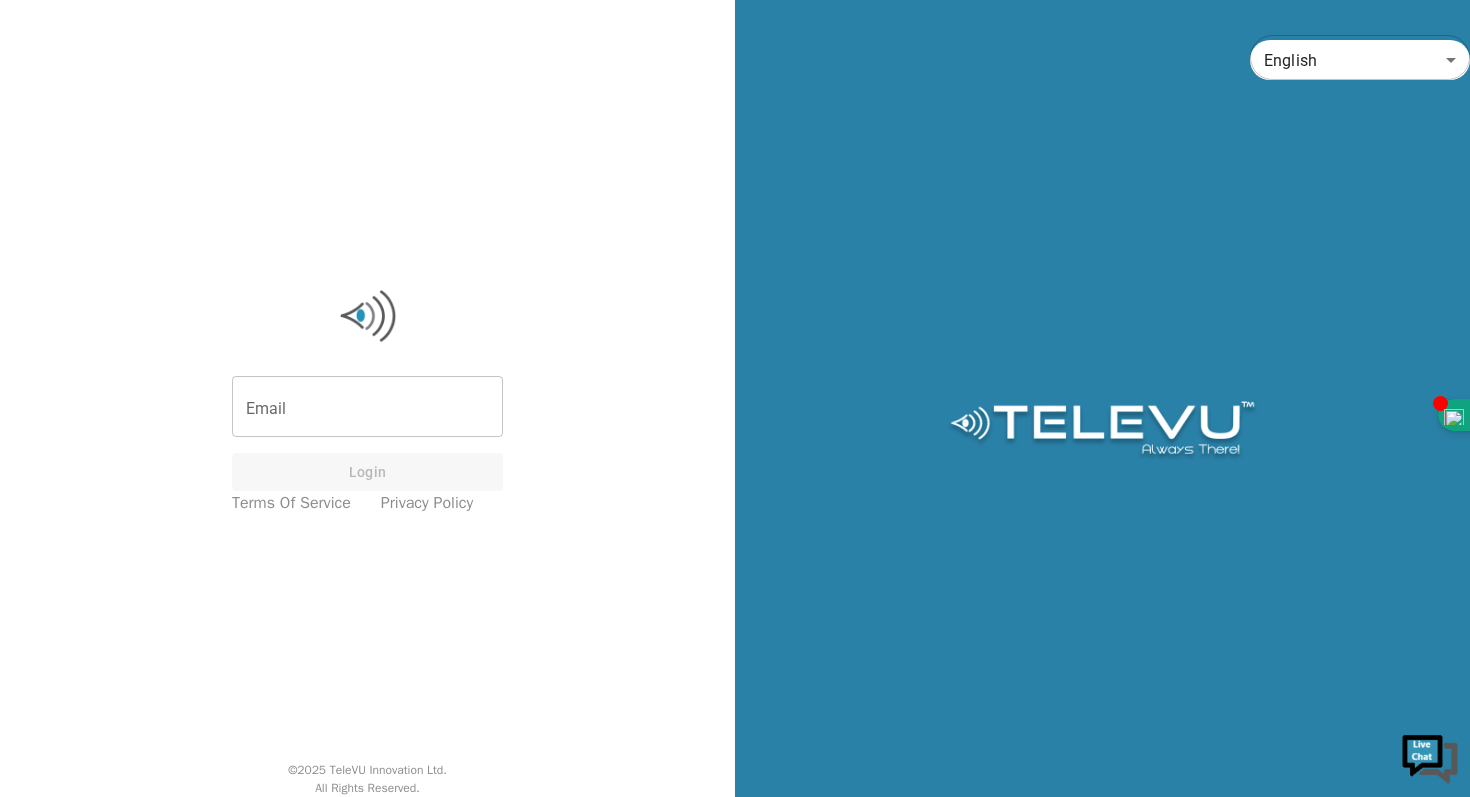 scroll, scrollTop: 0, scrollLeft: 0, axis: both 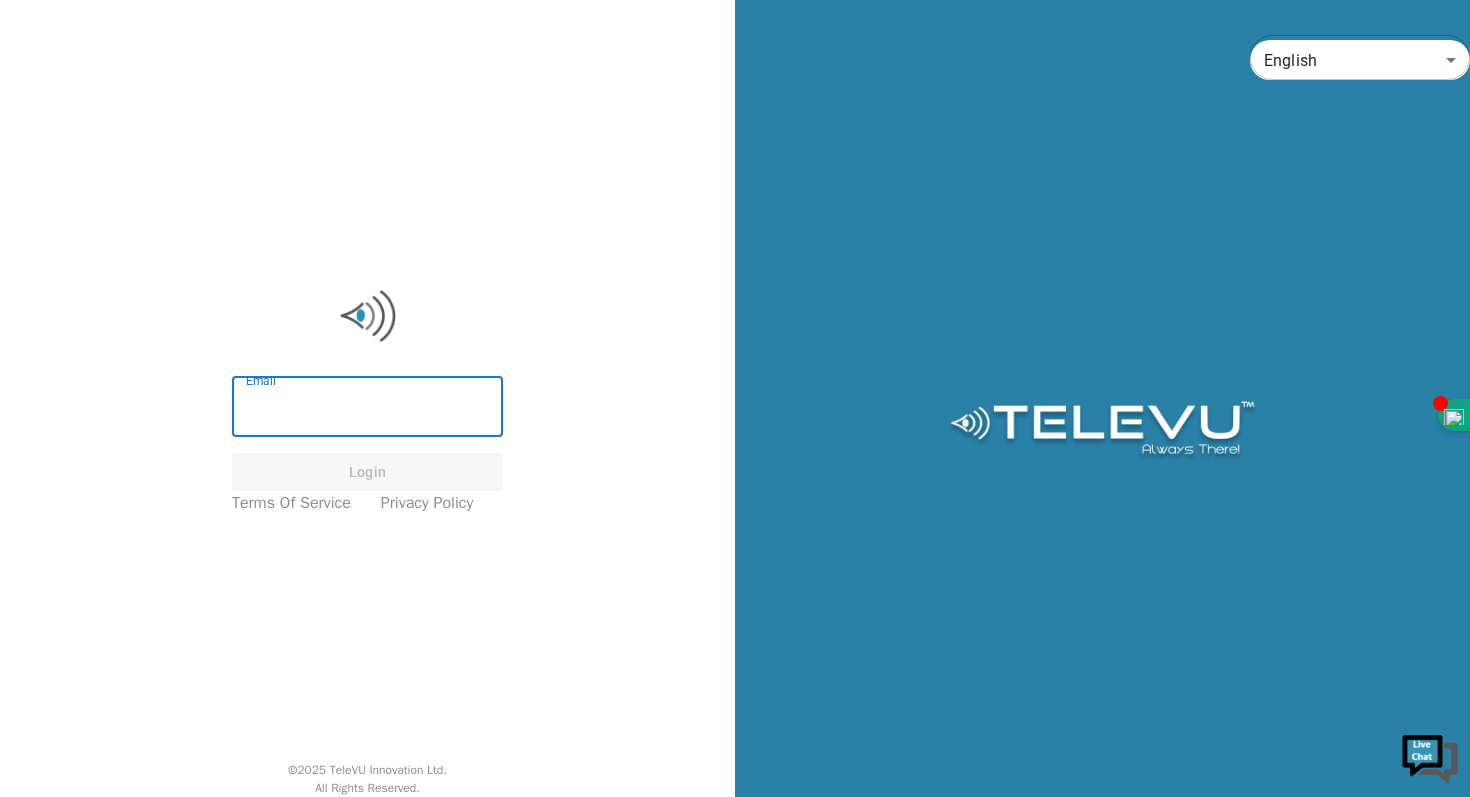 click on "Email" at bounding box center [367, 409] 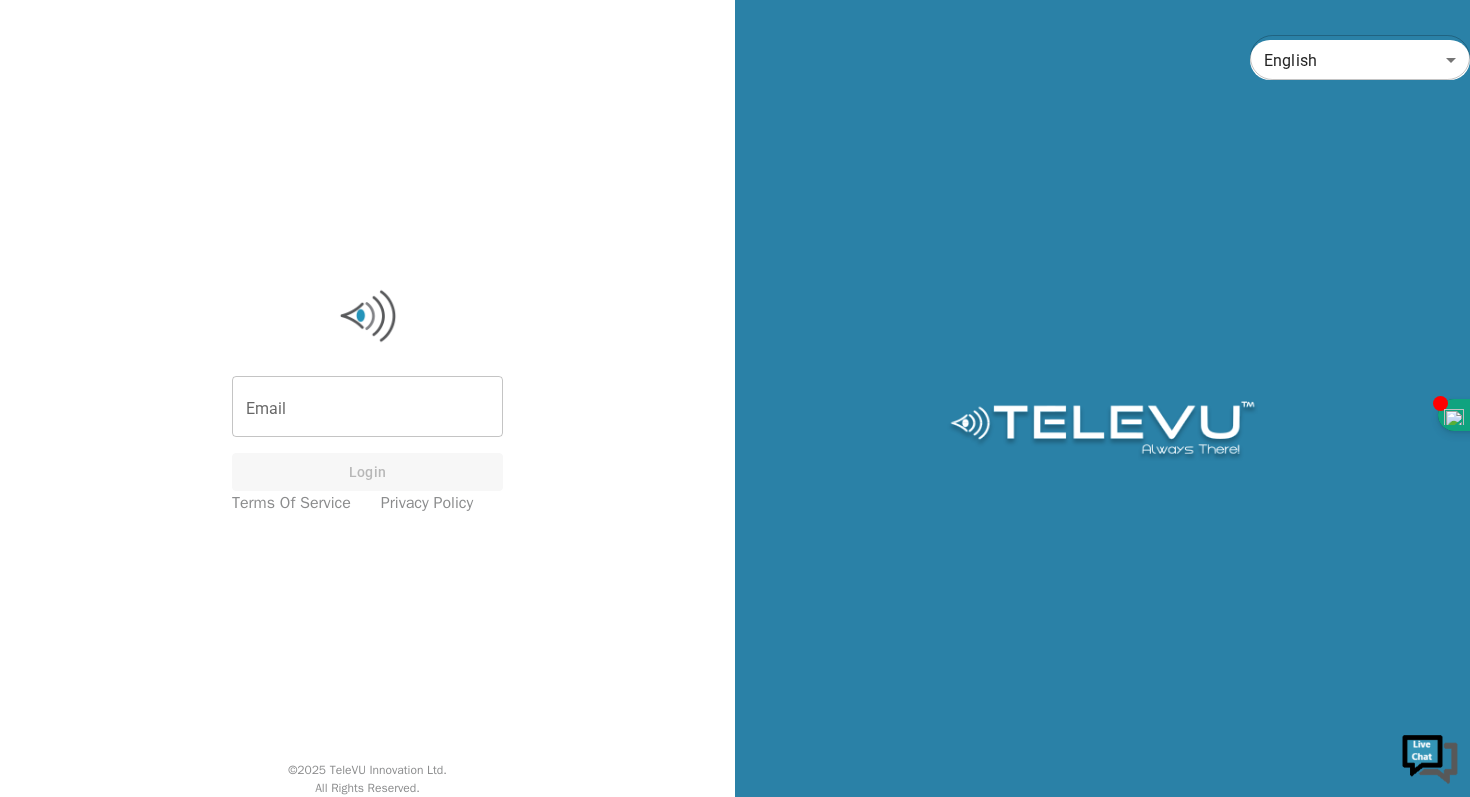 type on "surgeon.j@gmail.com" 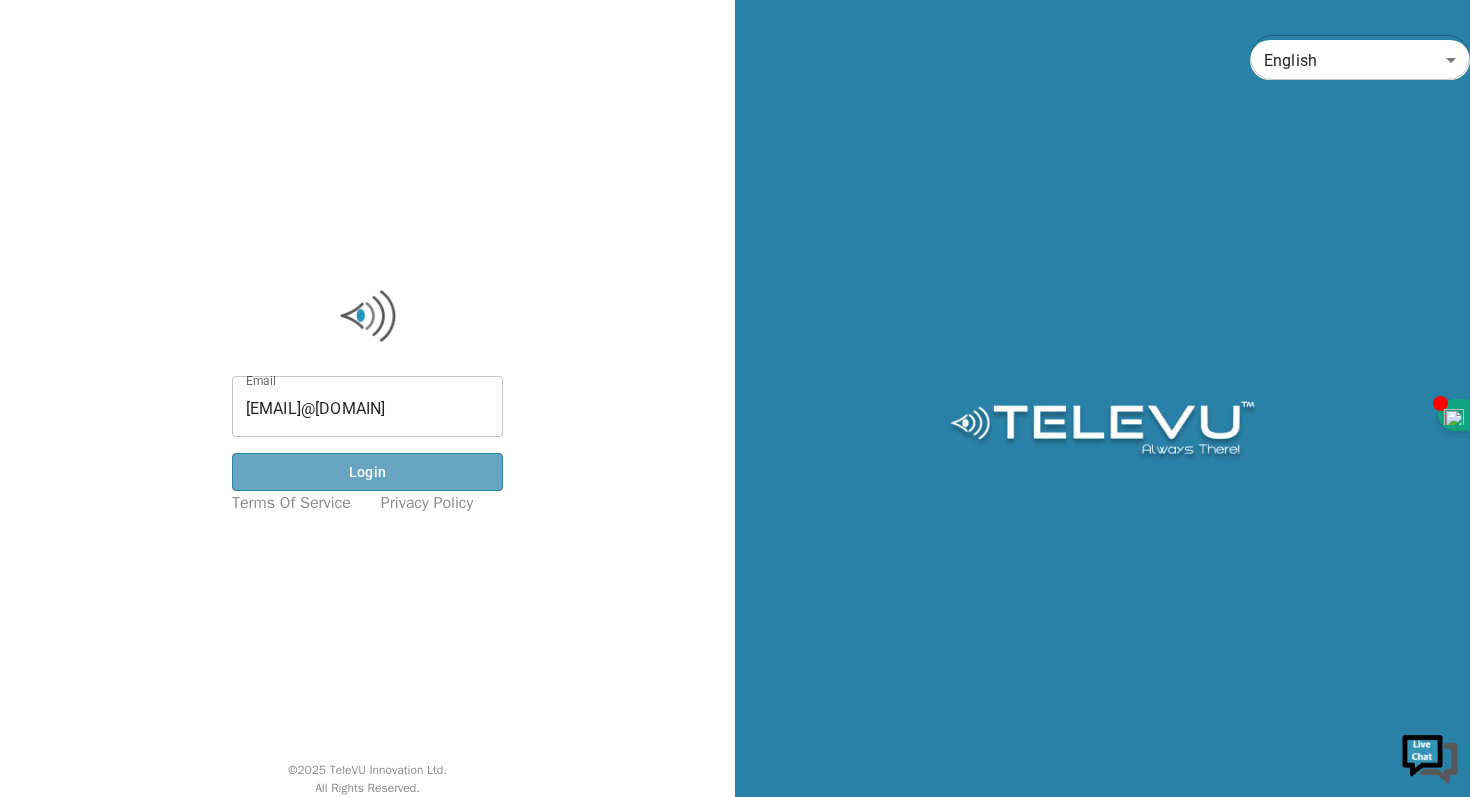 click on "Login" at bounding box center [367, 472] 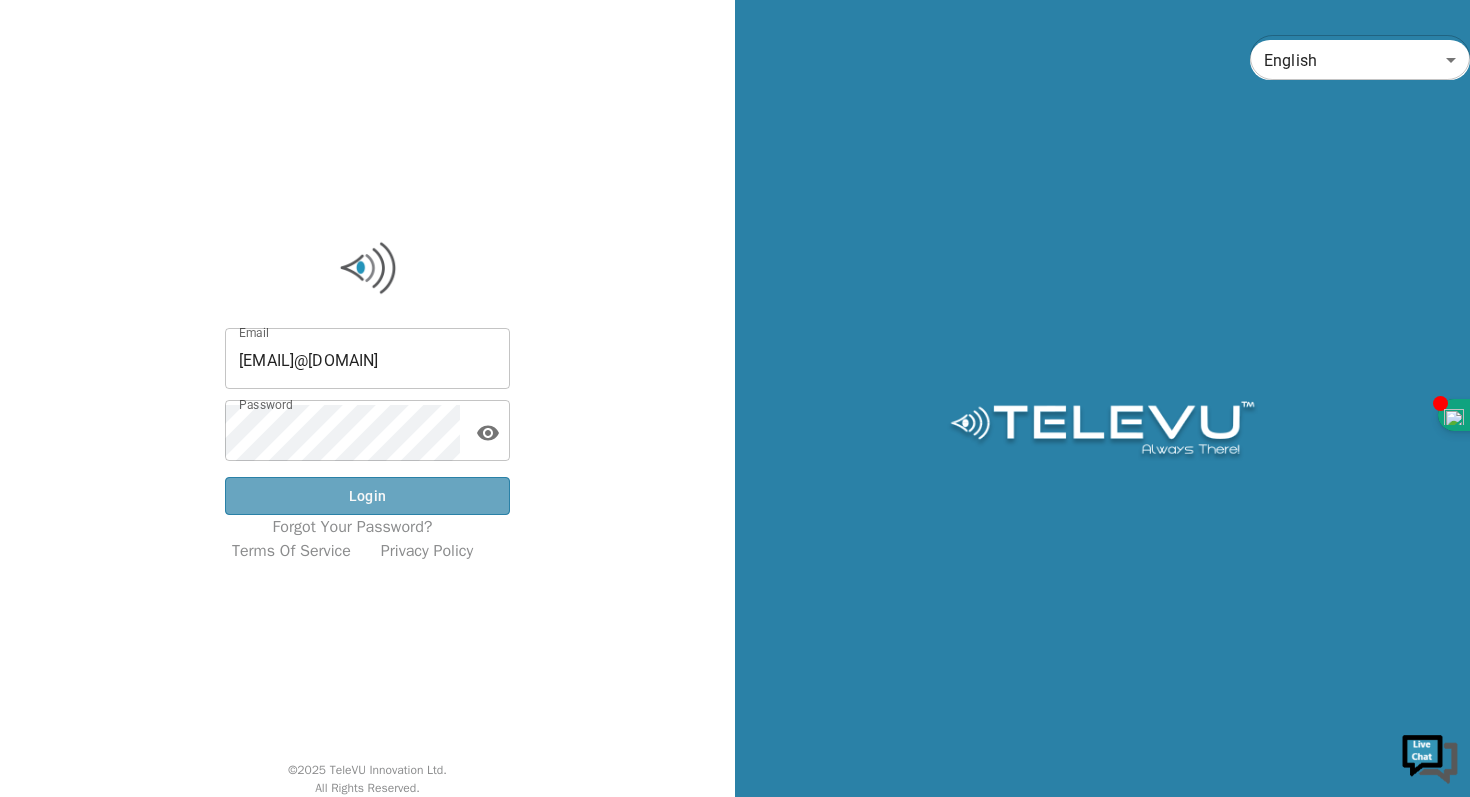 click on "Login" at bounding box center (367, 496) 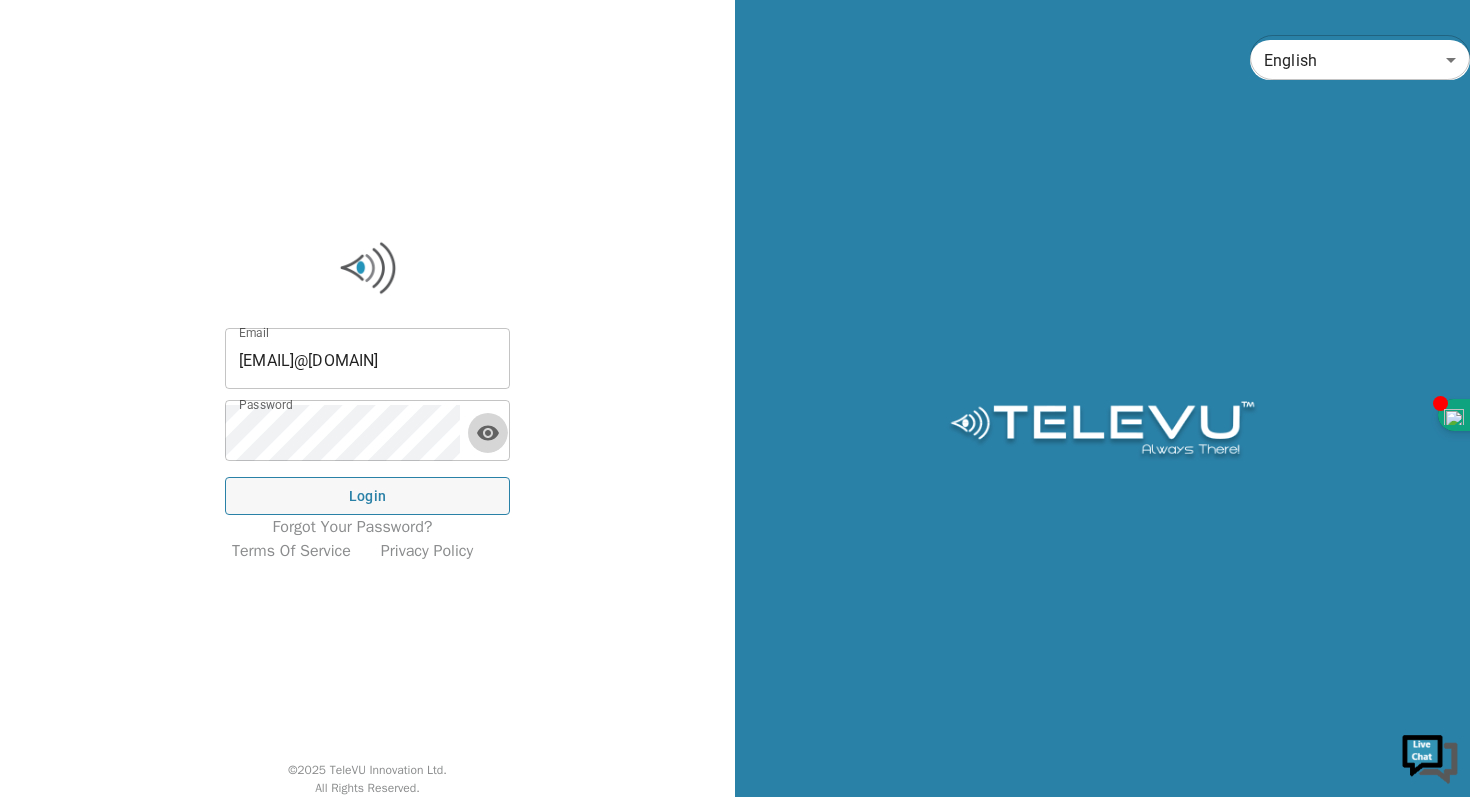 click 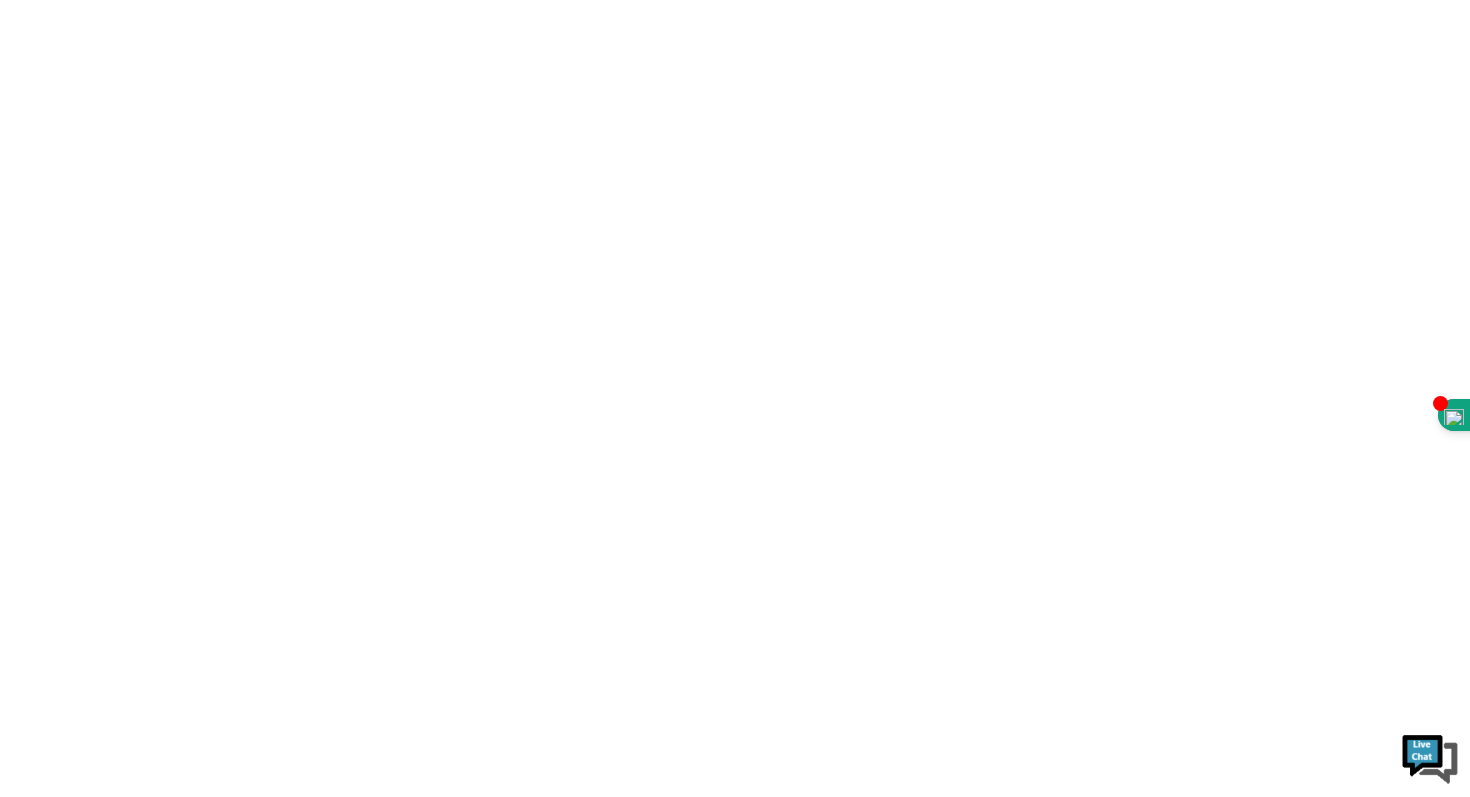 click at bounding box center [735, 0] 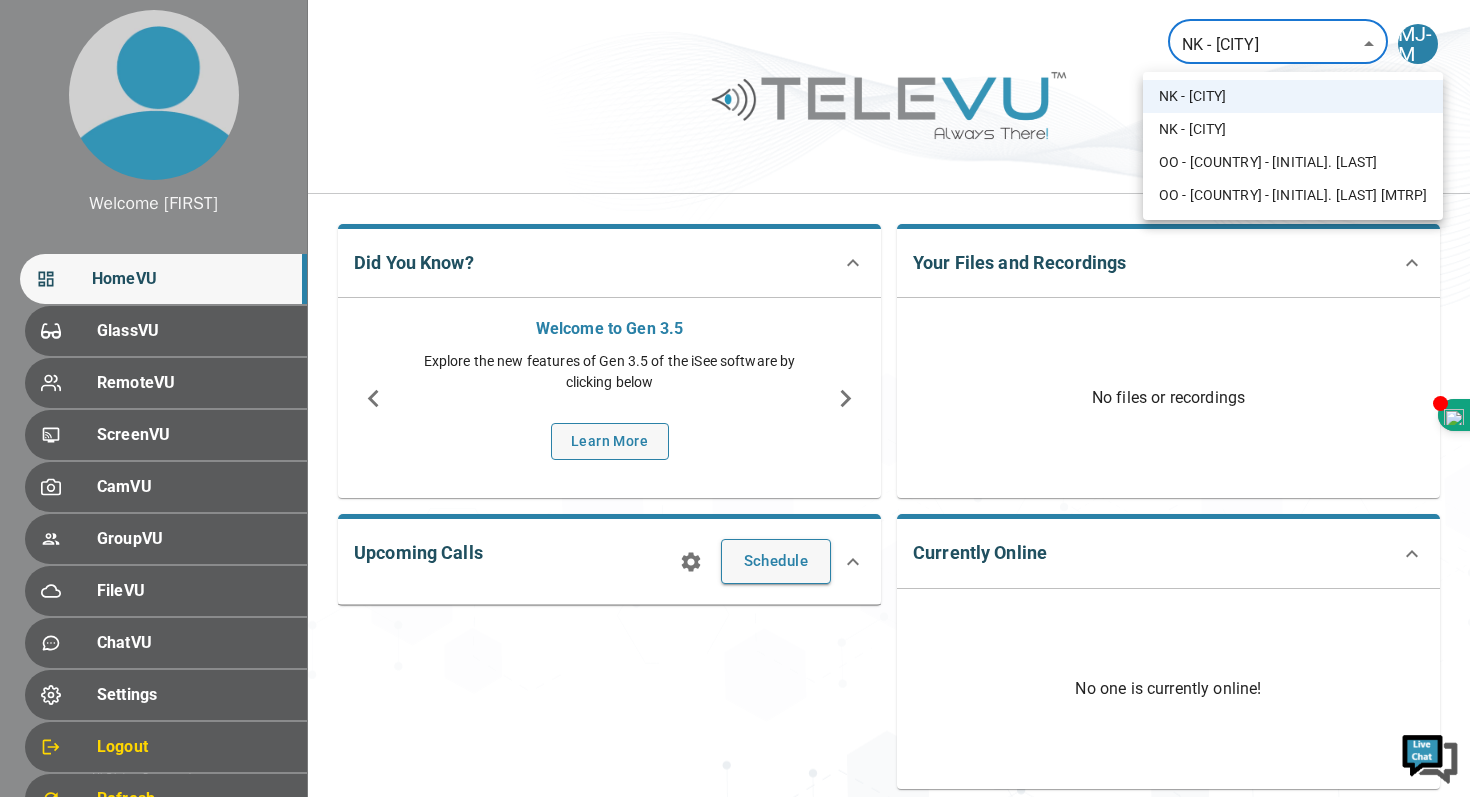click on "Welcome   Mohammed HomeVU GlassVU RemoteVU ScreenVU CamVU GroupVU FileVU ChatVU Settings Logout Refresh ©  2025   TeleVU Innovation Ltd. All Rights Reserved NK - Herat 200 ​ MJ-M Did You Know? Welcome to Gen 3.5 Explore the new features of Gen 3.5 of the iSee software by clicking below Learn More   Your Files and Recordings No files or recordings Upcoming Calls Schedule Currently Online No one is currently online! Past Calls Calls this month :  Not Available You have not been in any calls this month! NK - Herat NK - Jalalabad OO - Afghanistan - A. Abdali OO - Afghanistan - M. Jaweed [MTRP]" at bounding box center (735, 534) 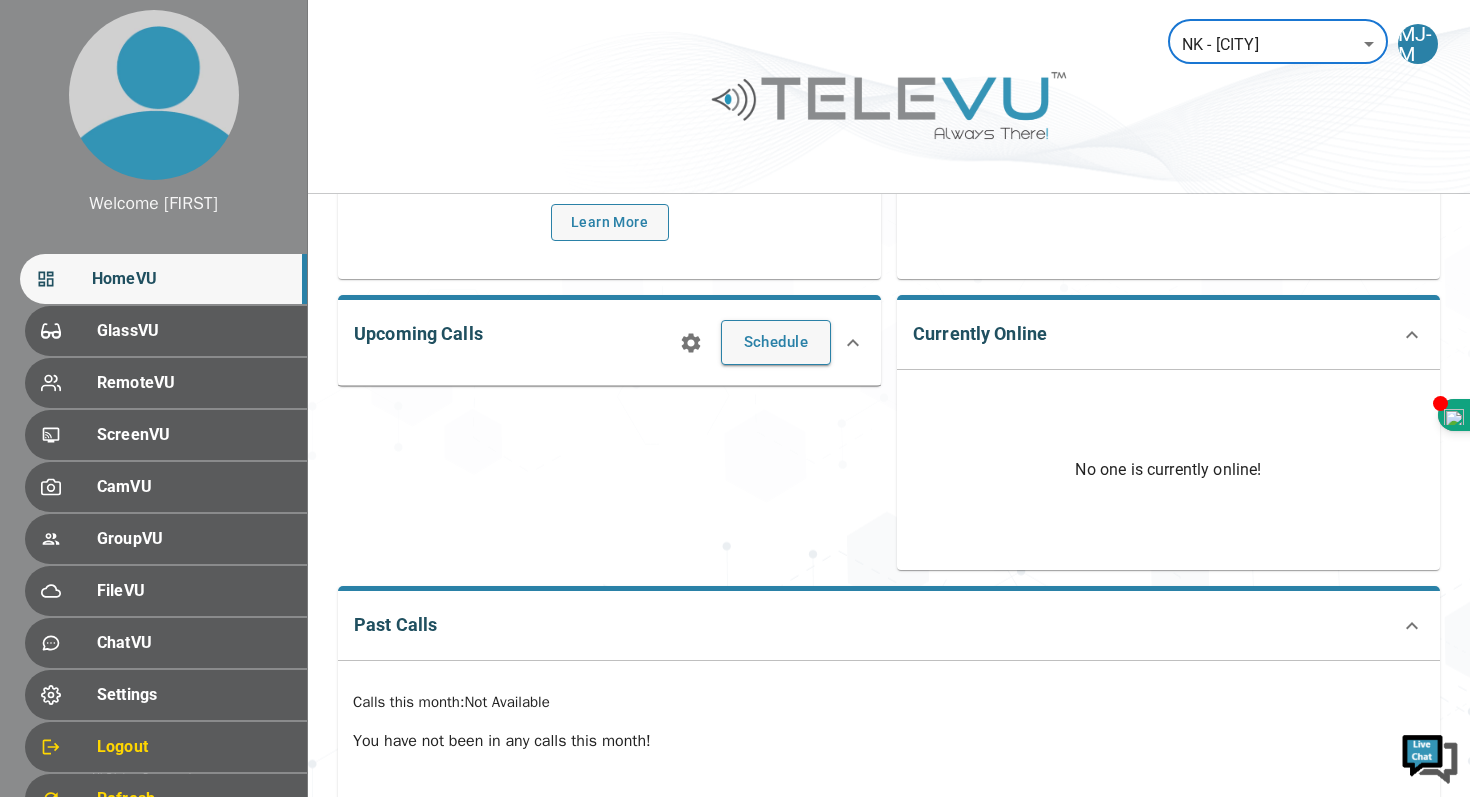 scroll, scrollTop: 271, scrollLeft: 0, axis: vertical 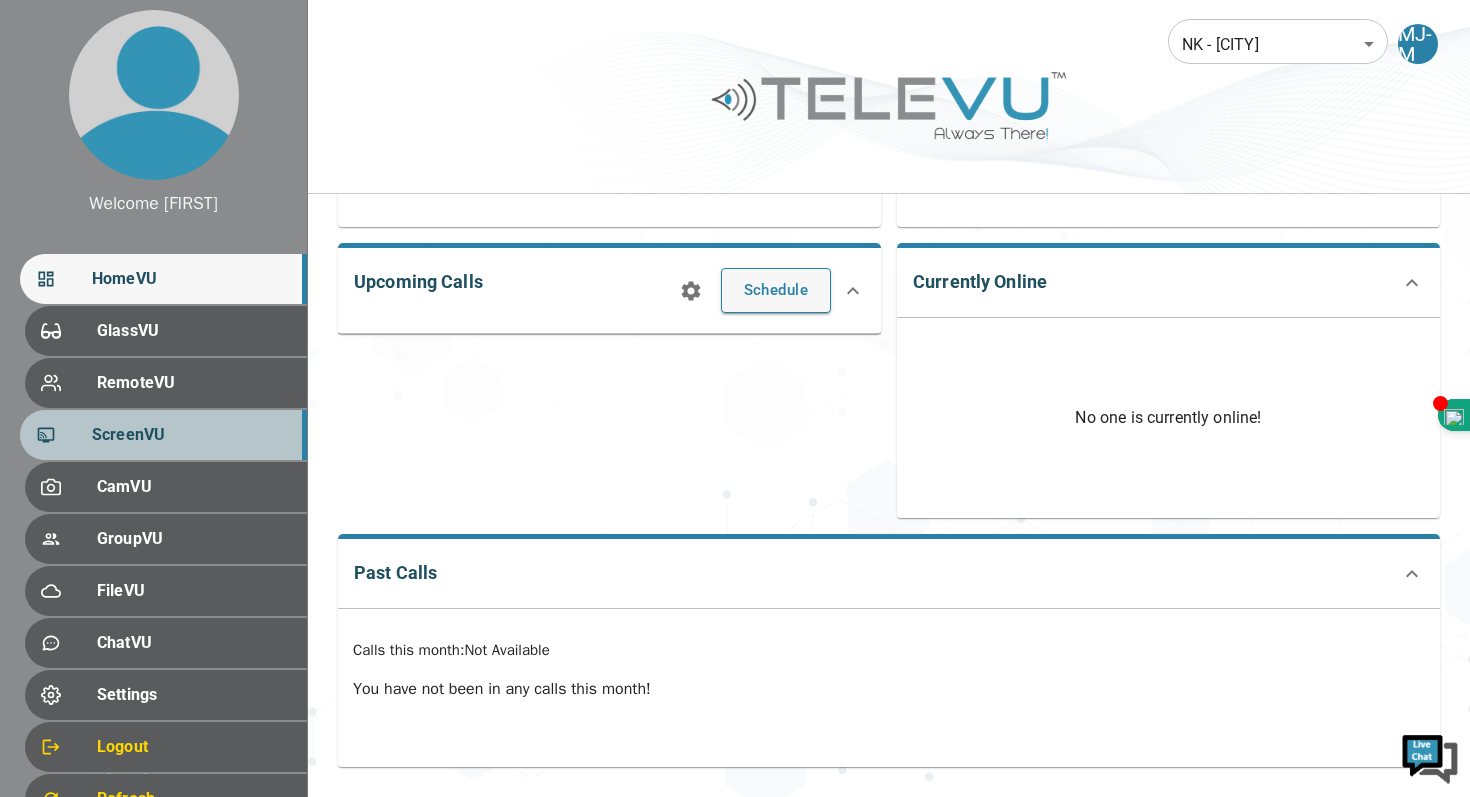 click on "ScreenVU" at bounding box center (191, 435) 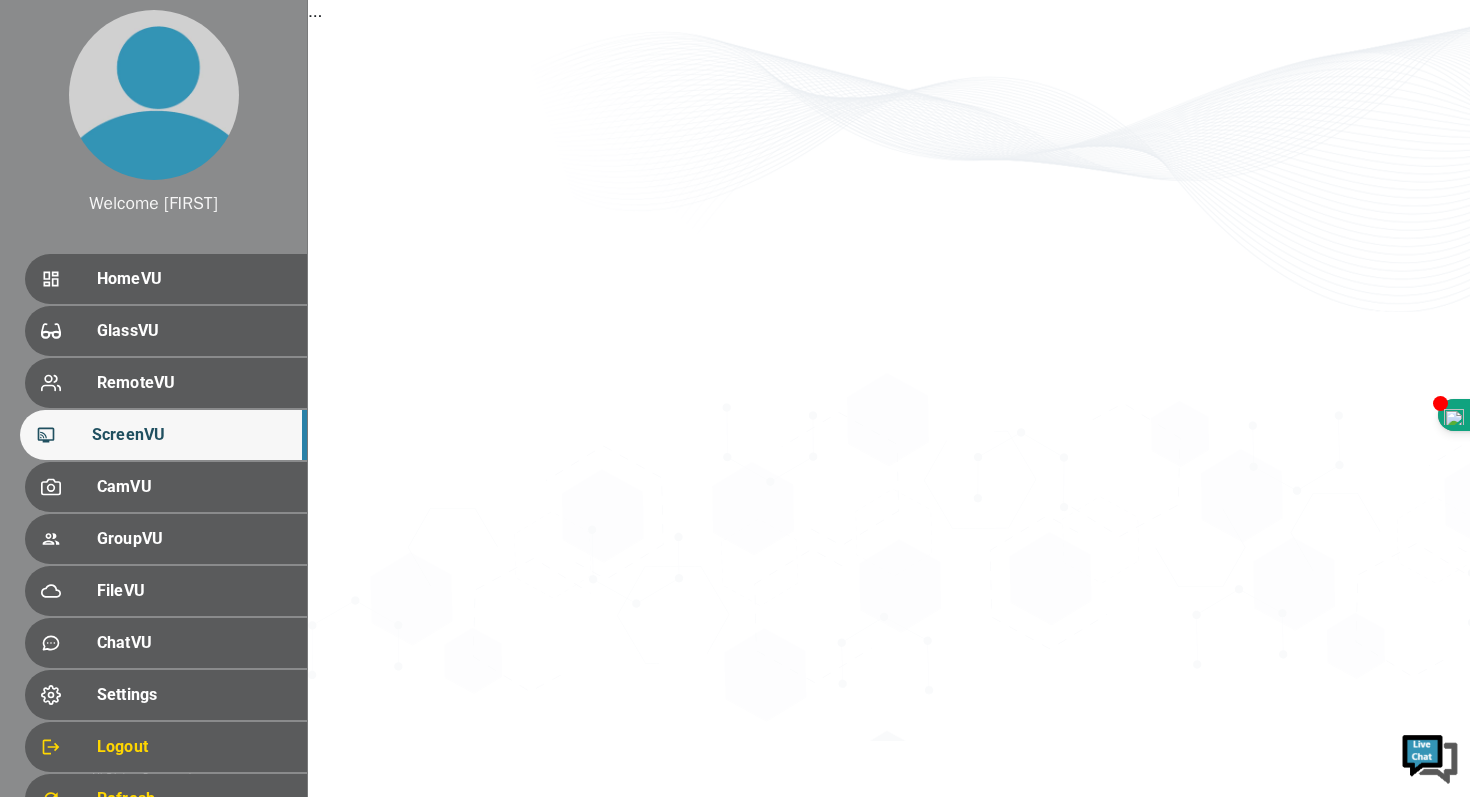 scroll, scrollTop: 0, scrollLeft: 0, axis: both 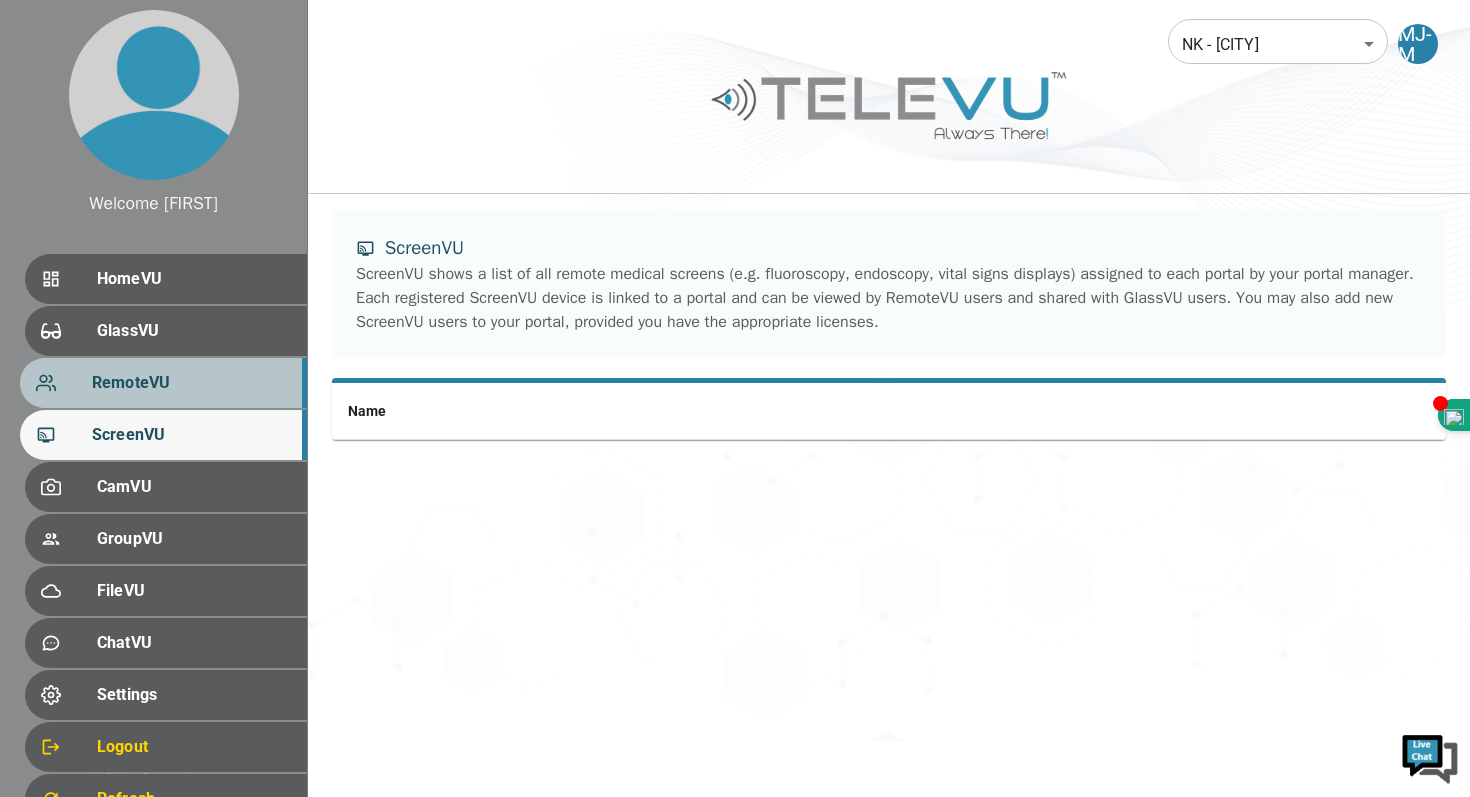 click on "RemoteVU" at bounding box center [191, 383] 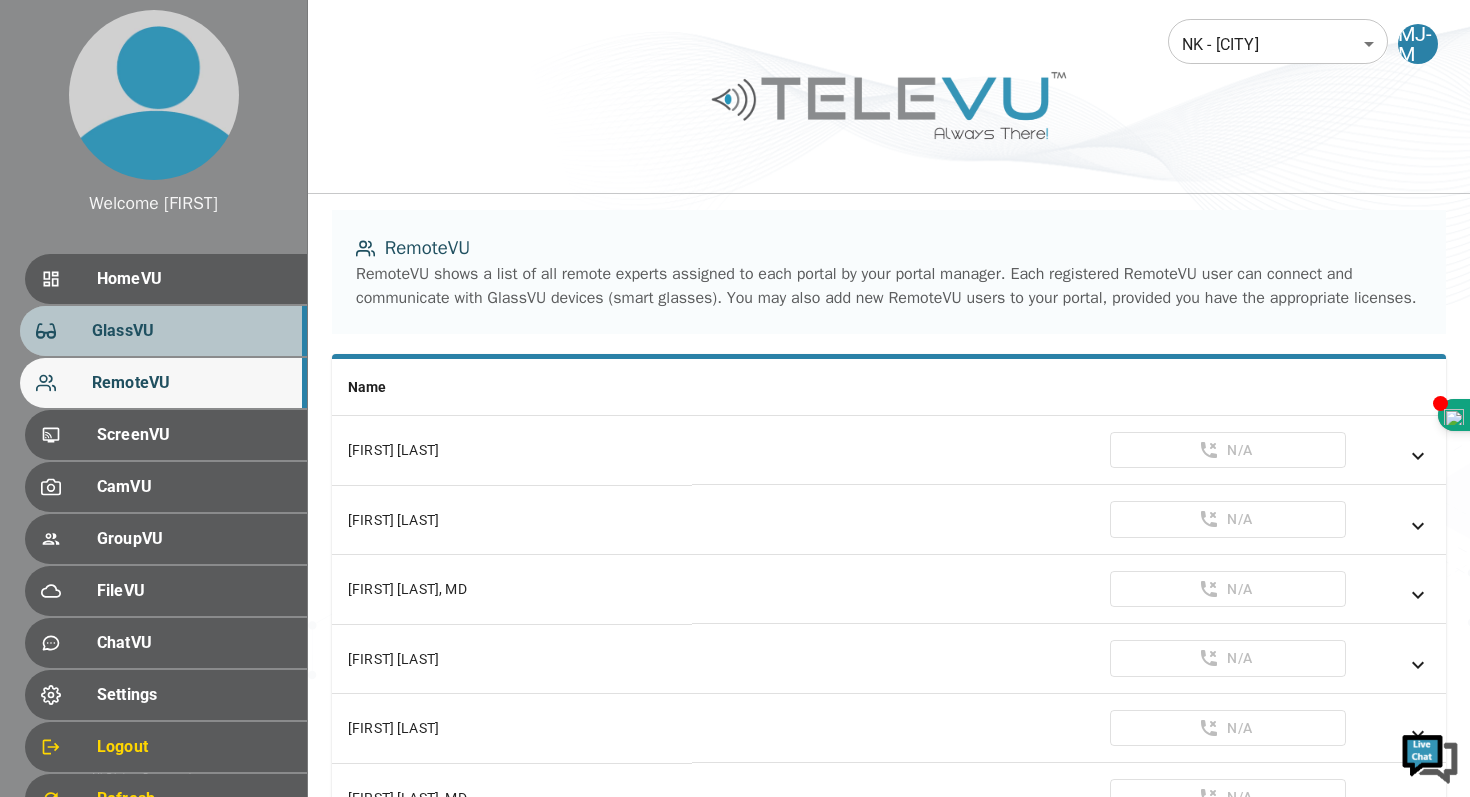 click on "GlassVU" at bounding box center [191, 331] 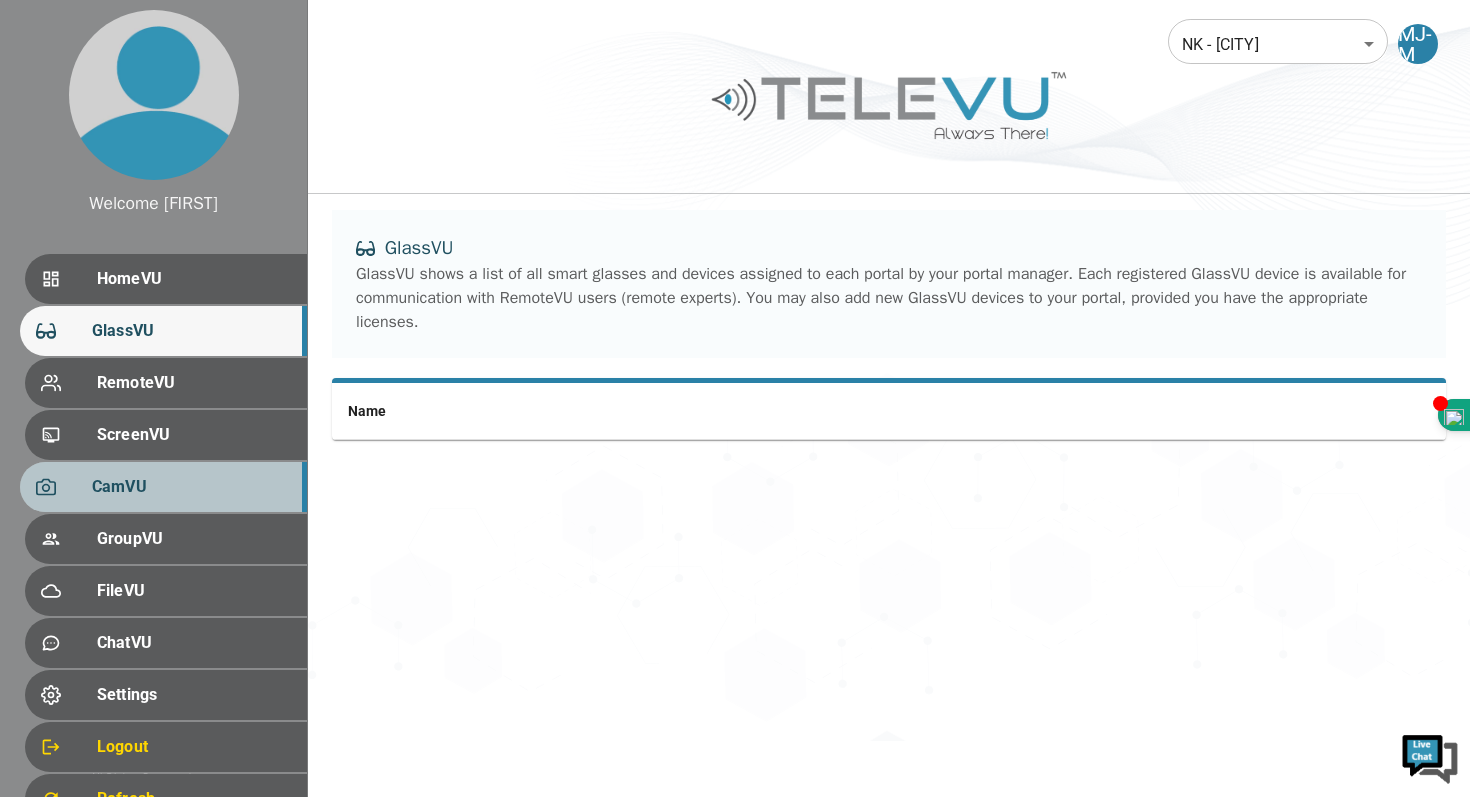 click on "CamVU" at bounding box center (191, 487) 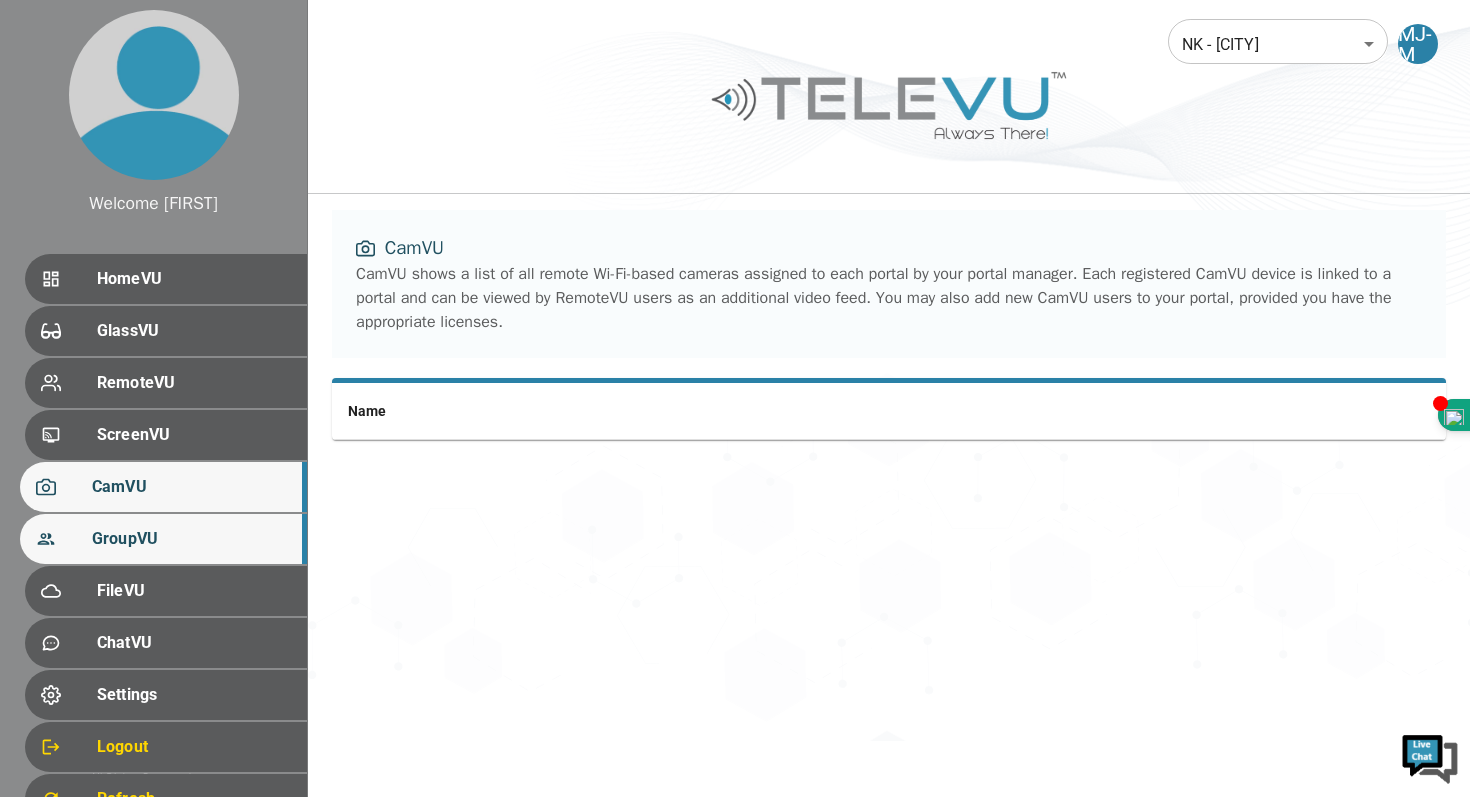 click on "GroupVU" at bounding box center [191, 539] 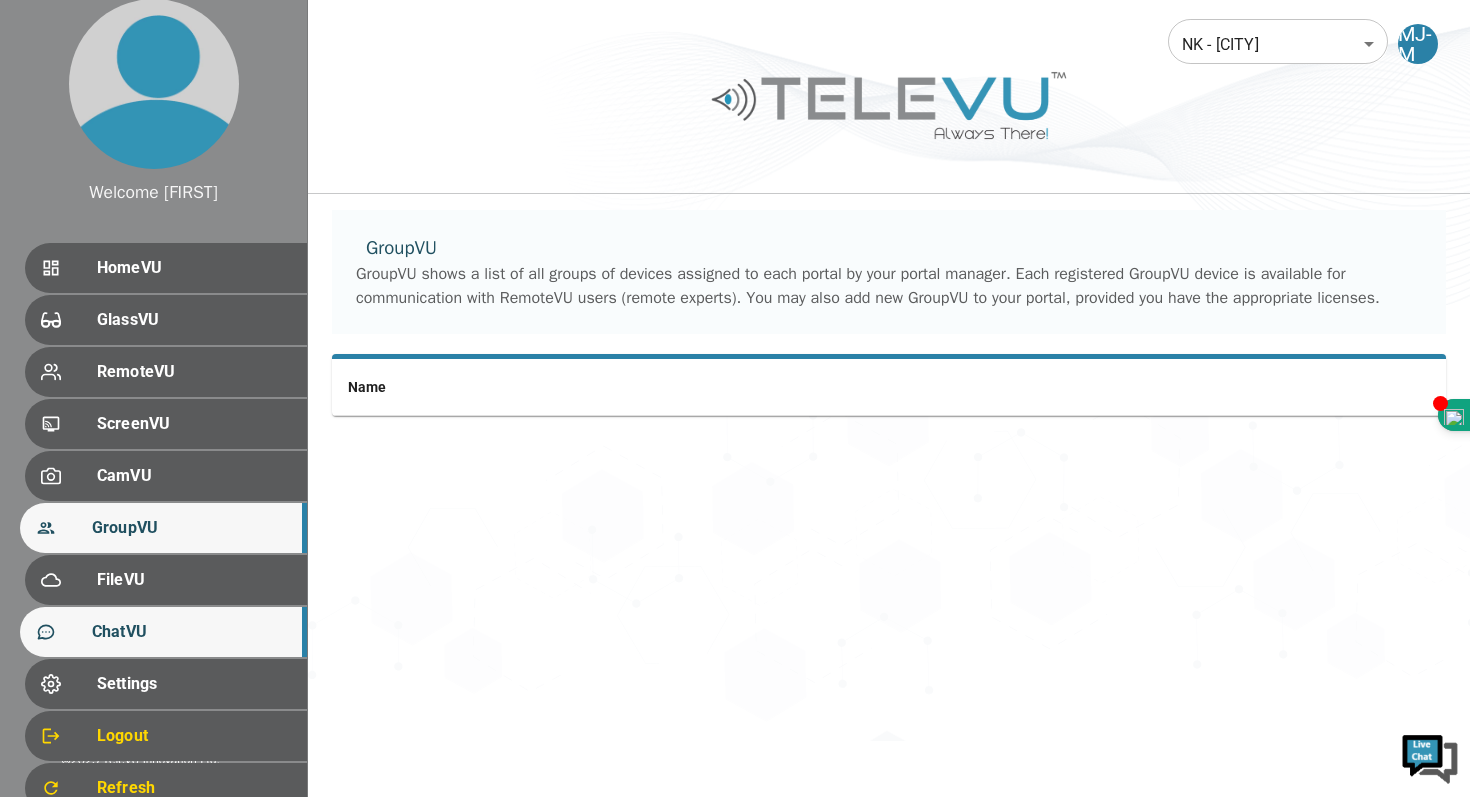 scroll, scrollTop: 87, scrollLeft: 0, axis: vertical 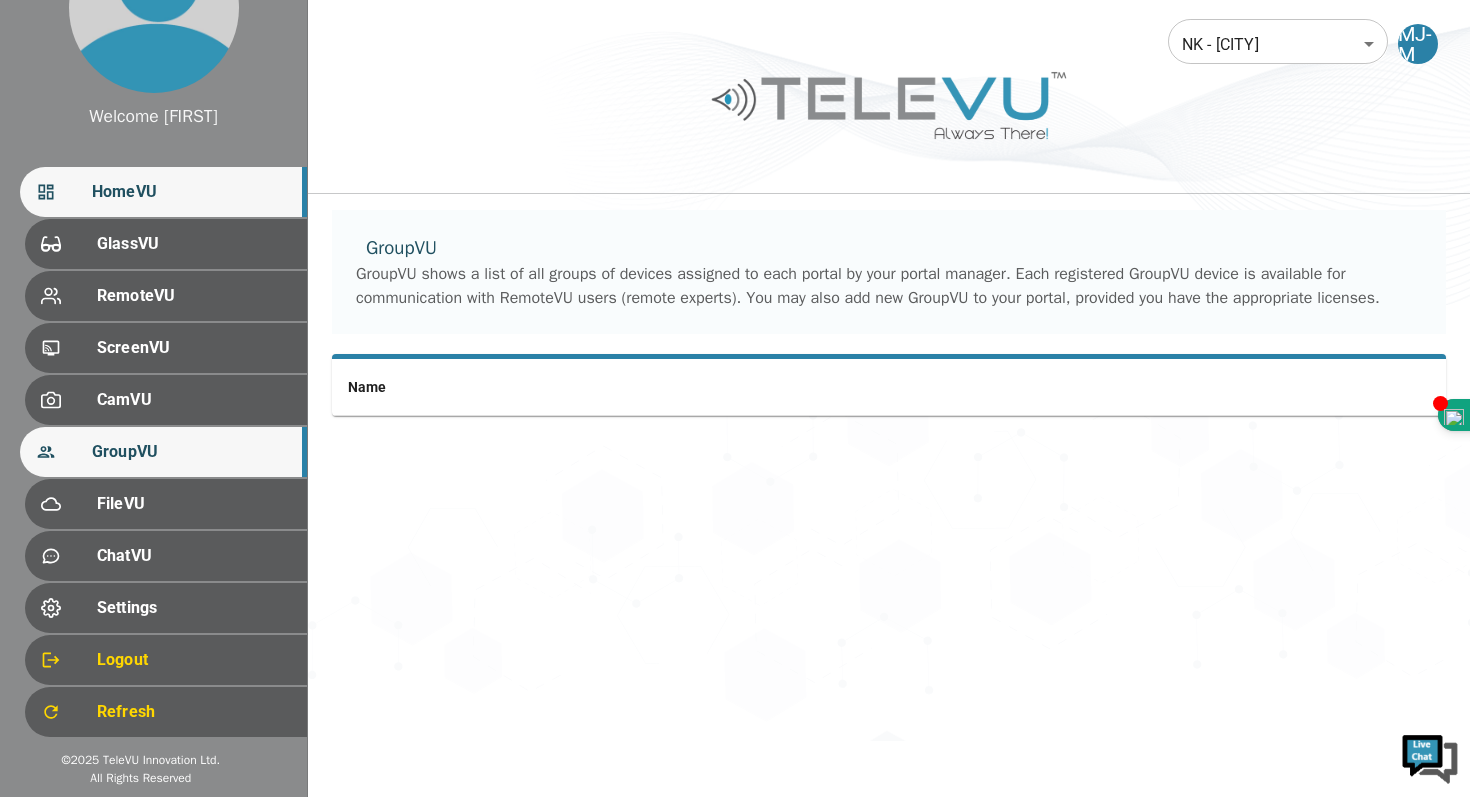 click on "HomeVU" at bounding box center [191, 192] 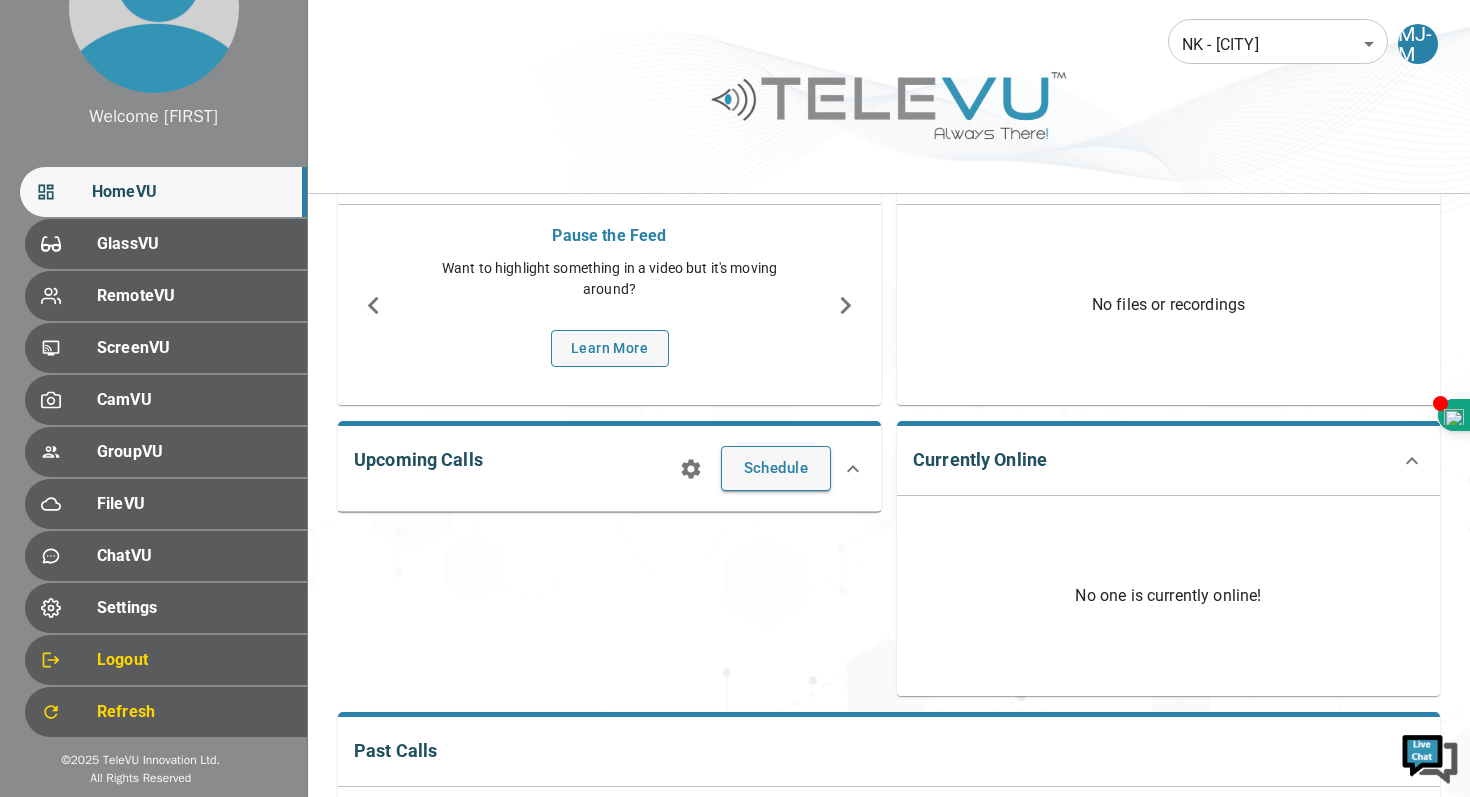 scroll, scrollTop: 43, scrollLeft: 0, axis: vertical 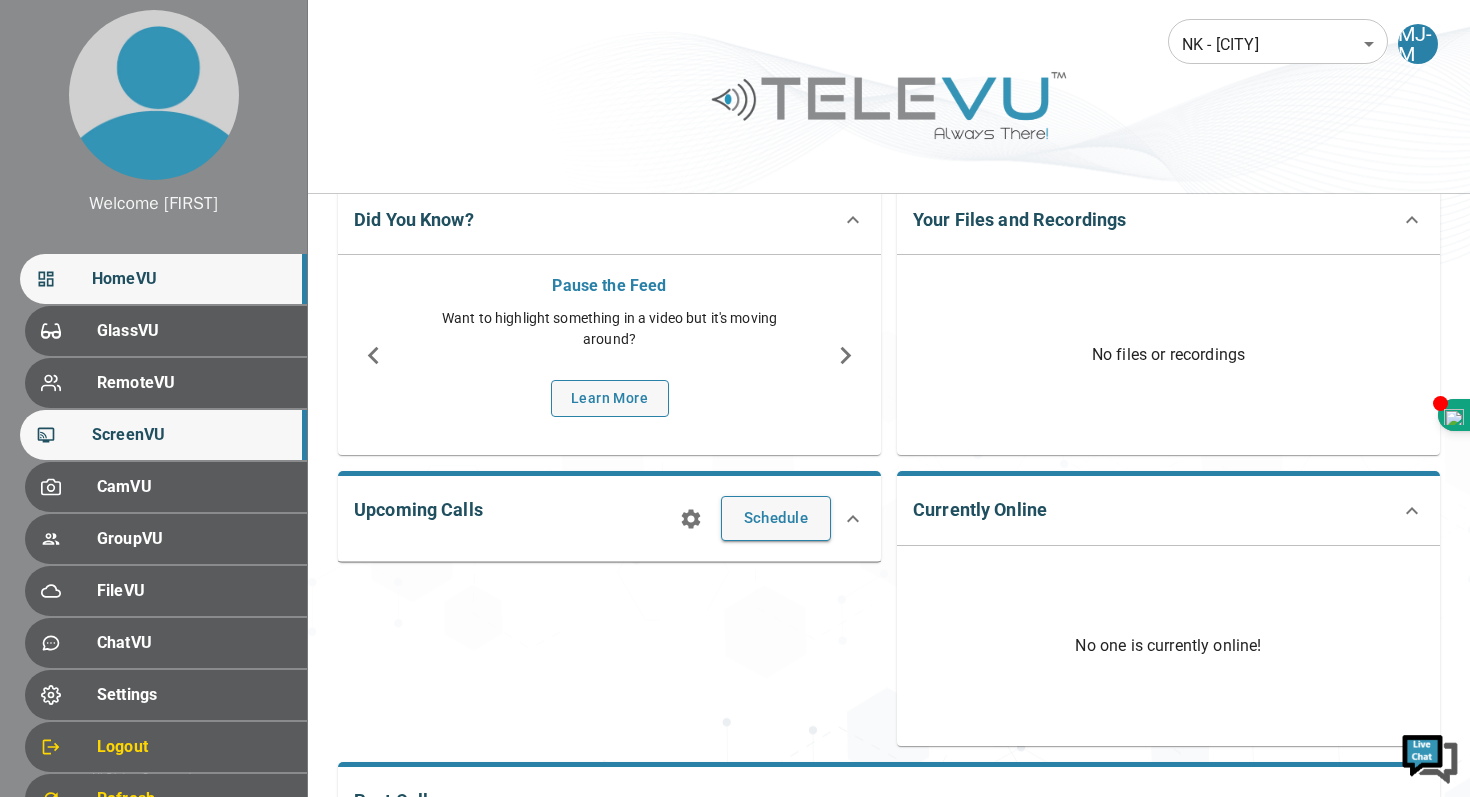 click on "ScreenVU" at bounding box center (191, 435) 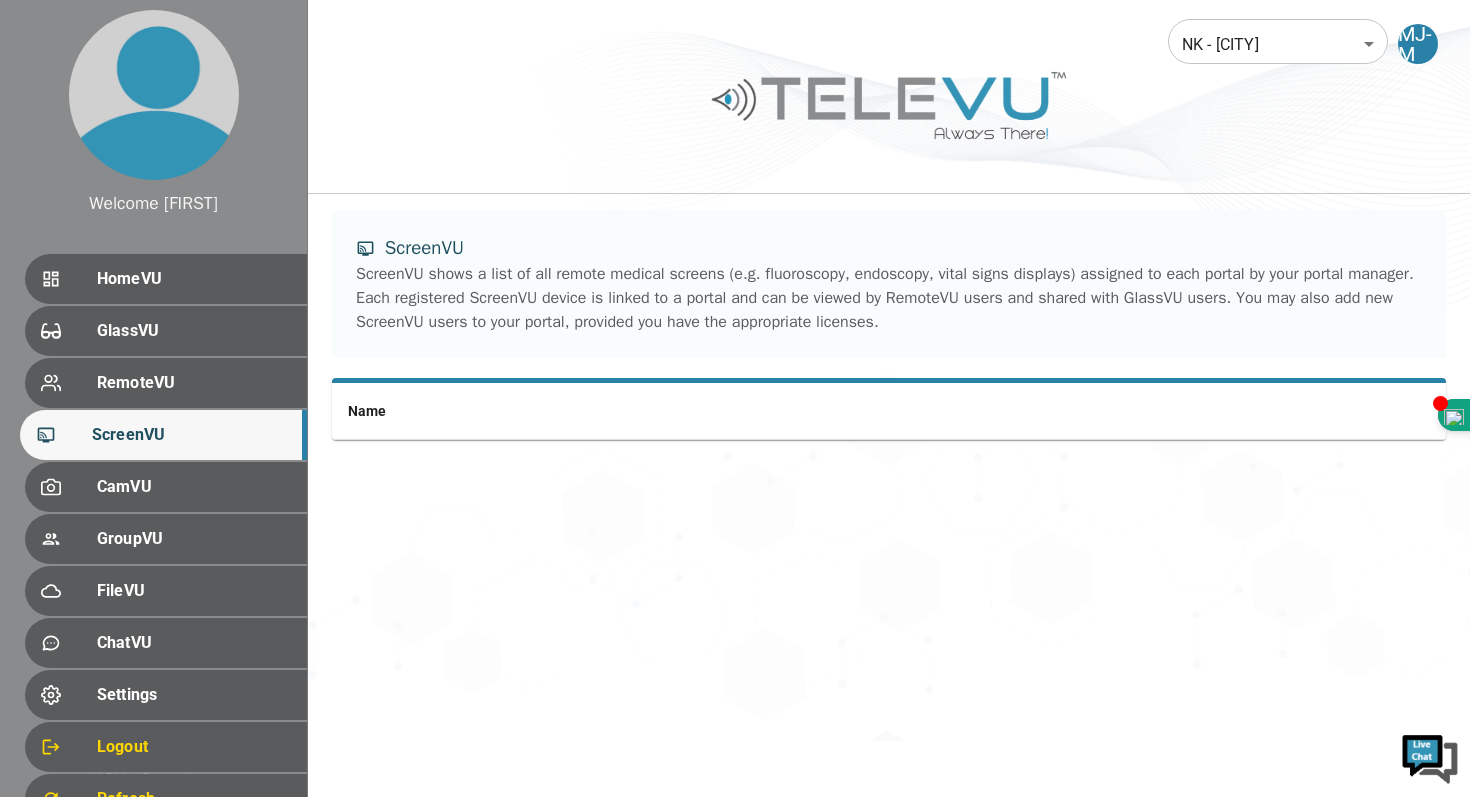 scroll, scrollTop: 0, scrollLeft: 0, axis: both 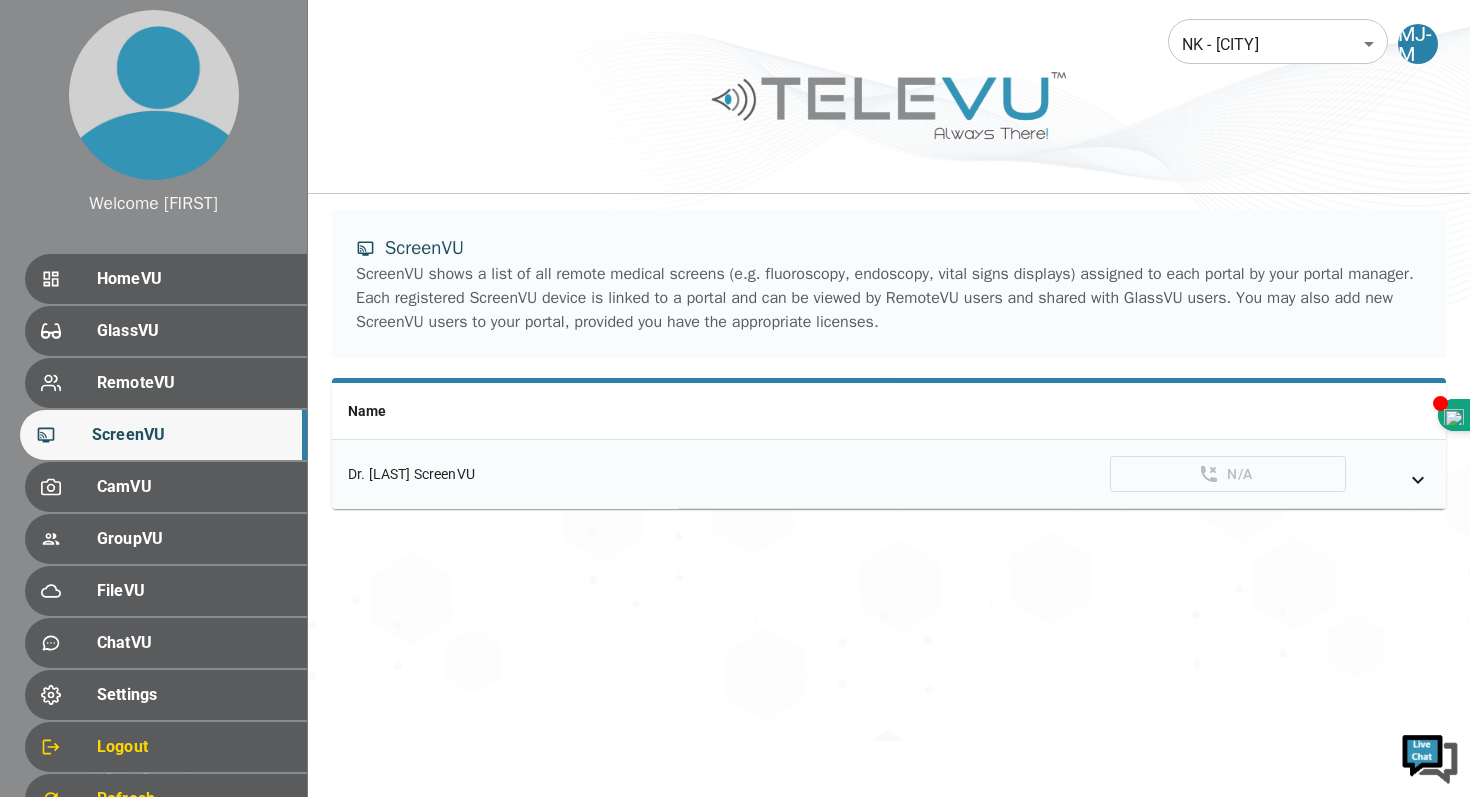 click on "Dr. [LAST] ScreenVU" at bounding box center [505, 474] 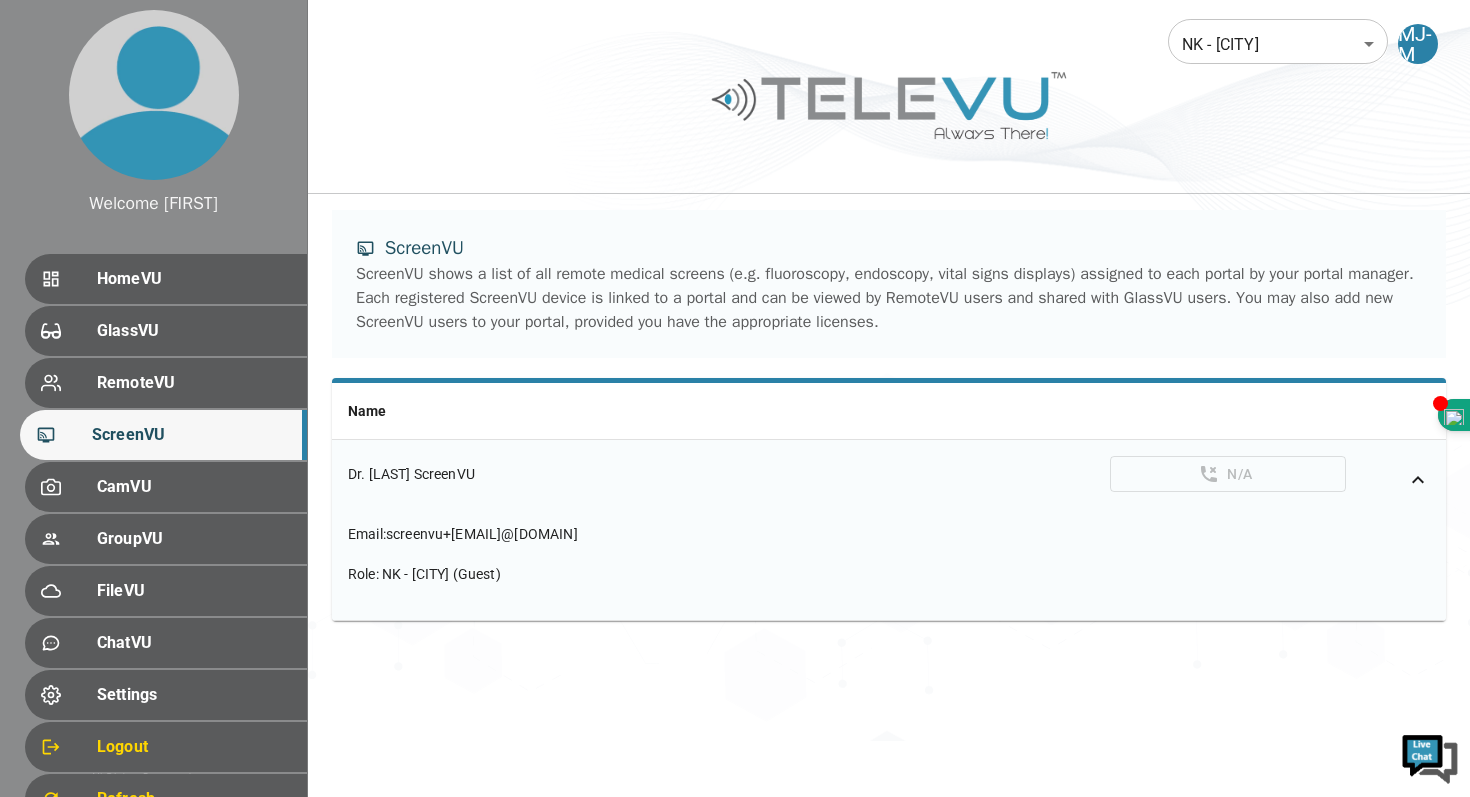 click on "NK - Jalalabad (Guest)" at bounding box center [441, 574] 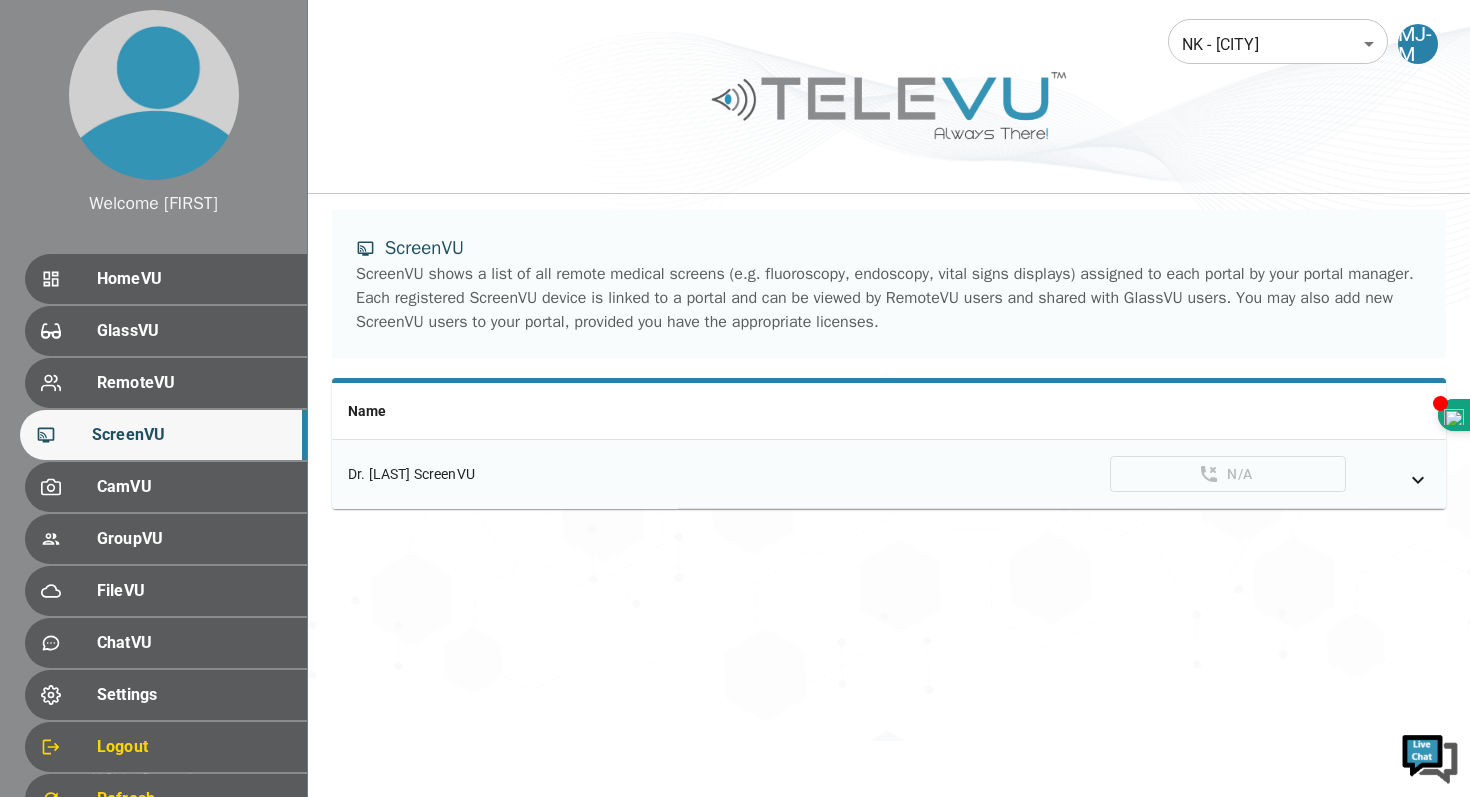 click 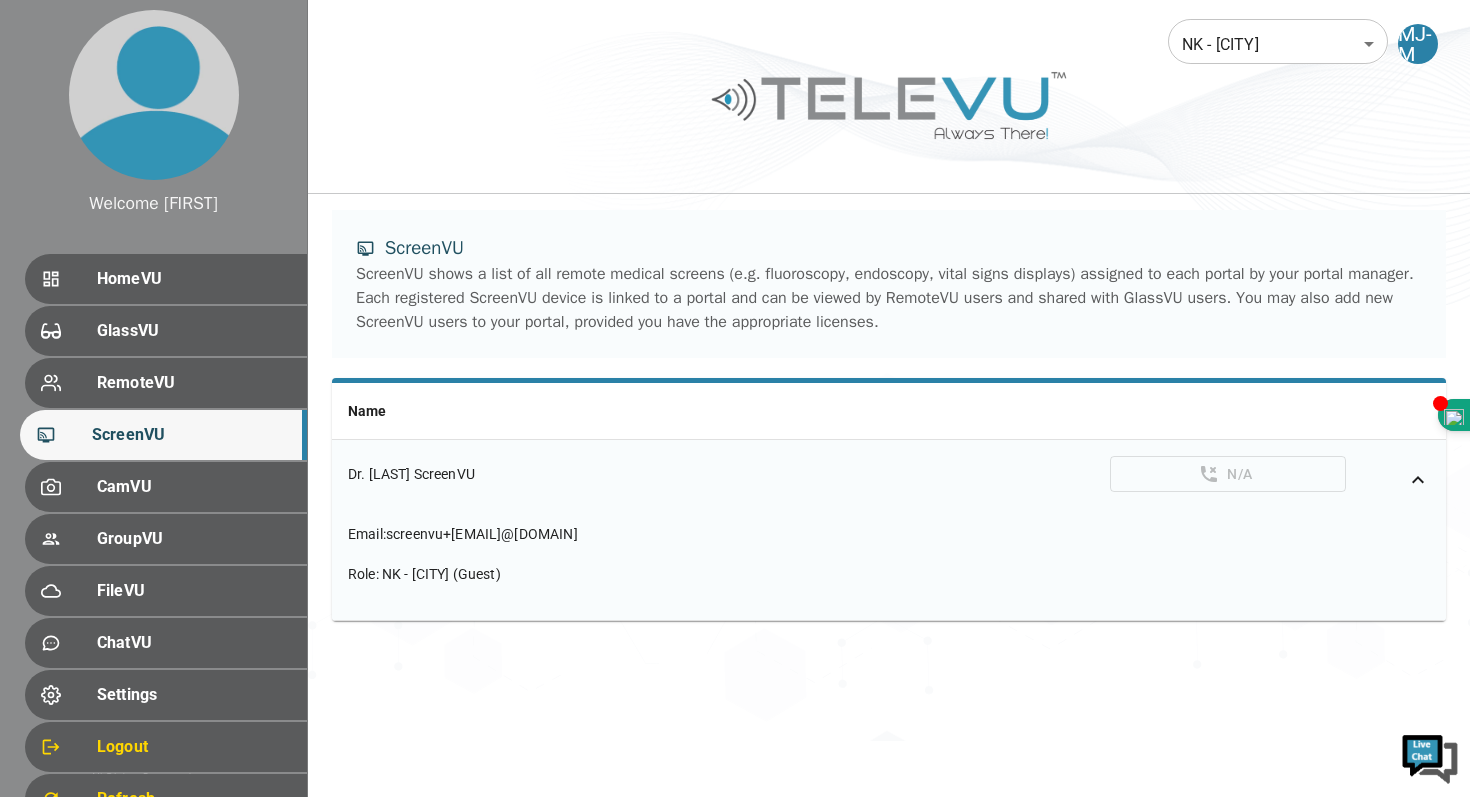 click on "NK - Jalalabad (Guest)" at bounding box center [441, 574] 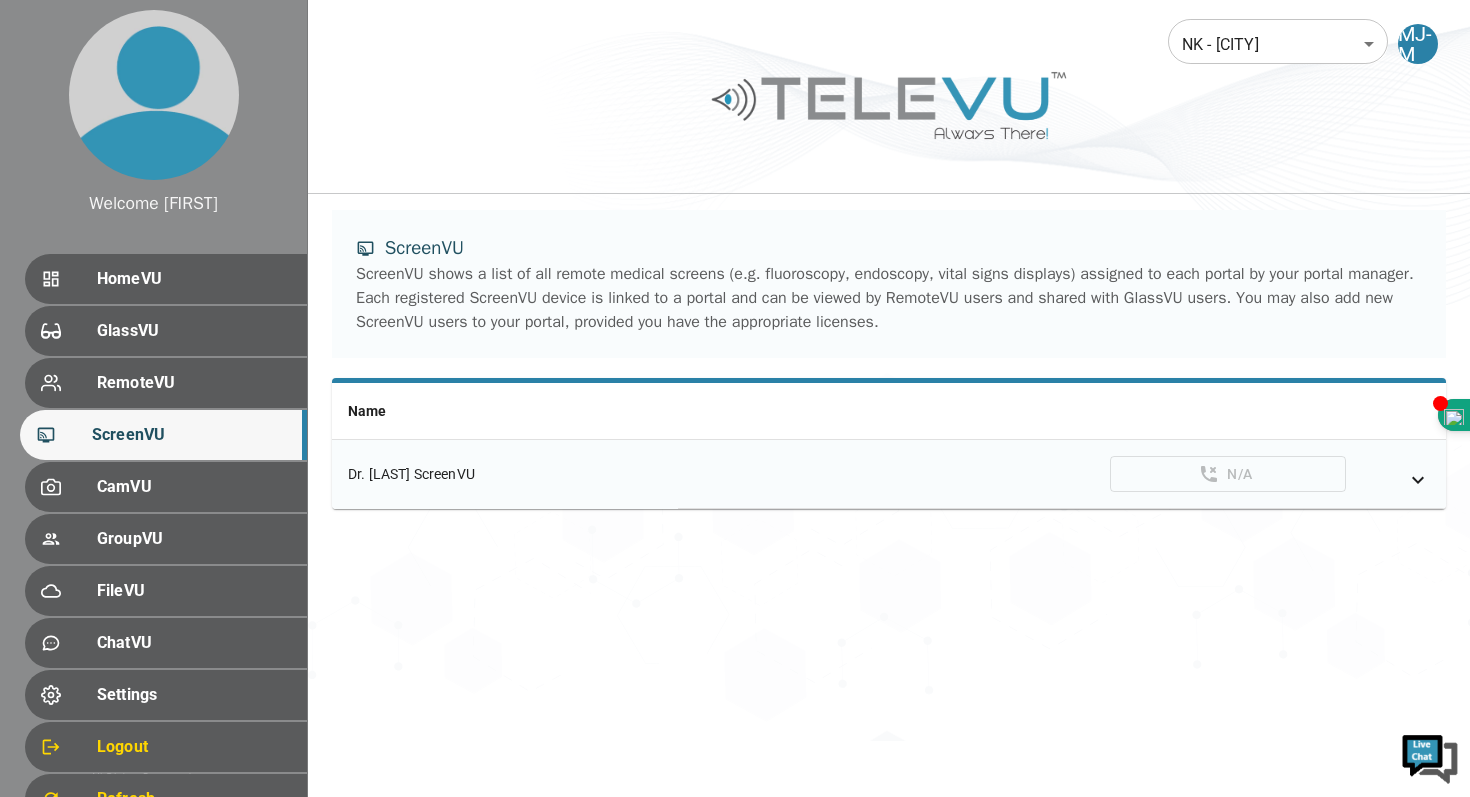 click 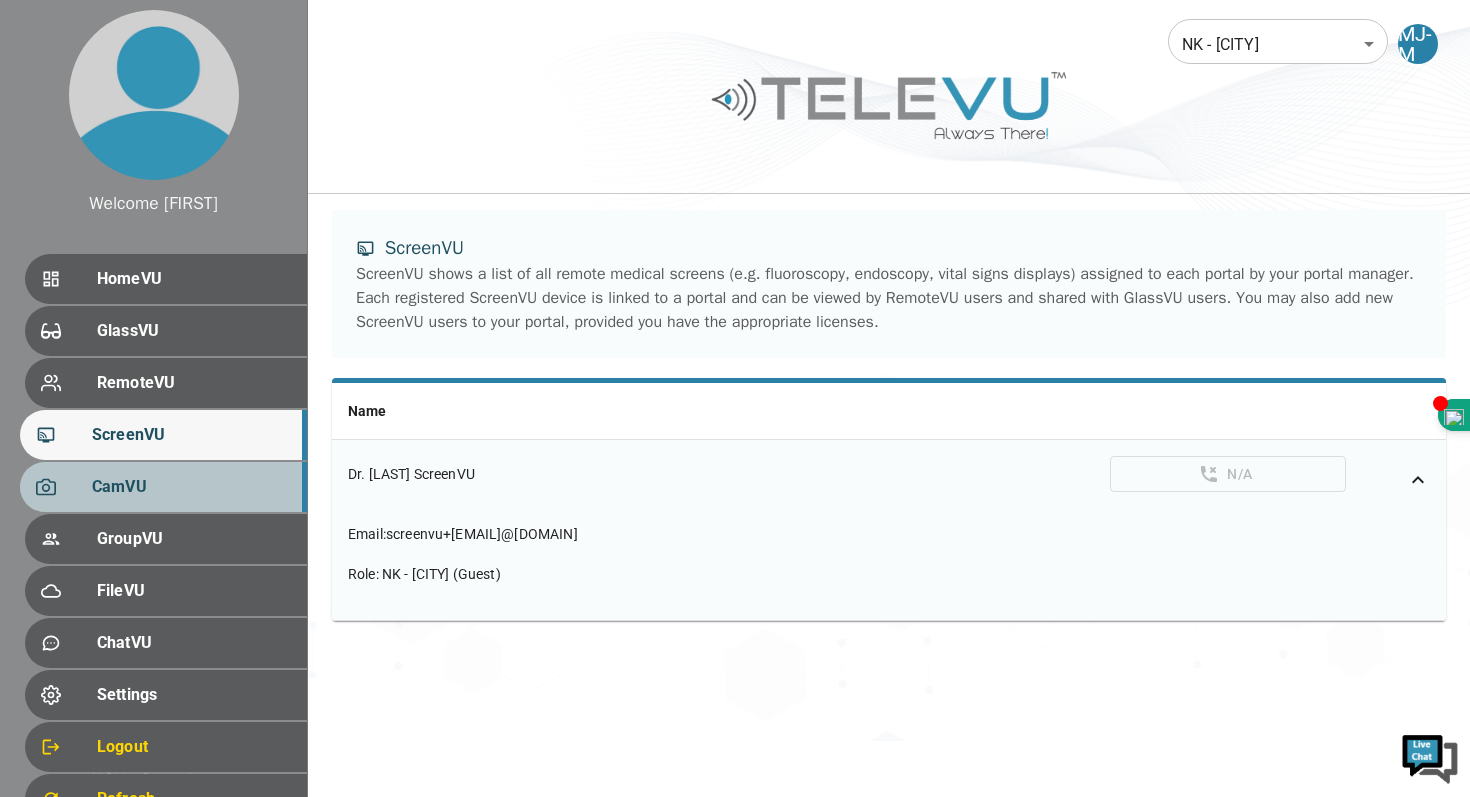 click on "CamVU" at bounding box center (191, 487) 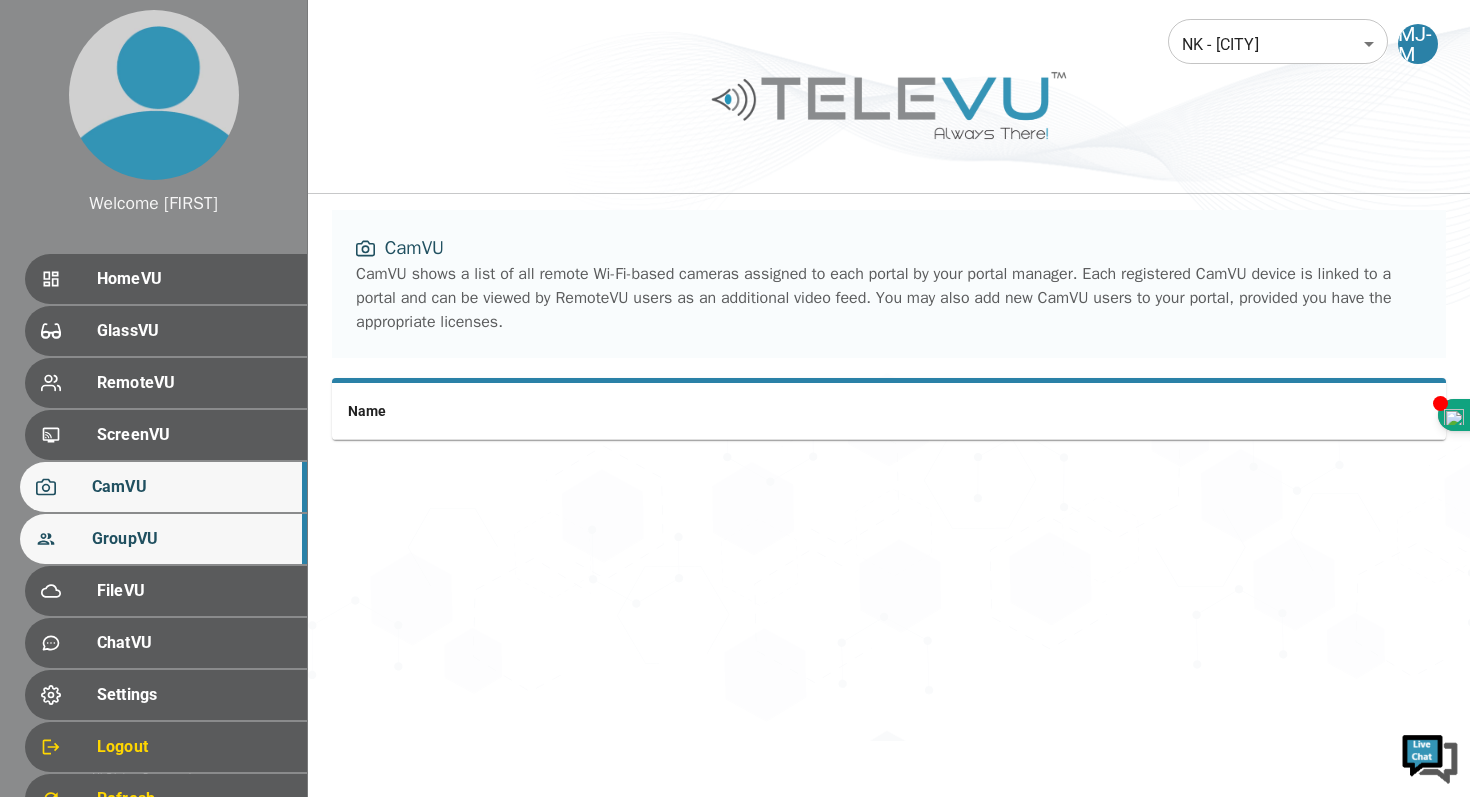 click on "GroupVU" at bounding box center (191, 539) 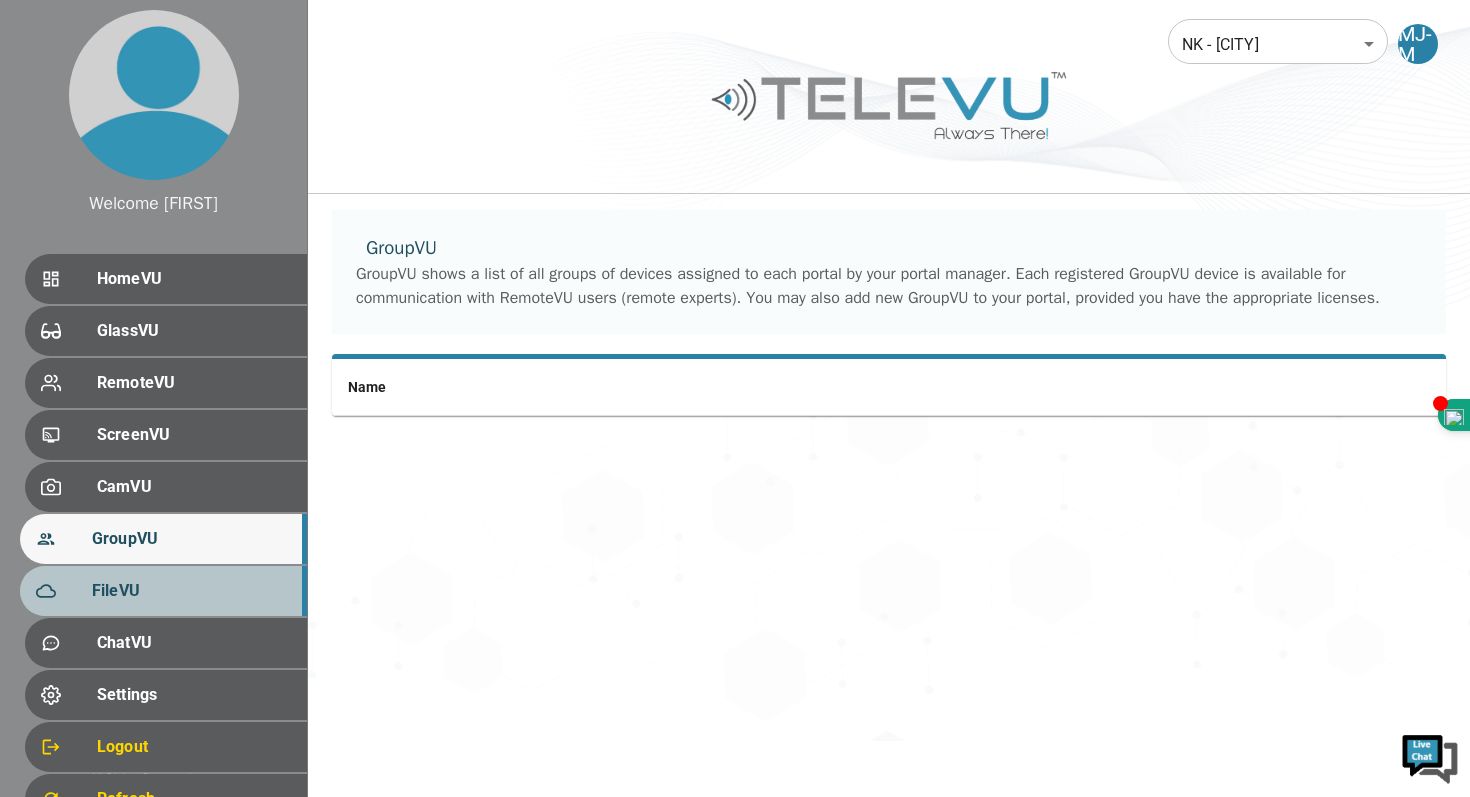click on "FileVU" at bounding box center (191, 591) 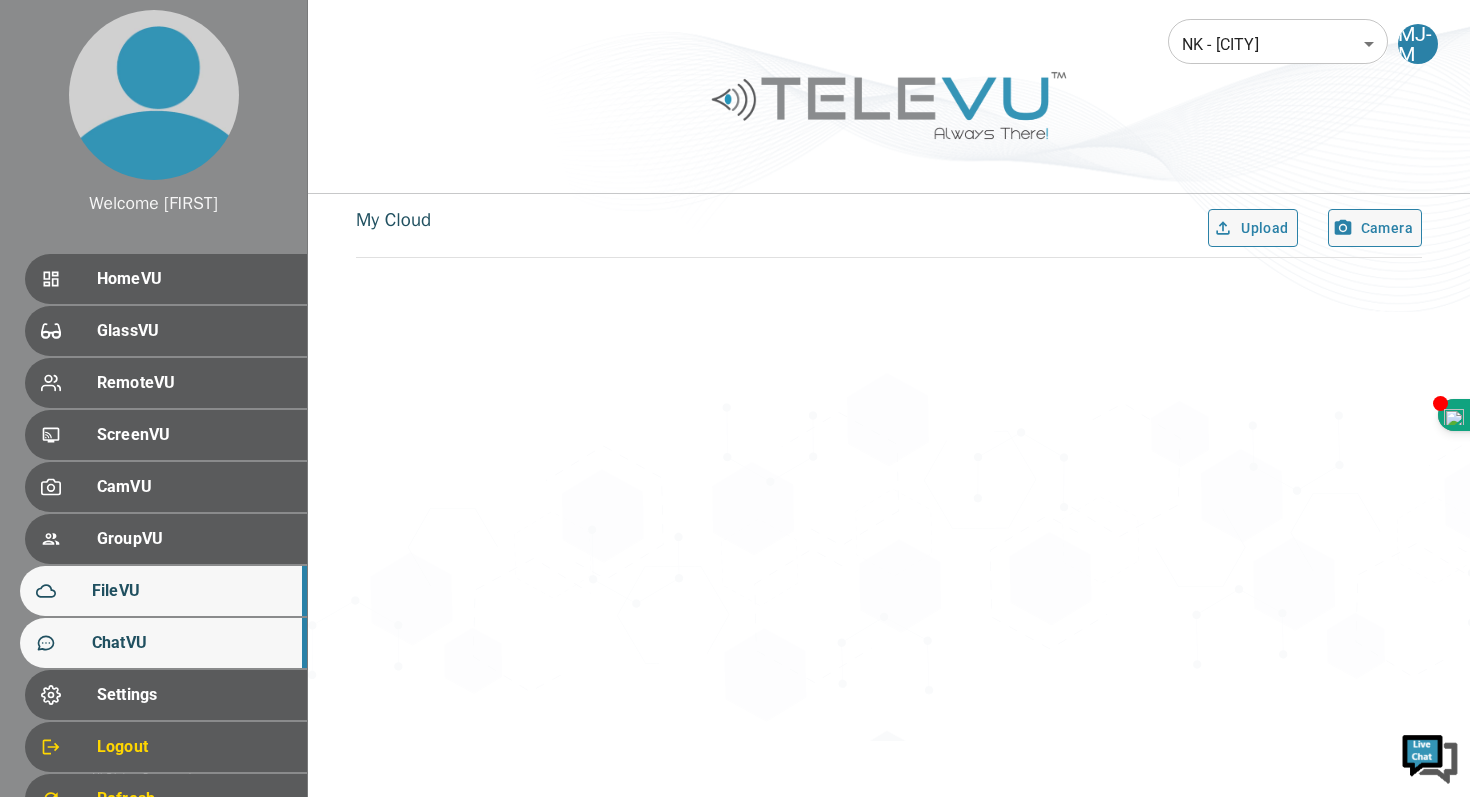 click on "ChatVU" at bounding box center [191, 643] 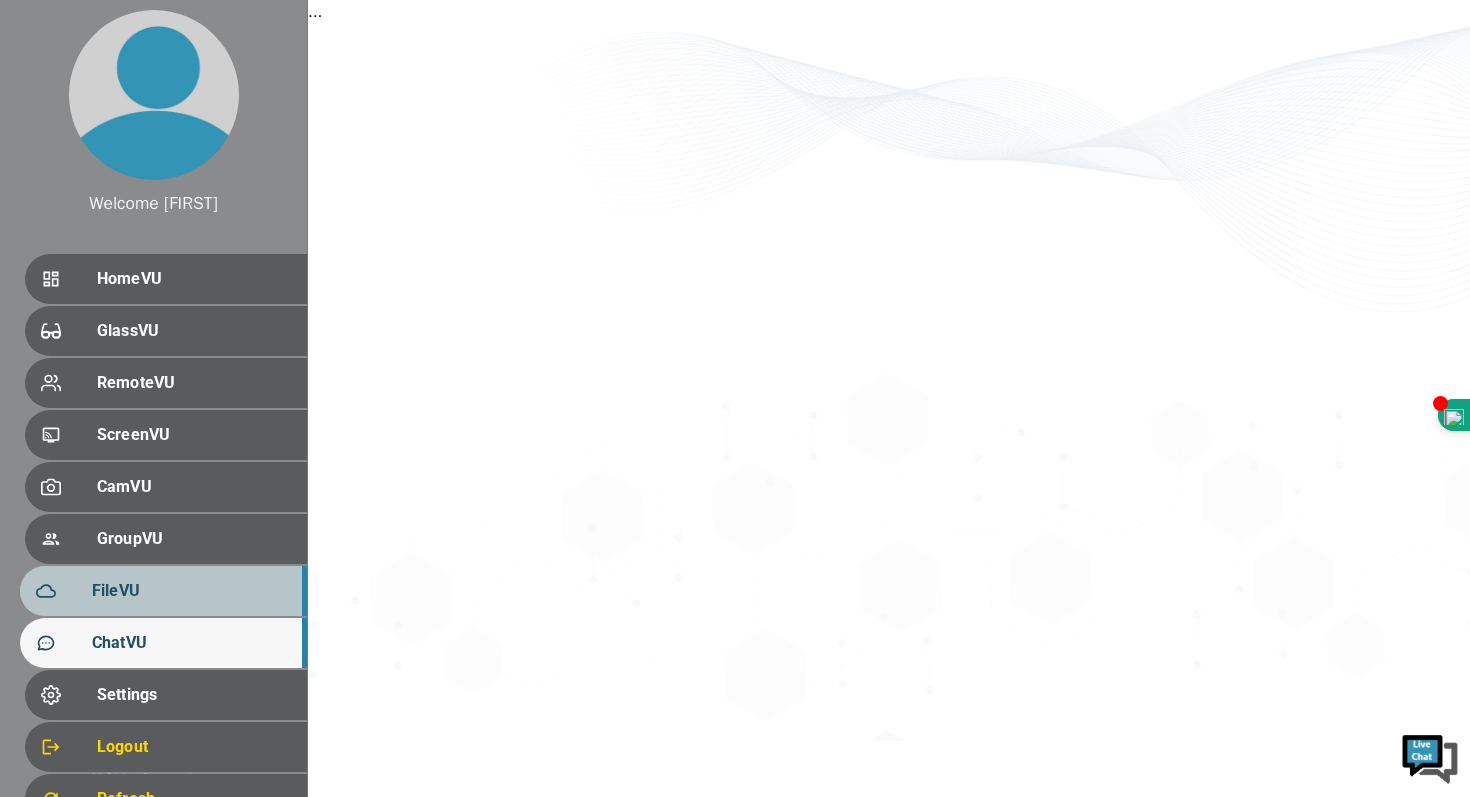 click on "FileVU" at bounding box center [191, 591] 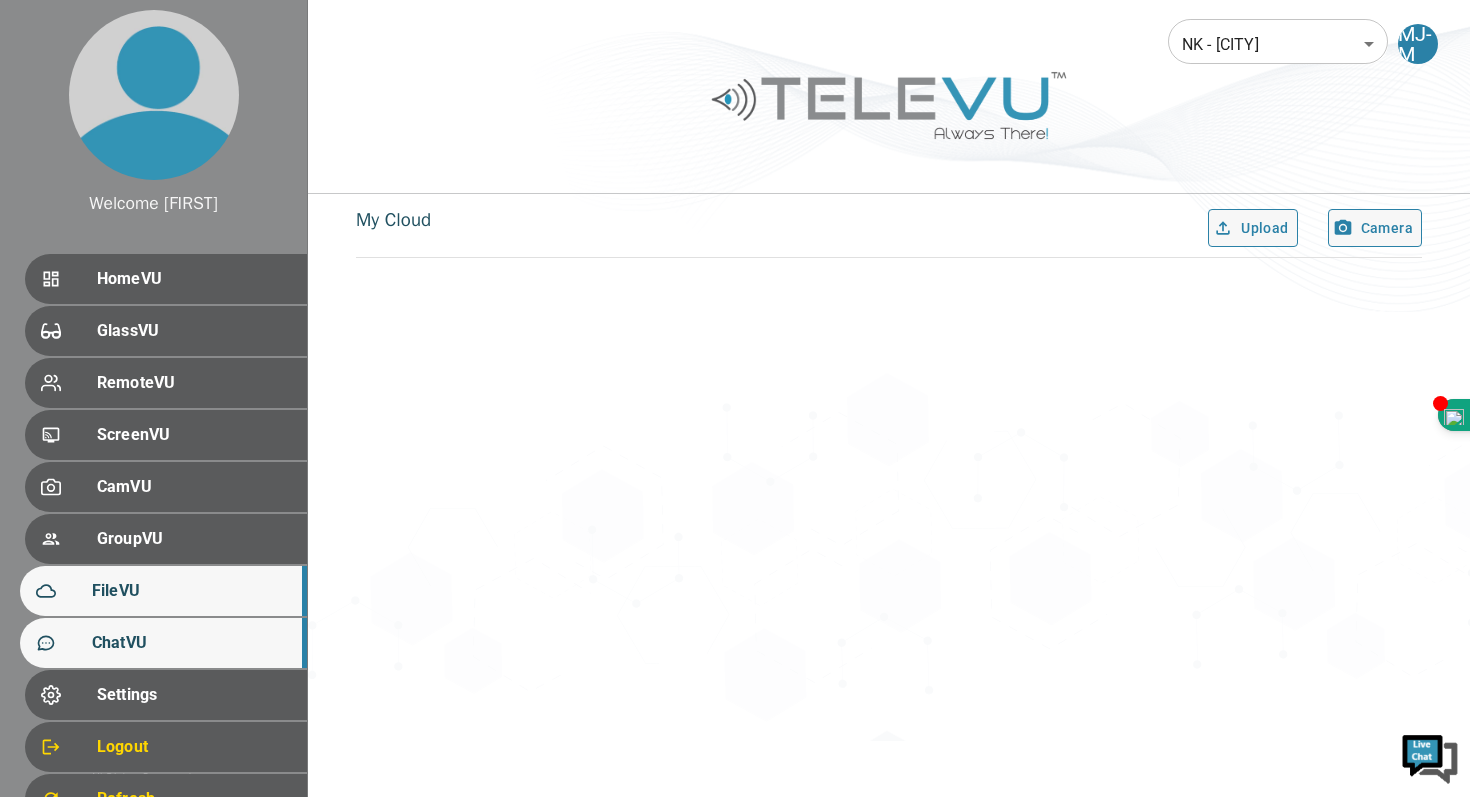 click on "ChatVU" at bounding box center (191, 643) 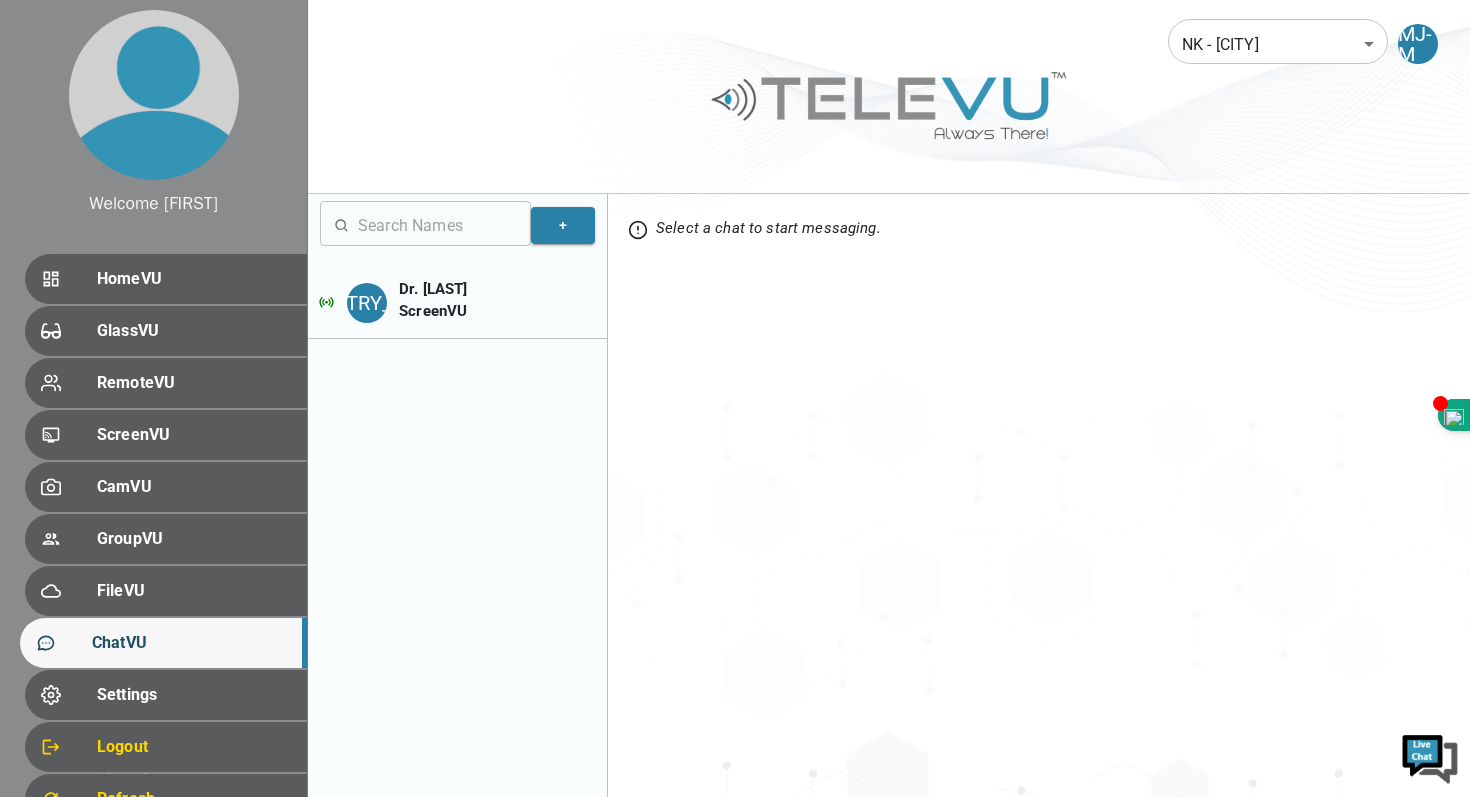 scroll, scrollTop: 87, scrollLeft: 0, axis: vertical 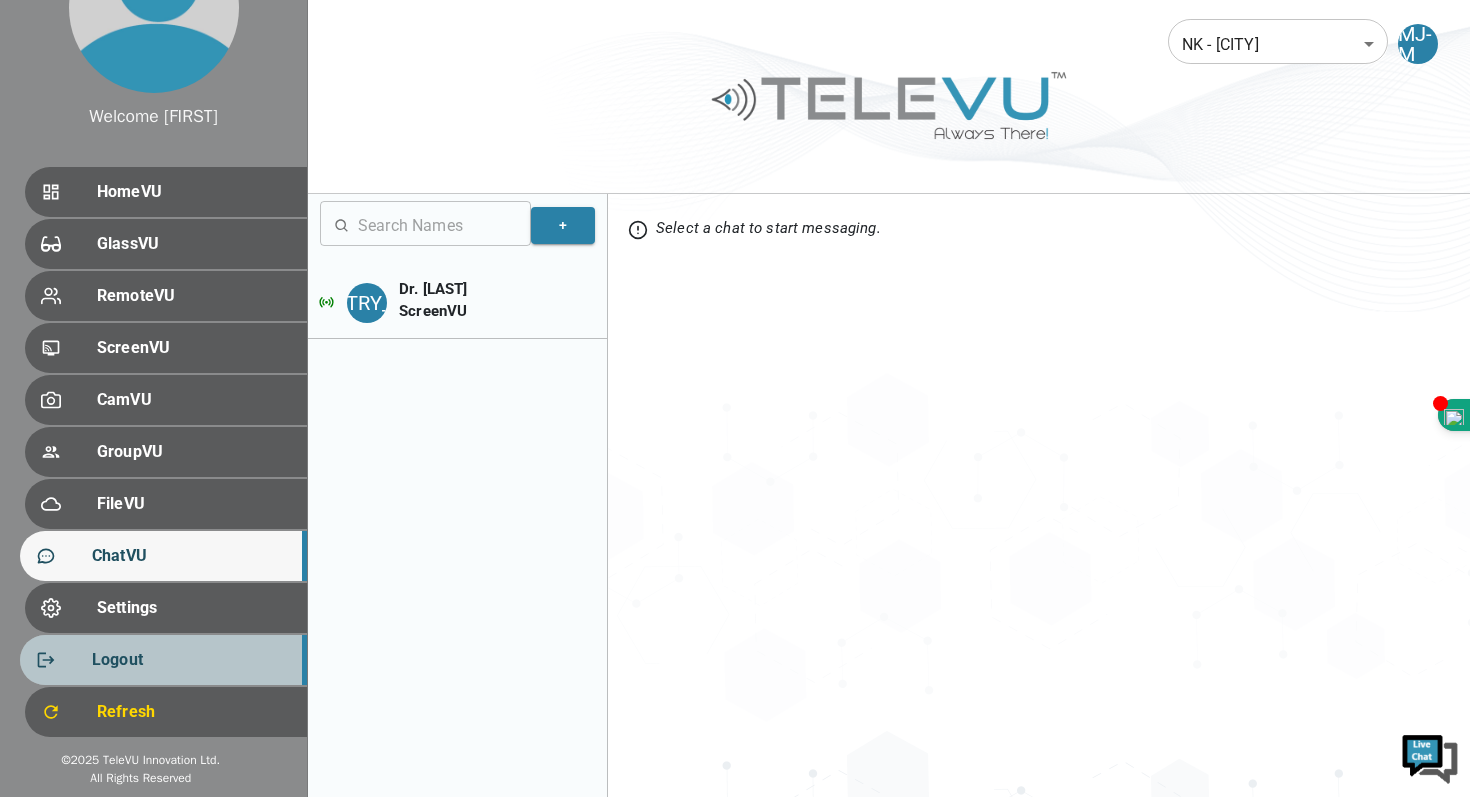 click on "Logout" at bounding box center [191, 660] 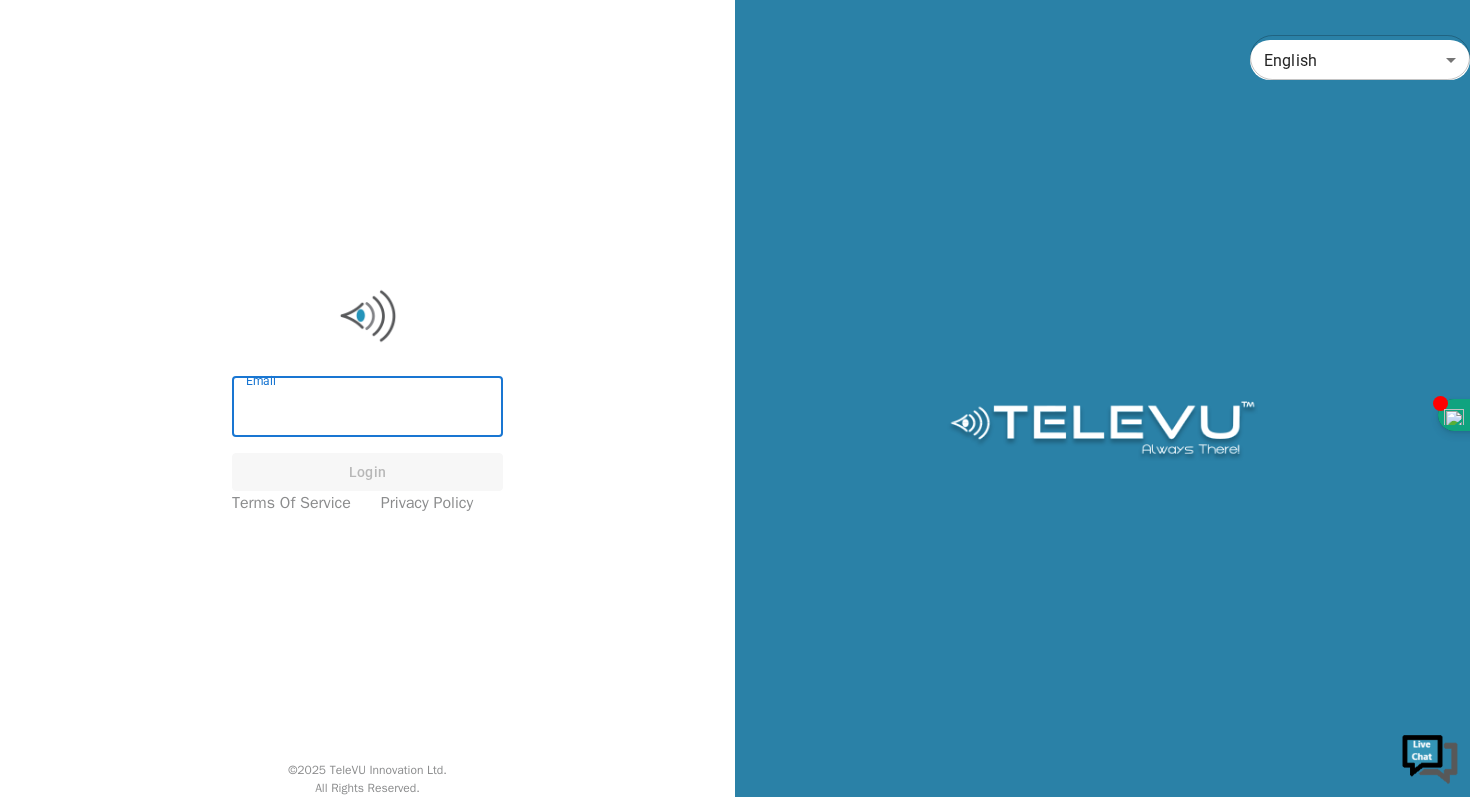 click on "Email" at bounding box center (367, 409) 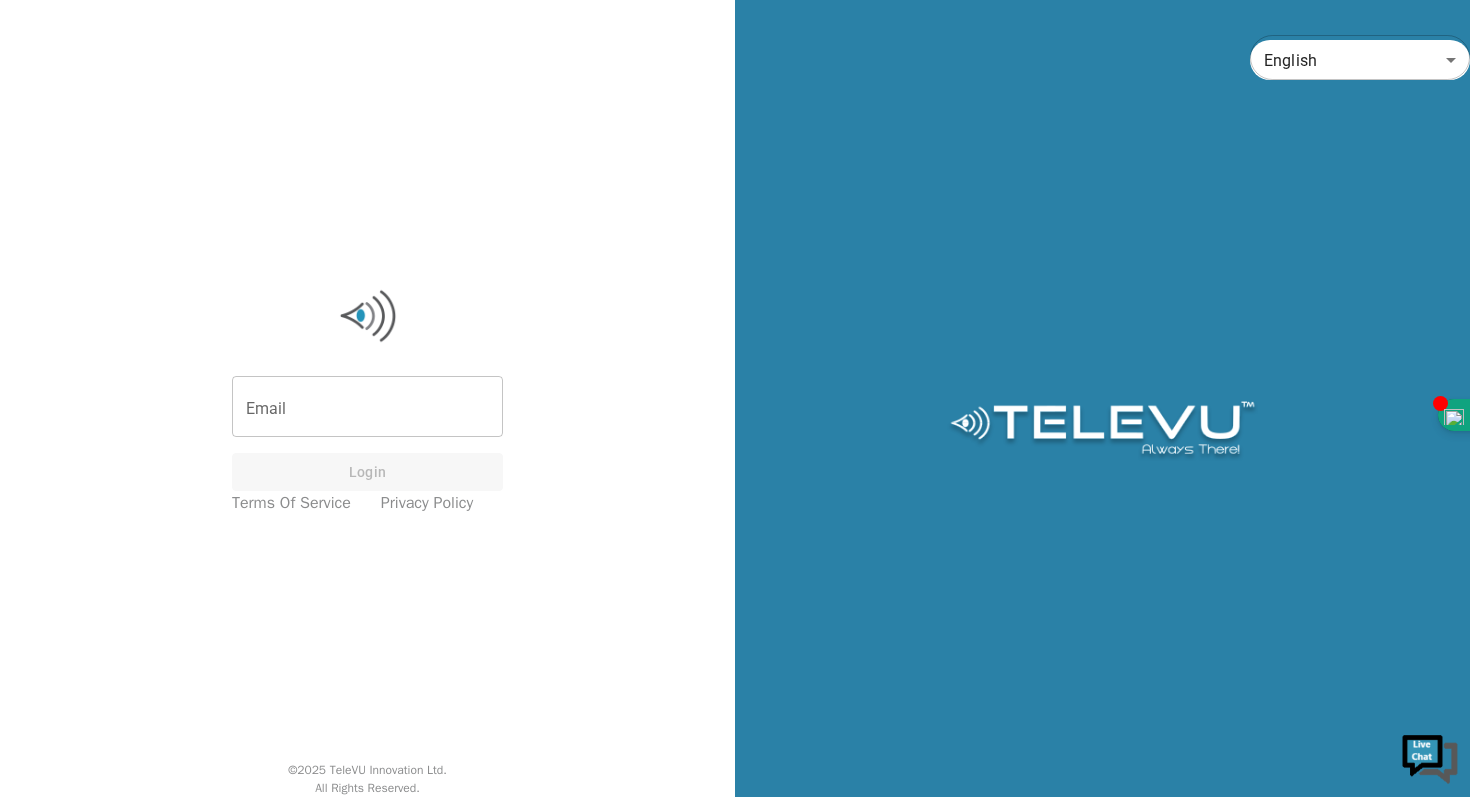 type on "surgeon.j@gmail.com" 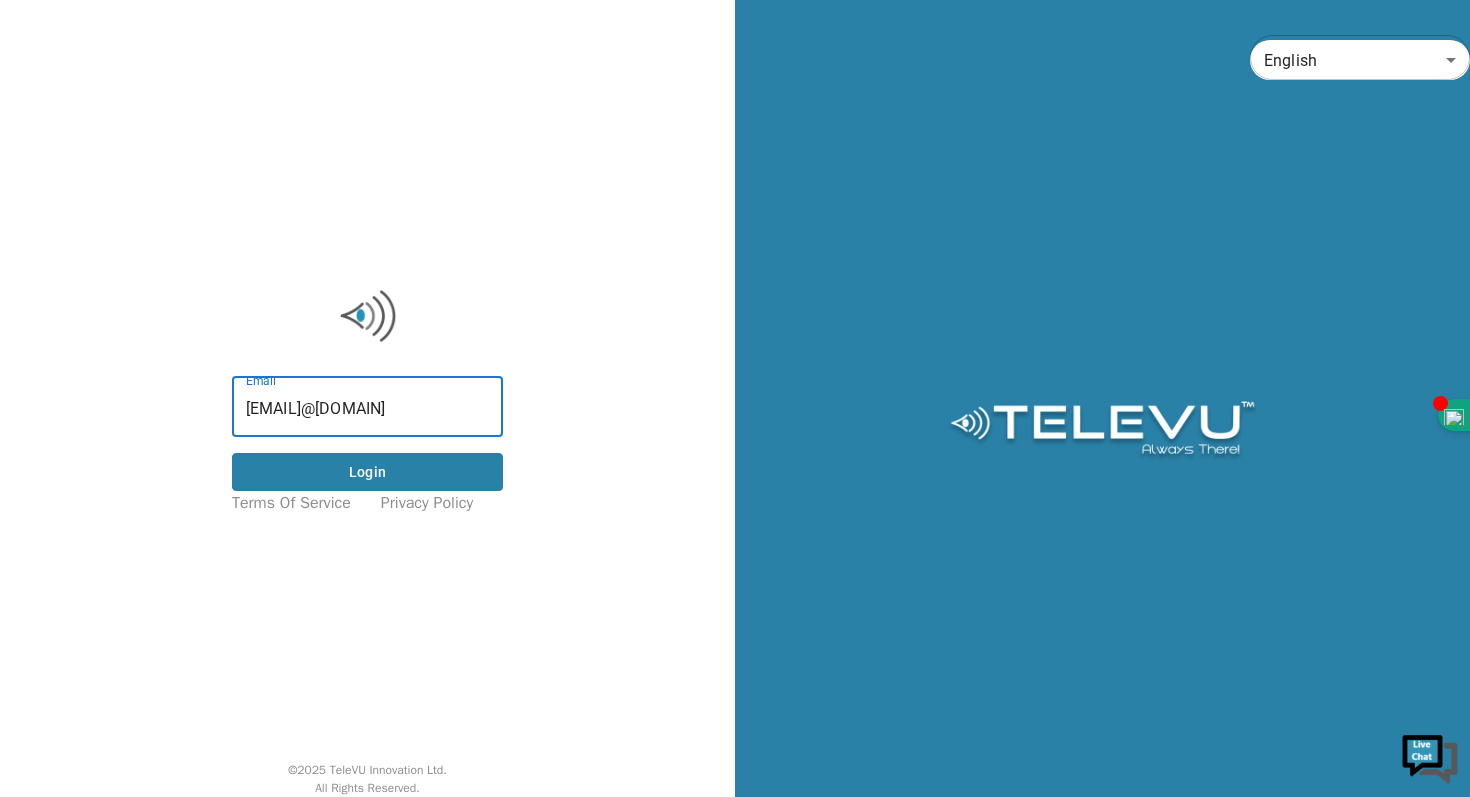 click on "Login" at bounding box center [367, 472] 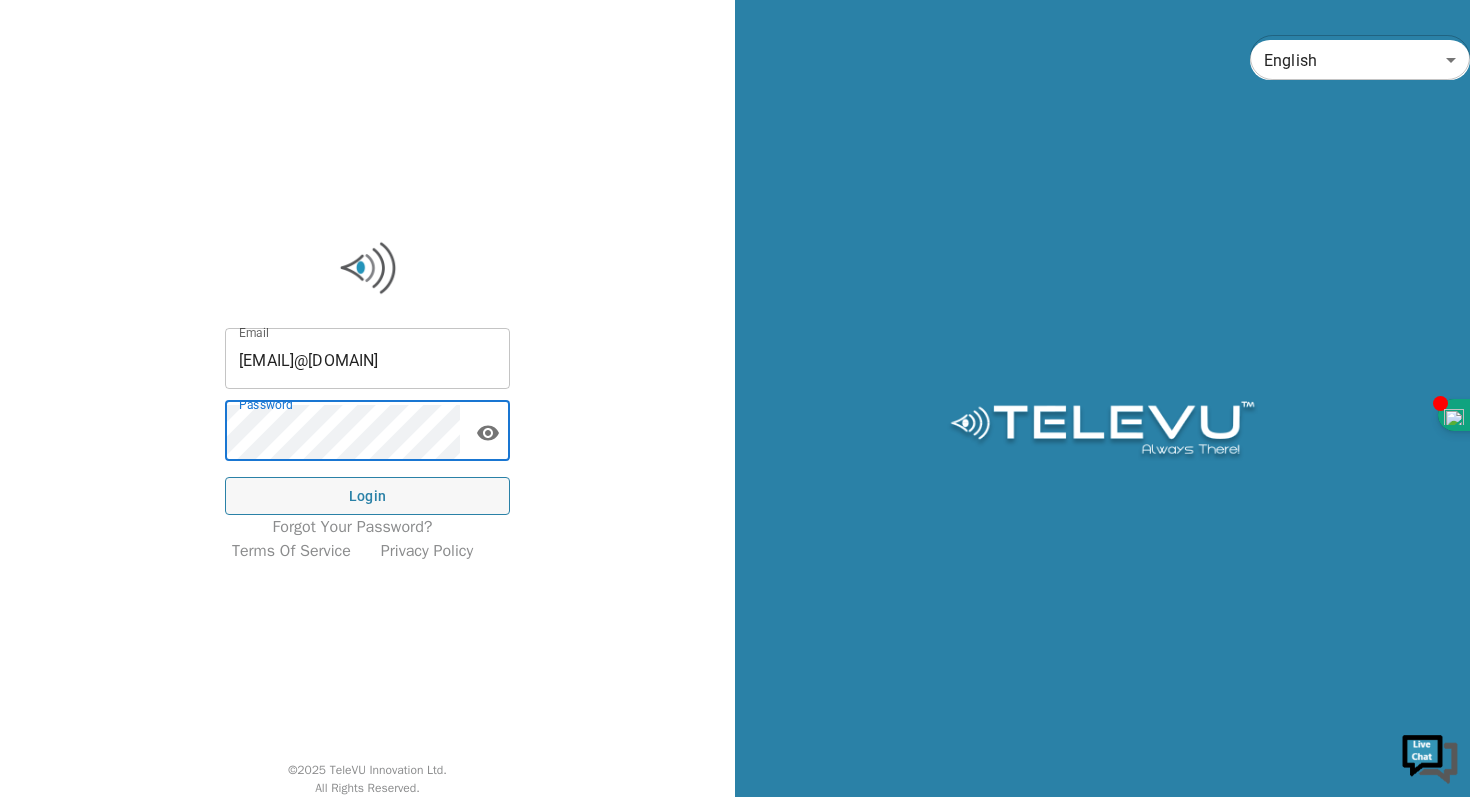 click at bounding box center [488, 433] 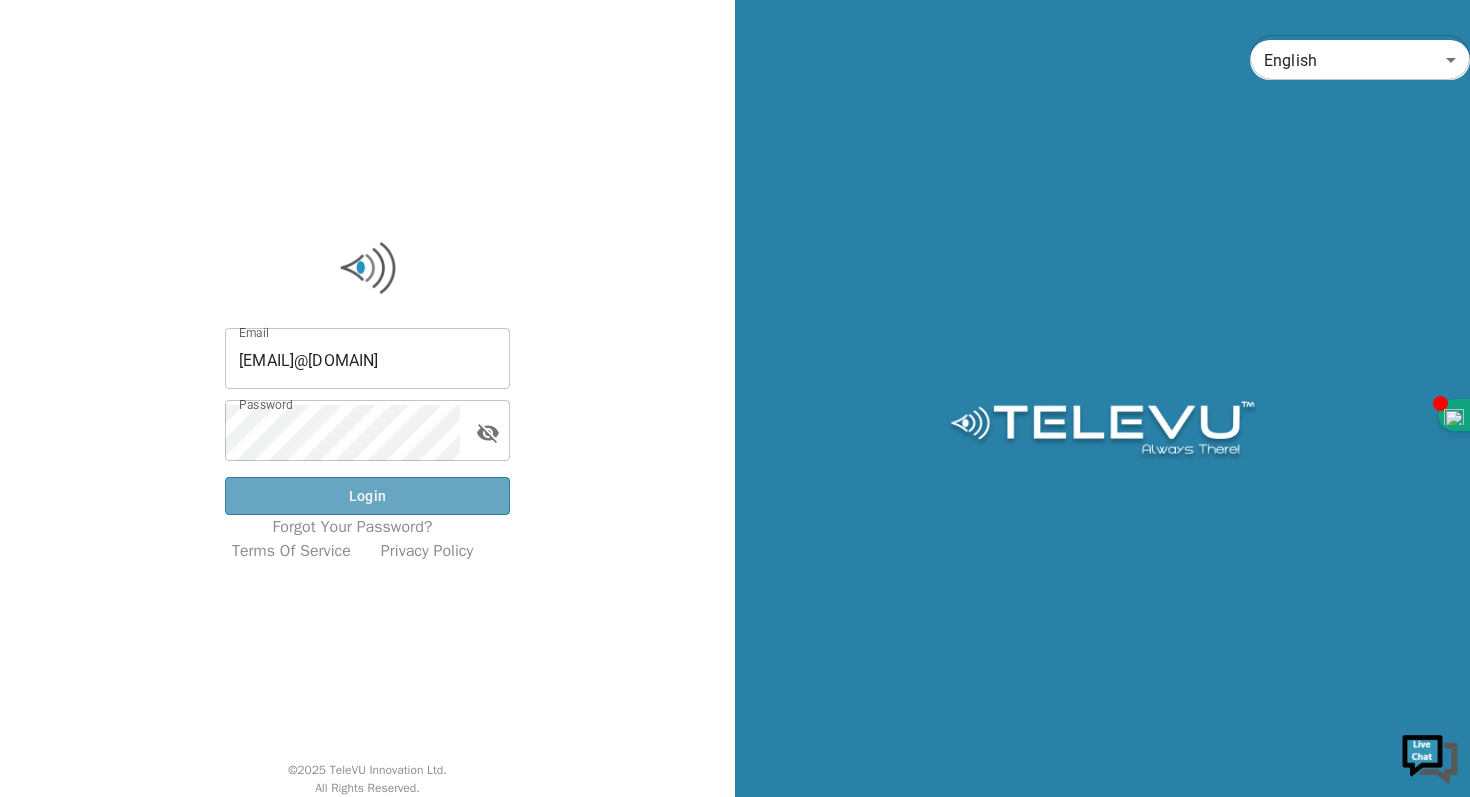 click on "Login" at bounding box center (367, 496) 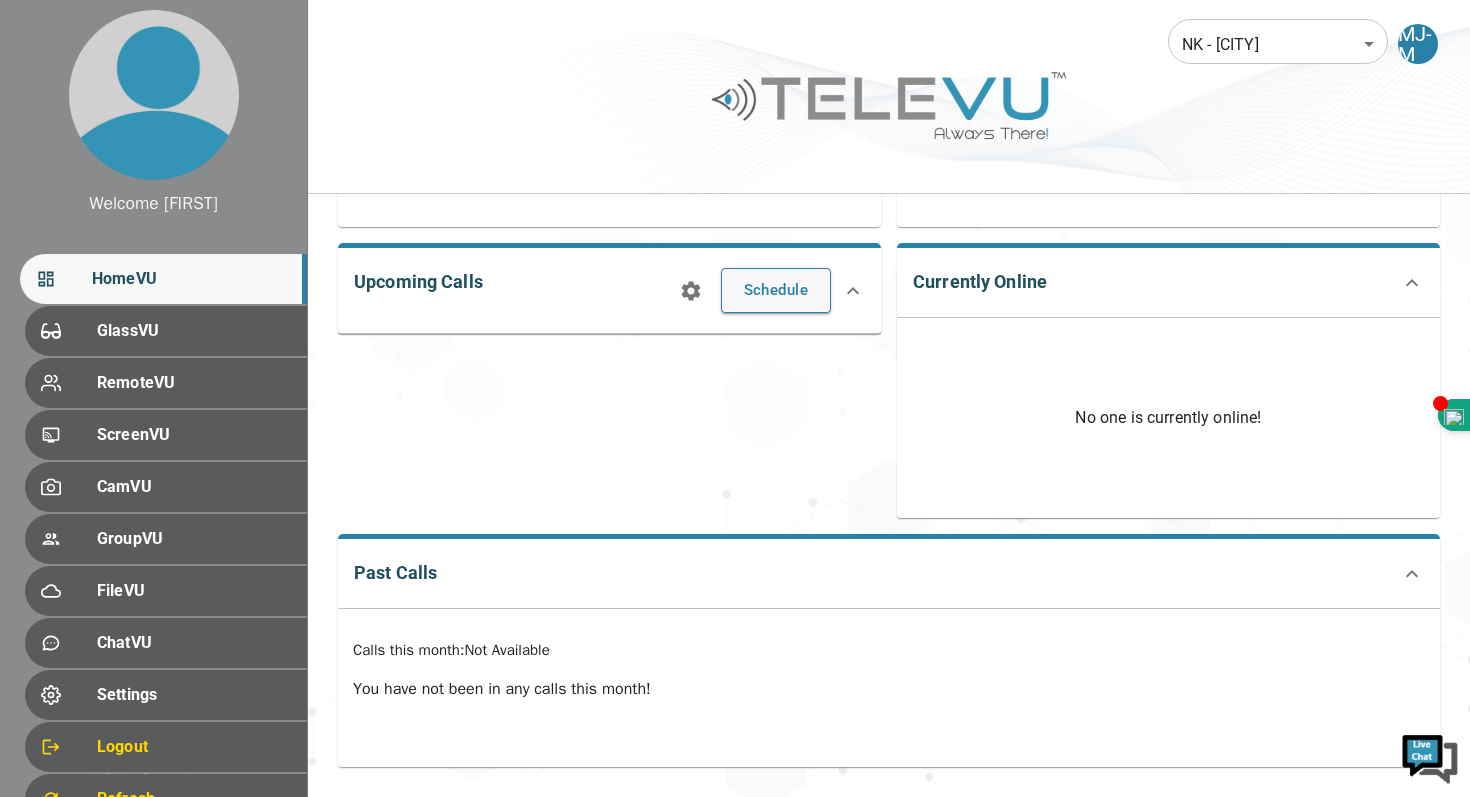 scroll, scrollTop: 0, scrollLeft: 0, axis: both 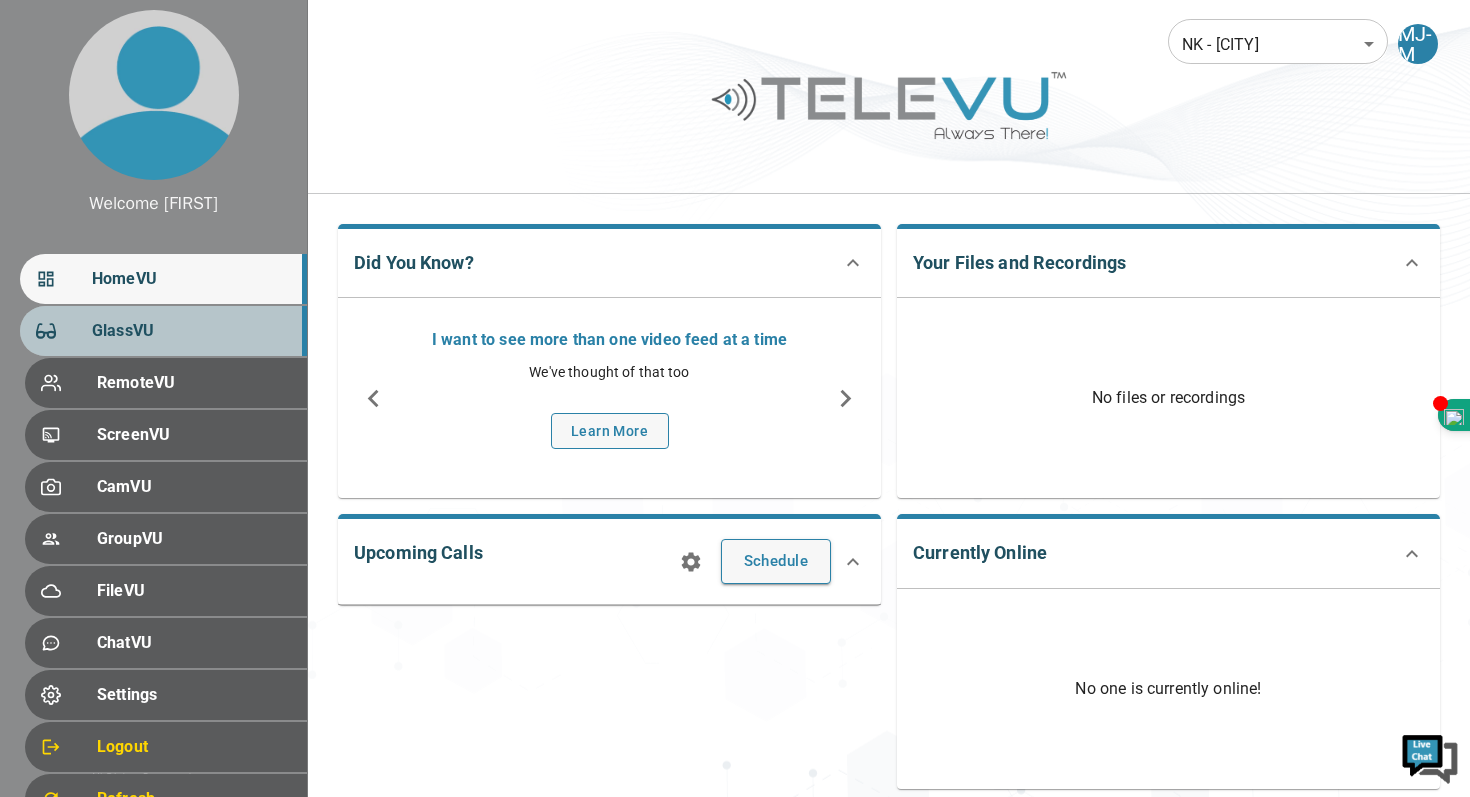click on "GlassVU" at bounding box center (191, 331) 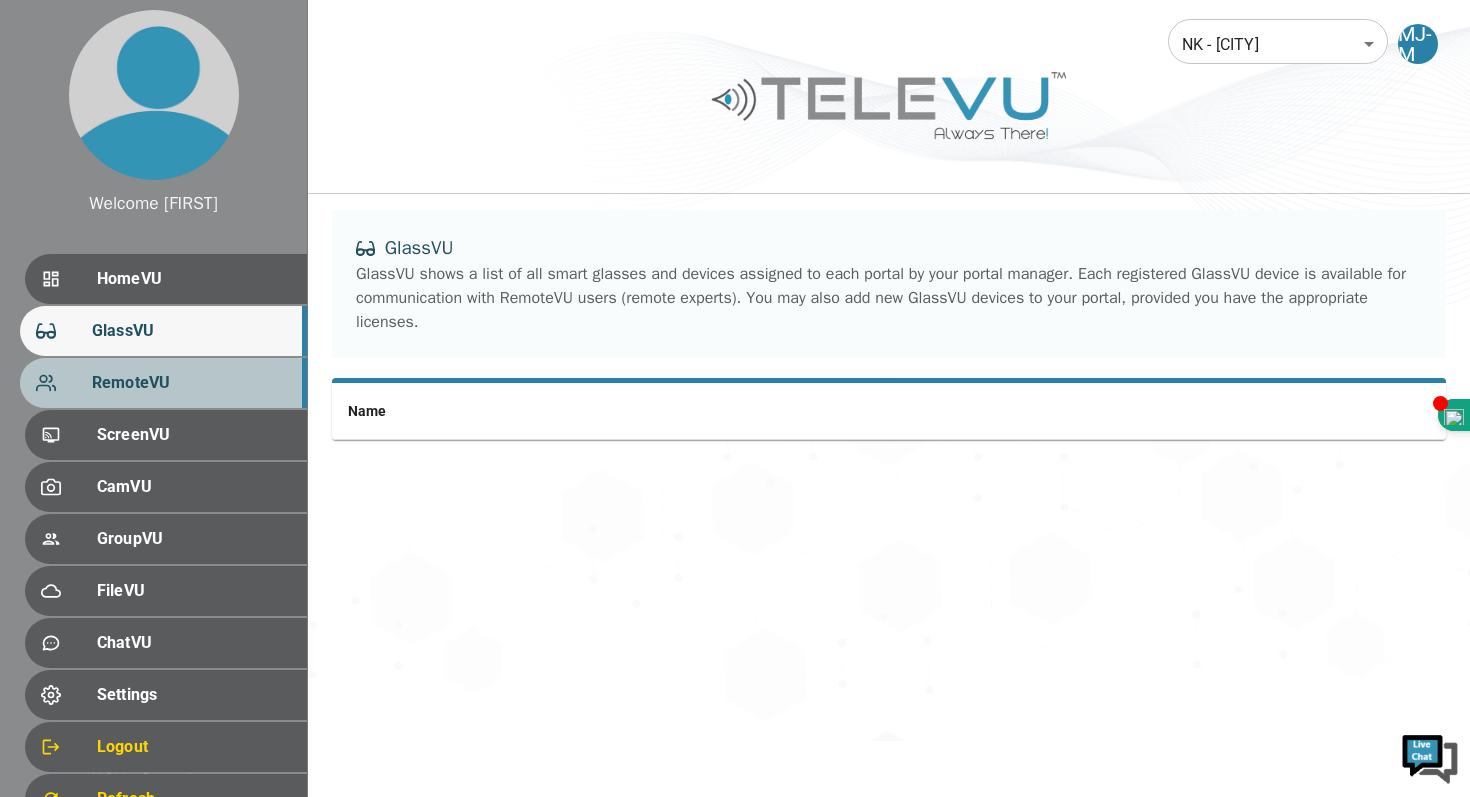 click on "RemoteVU" at bounding box center (191, 383) 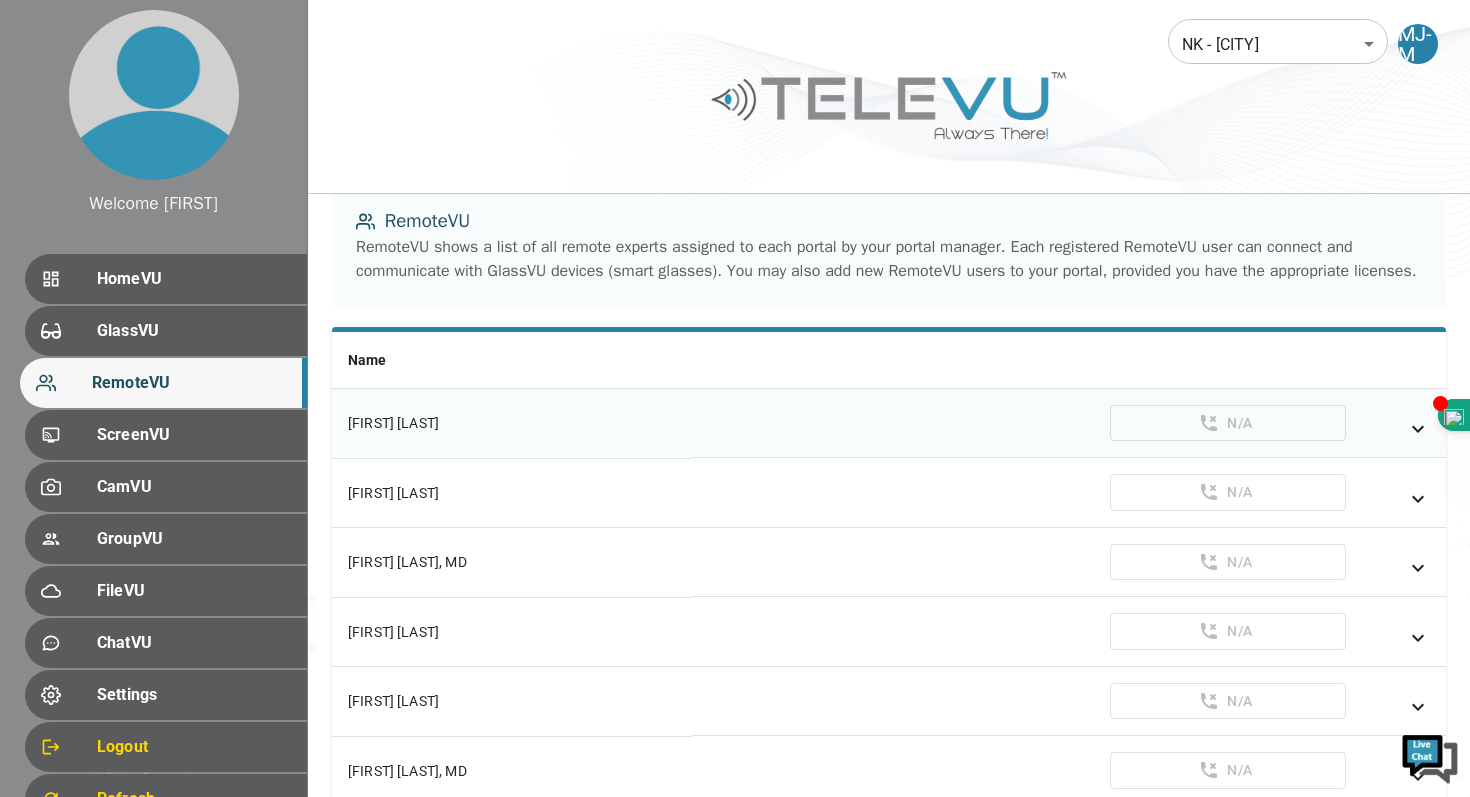 scroll, scrollTop: 34, scrollLeft: 0, axis: vertical 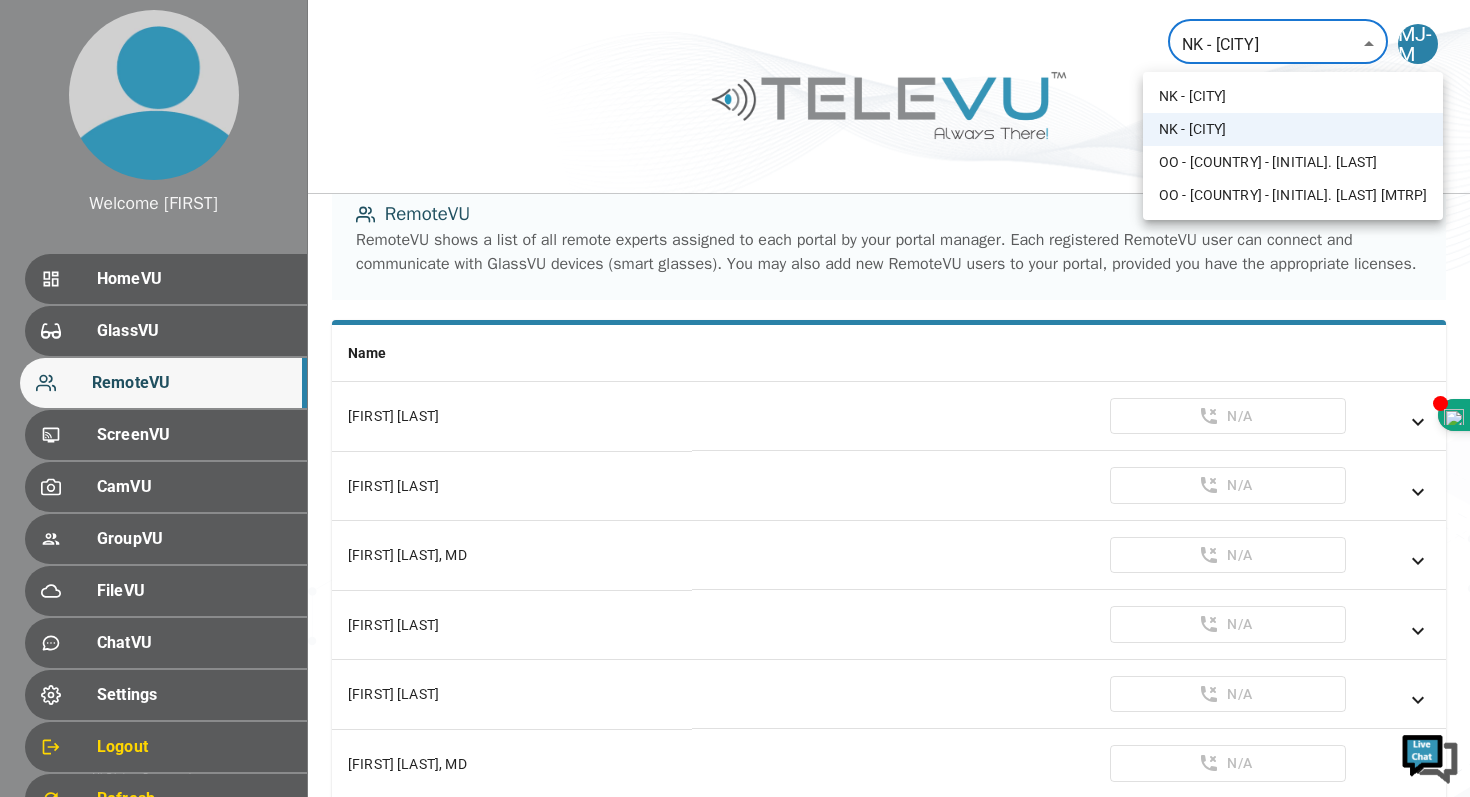 click on "Welcome   Mohammed HomeVU GlassVU RemoteVU ScreenVU CamVU GroupVU FileVU ChatVU Settings Logout Refresh ©  2025   TeleVU Innovation Ltd. All Rights Reserved NK - Jalalabad 196 ​ MJ-M RemoteVU RemoteVU shows a list of all remote experts assigned to each portal by your portal manager. Each registered RemoteVU  user can connect and communicate with GlassVU devices (smart glasses). You may also add new RemoteVU users to your portal, provided you have the appropriate licenses. Name Alim Leung   N/A Avishai Shoham   N/A Benjamin Warf, MD   N/A Bevin Metzger   N/A Brian Kaaya Nsubuga    N/A Daniel Donoho, MD   N/A Derek Johnson   N/A Dr. Copeland   N/A Dr. Samer Elbabaa   N/A Dylan Quintal - OOS   N/A Farbod Abolhassani   N/A Flávia Cavicchioli - OOS   N/A Giselle Coelho, MD   N/A Grace Berglin - OOS   N/A Graham - OOS   N/A Harriet Ayaro Mulondo   N/A Jacob Lepard, MD   N/A Jeanne Bray - OOS   N/A Joanna Papadakis   N/A John Mugamba   N/A Justin Onen   N/A Krissy Close   N/A Megan Demijohn    N/A   N/A   N/A" at bounding box center [735, 1193] 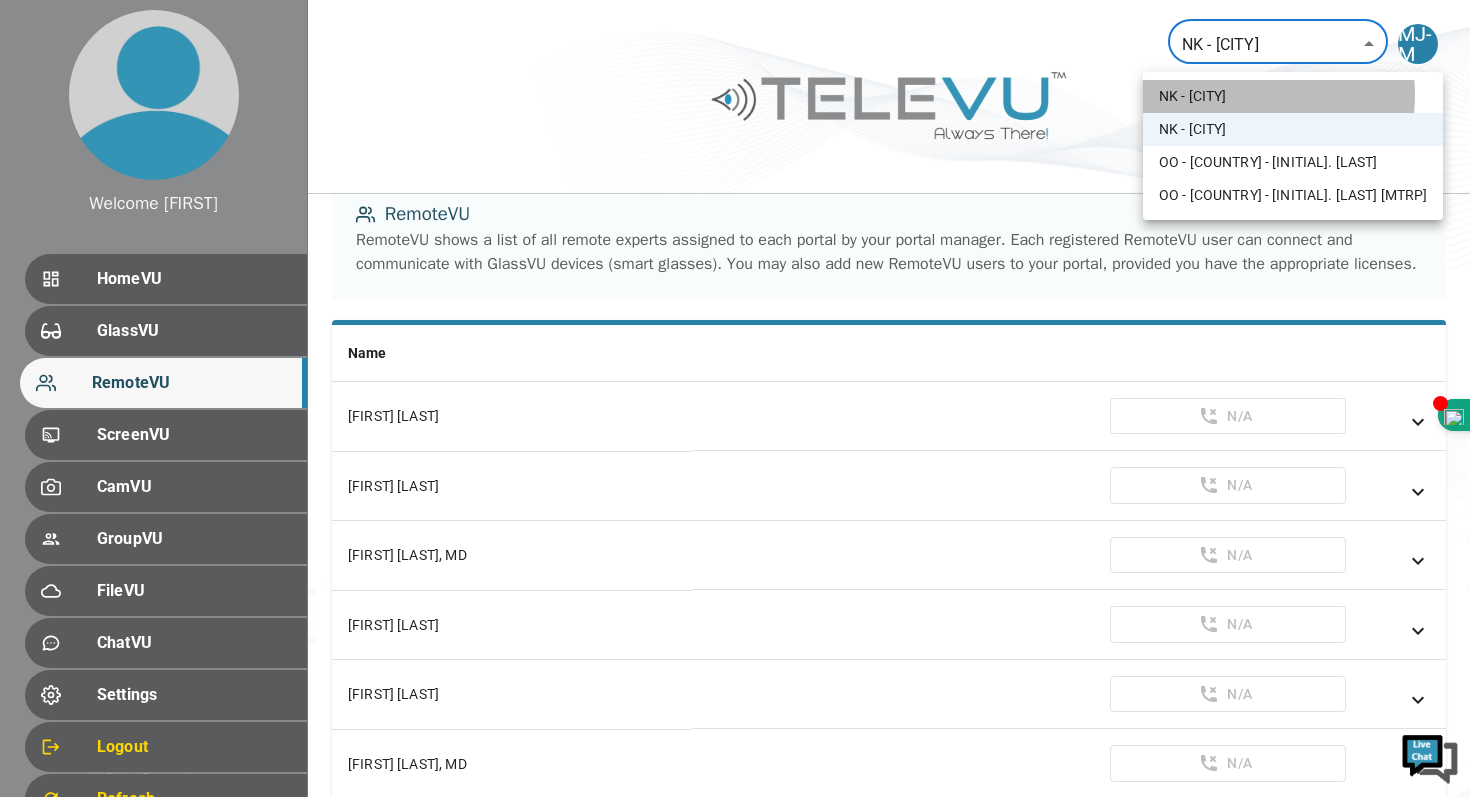 click on "NK - Herat" at bounding box center (1293, 96) 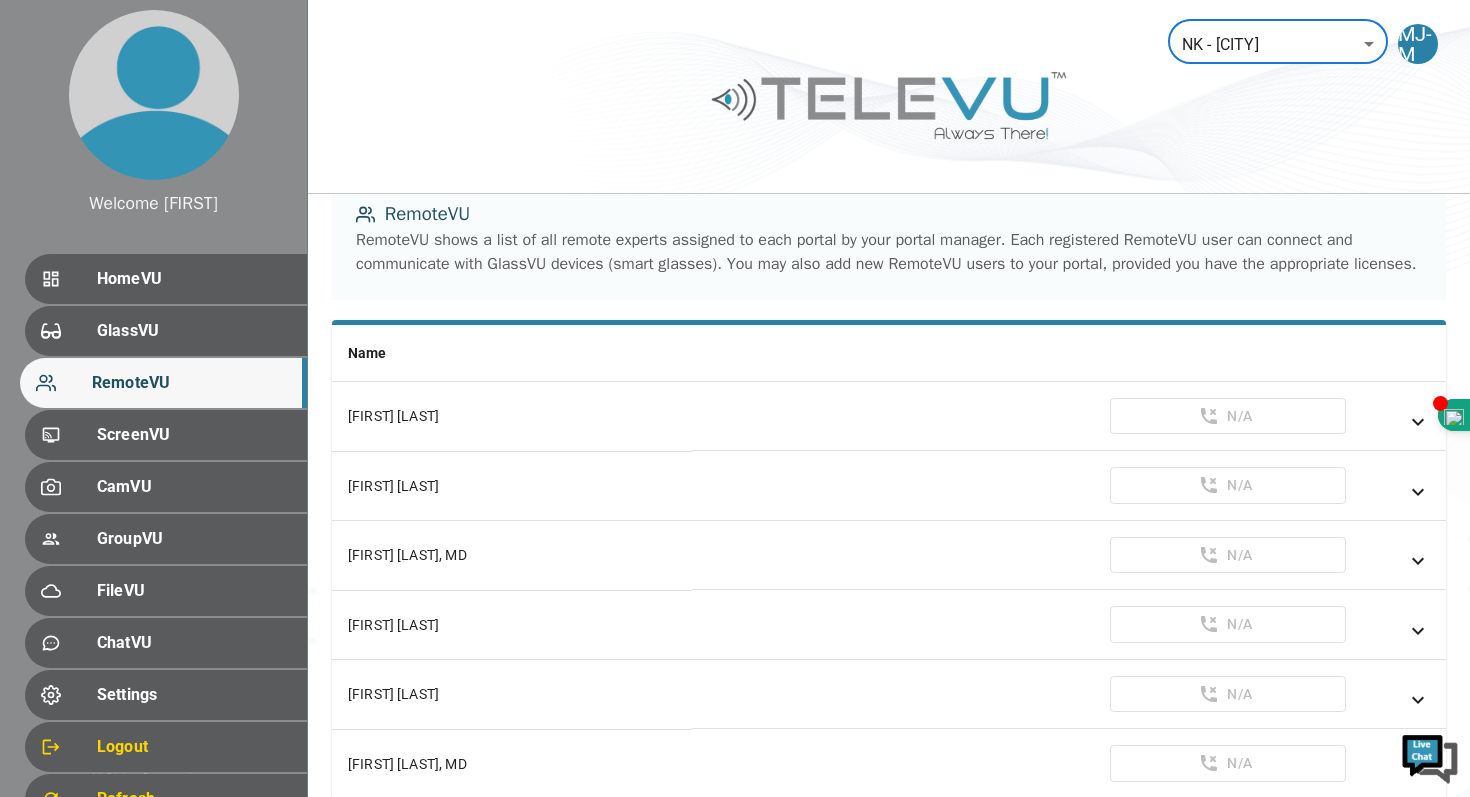 click on "Welcome   Mohammed HomeVU GlassVU RemoteVU ScreenVU CamVU GroupVU FileVU ChatVU Settings Logout Refresh ©  2025   TeleVU Innovation Ltd. All Rights Reserved NK - Herat 200 ​ MJ-M RemoteVU RemoteVU shows a list of all remote experts assigned to each portal by your portal manager. Each registered RemoteVU  user can connect and communicate with GlassVU devices (smart glasses). You may also add new RemoteVU users to your portal, provided you have the appropriate licenses. Name Alim Leung   N/A Avishai Shoham   N/A Benjamin Warf, MD   N/A Bevin Metzger   N/A Brian Kaaya Nsubuga    N/A Daniel Donoho, MD   N/A Derek Johnson   N/A Dr. Copeland   N/A Dylan Quintal - OOS   N/A Farbod Abolhassani   N/A Flávia Cavicchioli - OOS   N/A Giselle Coelho, MD   N/A Grace Berglin - OOS   N/A Graham - OOS   N/A Harriet Ayaro Mulondo   N/A Jacob Lepard, MD   N/A Jeanne Bray - OOS   N/A Joanna Papadakis   N/A John Mugamba   N/A Justin Onen   N/A Krissy Close   N/A Megan Demijohn    N/A Michael Dewan, MD   N/A   N/A   N/A   N/A" at bounding box center [735, 1159] 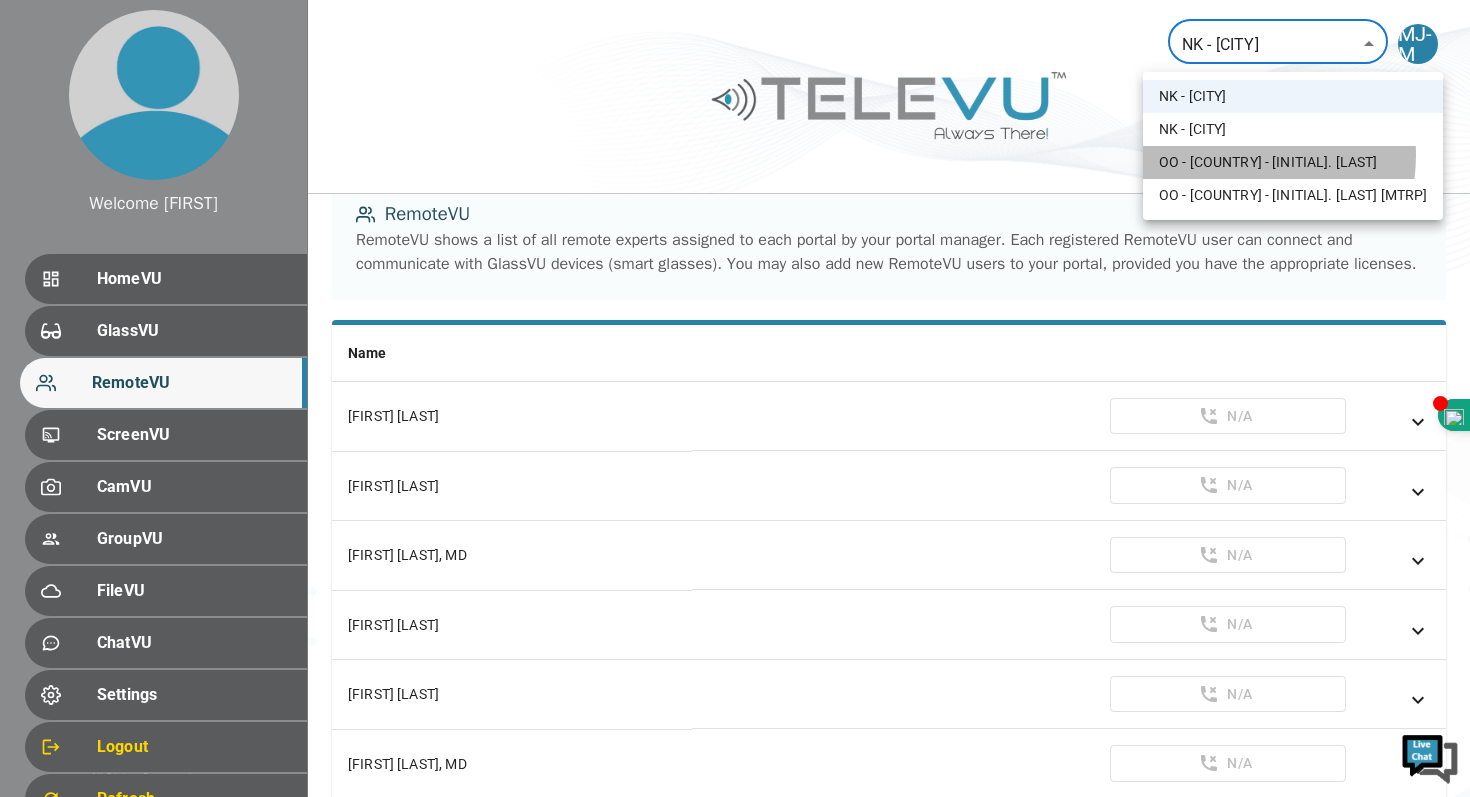 click on "OO - Afghanistan - A. Abdali" at bounding box center (1293, 162) 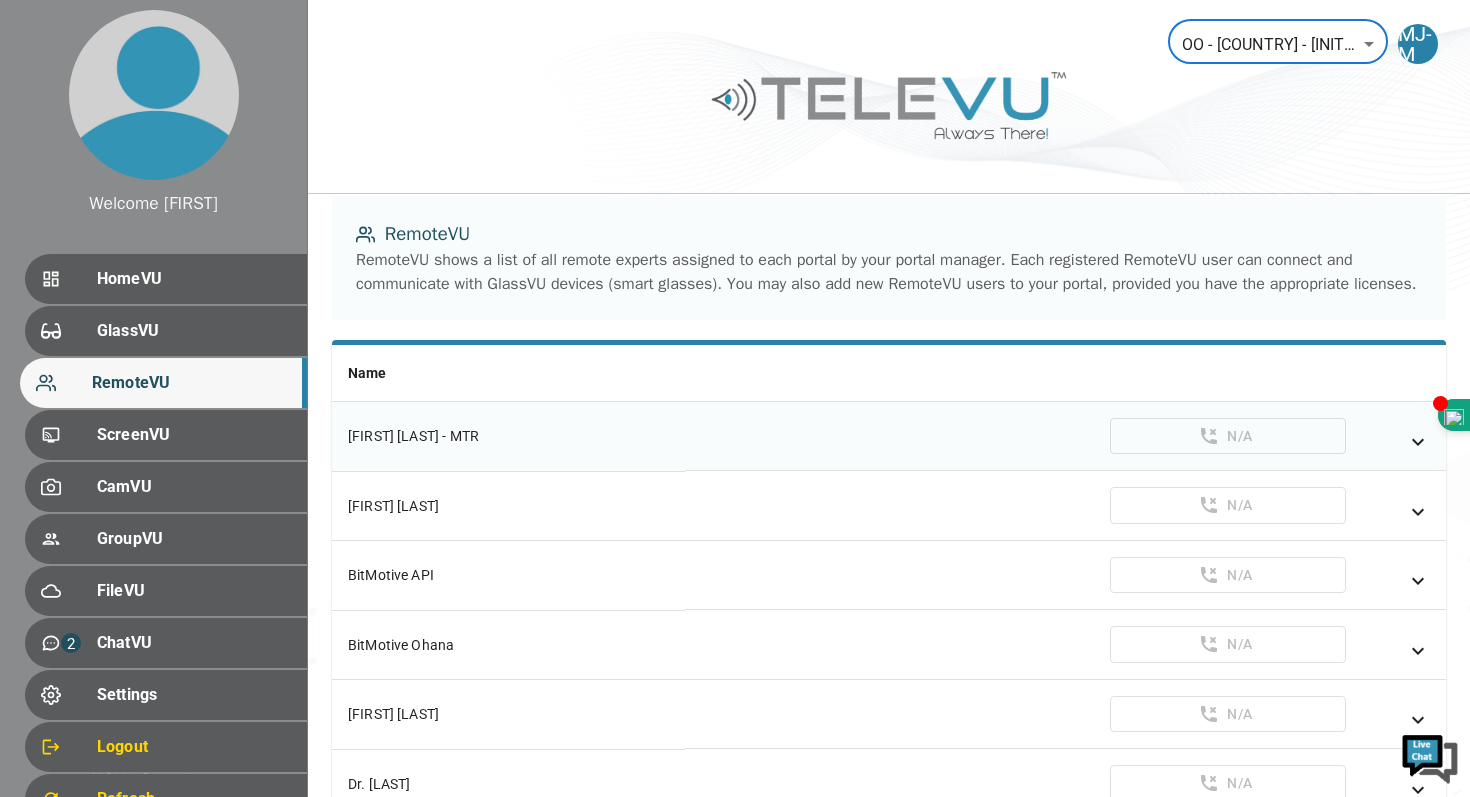 scroll, scrollTop: 0, scrollLeft: 0, axis: both 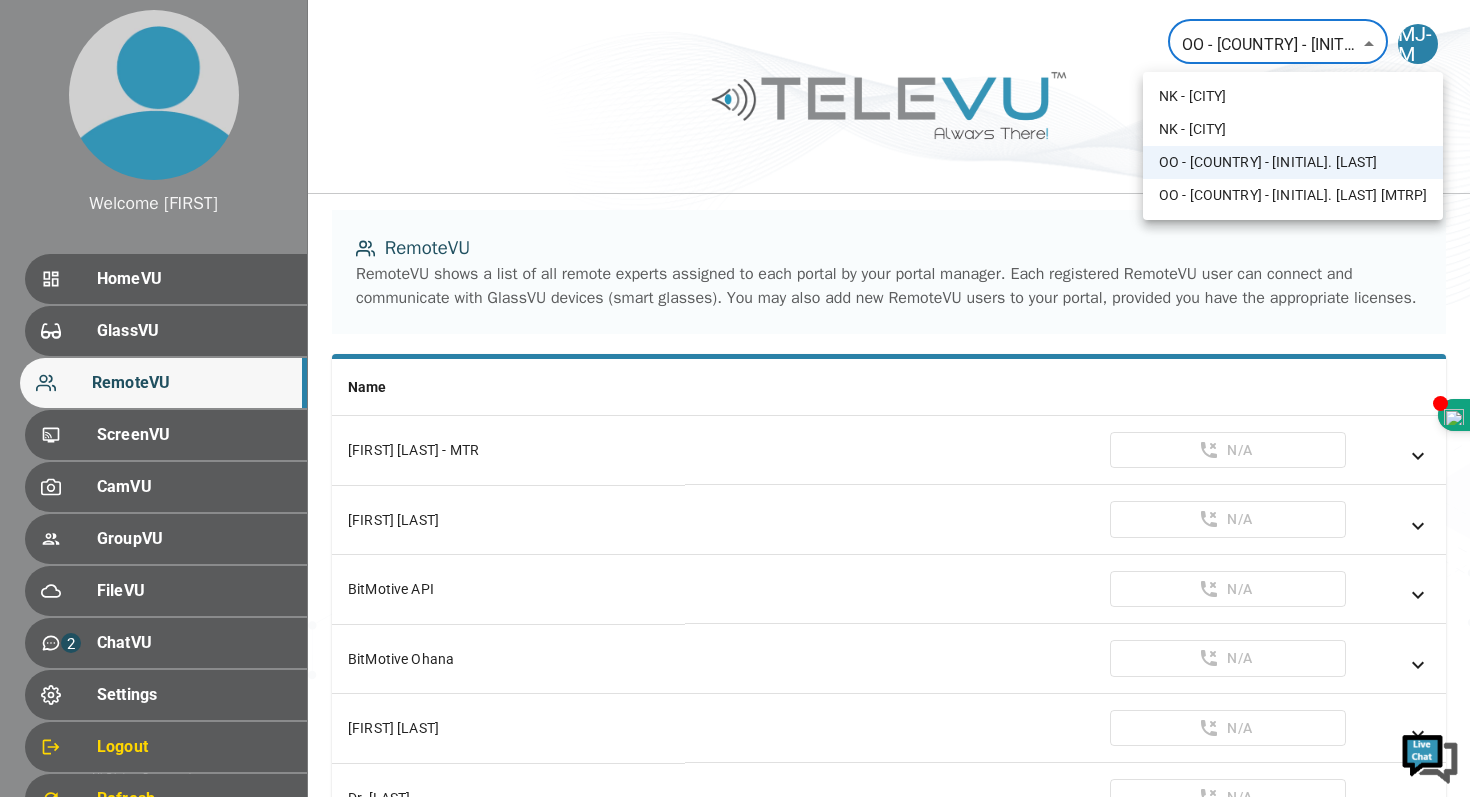 click on "Welcome   Mohammed HomeVU GlassVU RemoteVU ScreenVU CamVU GroupVU FileVU 2 ChatVU Settings Logout Refresh ©  2025   TeleVU Innovation Ltd. All Rights Reserved OO - Afghanistan - A. Abdali 159 ​ MJ-M RemoteVU RemoteVU shows a list of all remote experts assigned to each portal by your portal manager. Each registered RemoteVU  user can connect and communicate with GlassVU devices (smart glasses). You may also add new RemoteVU users to your portal, provided you have the appropriate licenses. Name Ali Sultan - MTR   N/A Bevin Metzger   N/A BitMotive API   N/A BitMotive Ohana   N/A Cecilia Ronoh   N/A Dr. Abdali   N/A Dr. Qaderi   N/A Dylan Quintal - OOS   N/A Emma Bridgeland    N/A Flávia Cavicchioli - OOS   N/A Grace Berglin - OOS   N/A Graham - OOS   N/A Jeanne Bray - OOS   N/A Marchelle Sellers - OOS   N/A Mark Hammonds    N/A Megan Demijohn    N/A Mohammed Jaweed - MTR   N/A Peter Ronoh   N/A Peter Ronoh   N/A Radzi Hamzah   N/A Sidra Bugsch - OOS   N/A NK - Herat NK - Jalalabad" at bounding box center (735, 949) 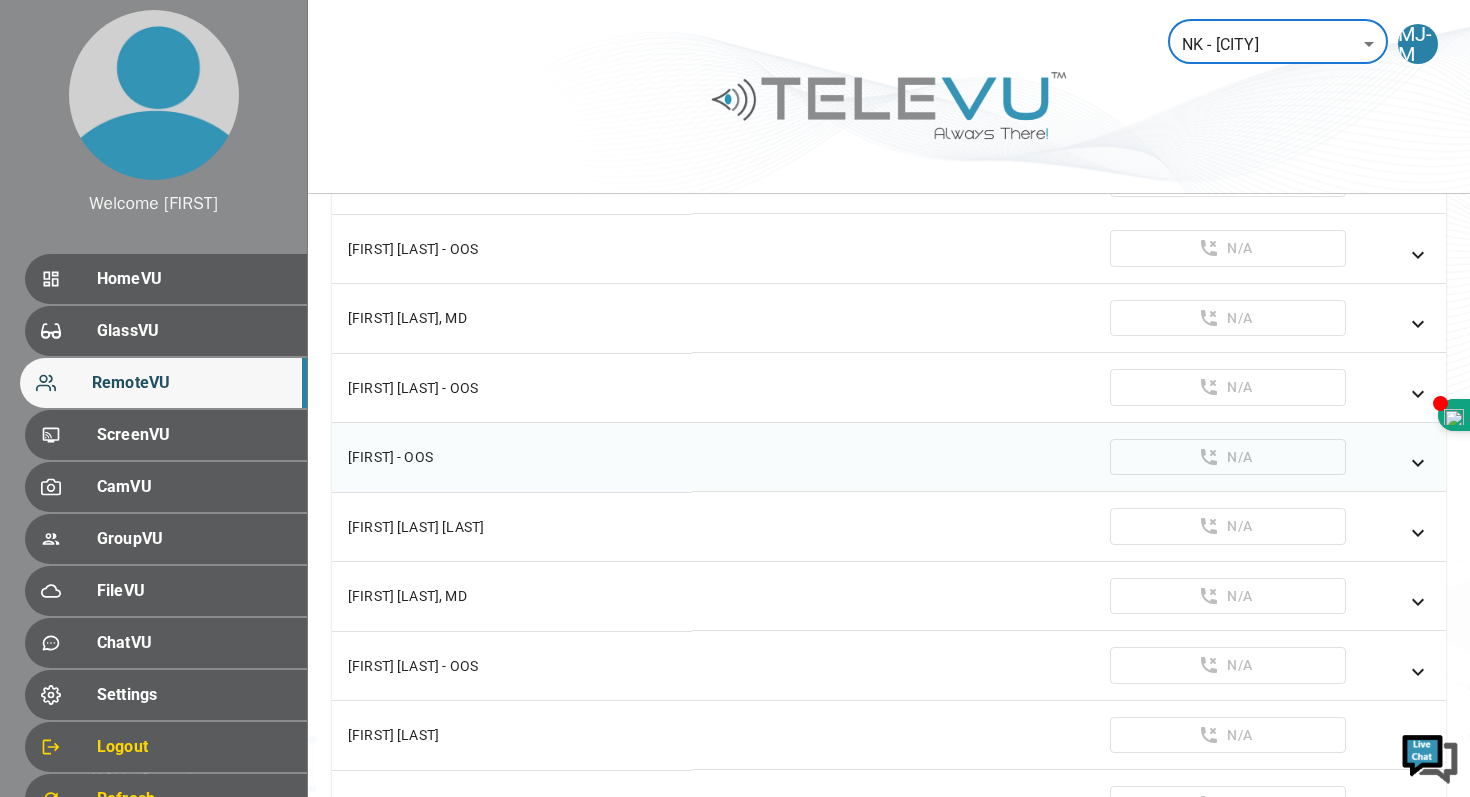 scroll, scrollTop: 1098, scrollLeft: 0, axis: vertical 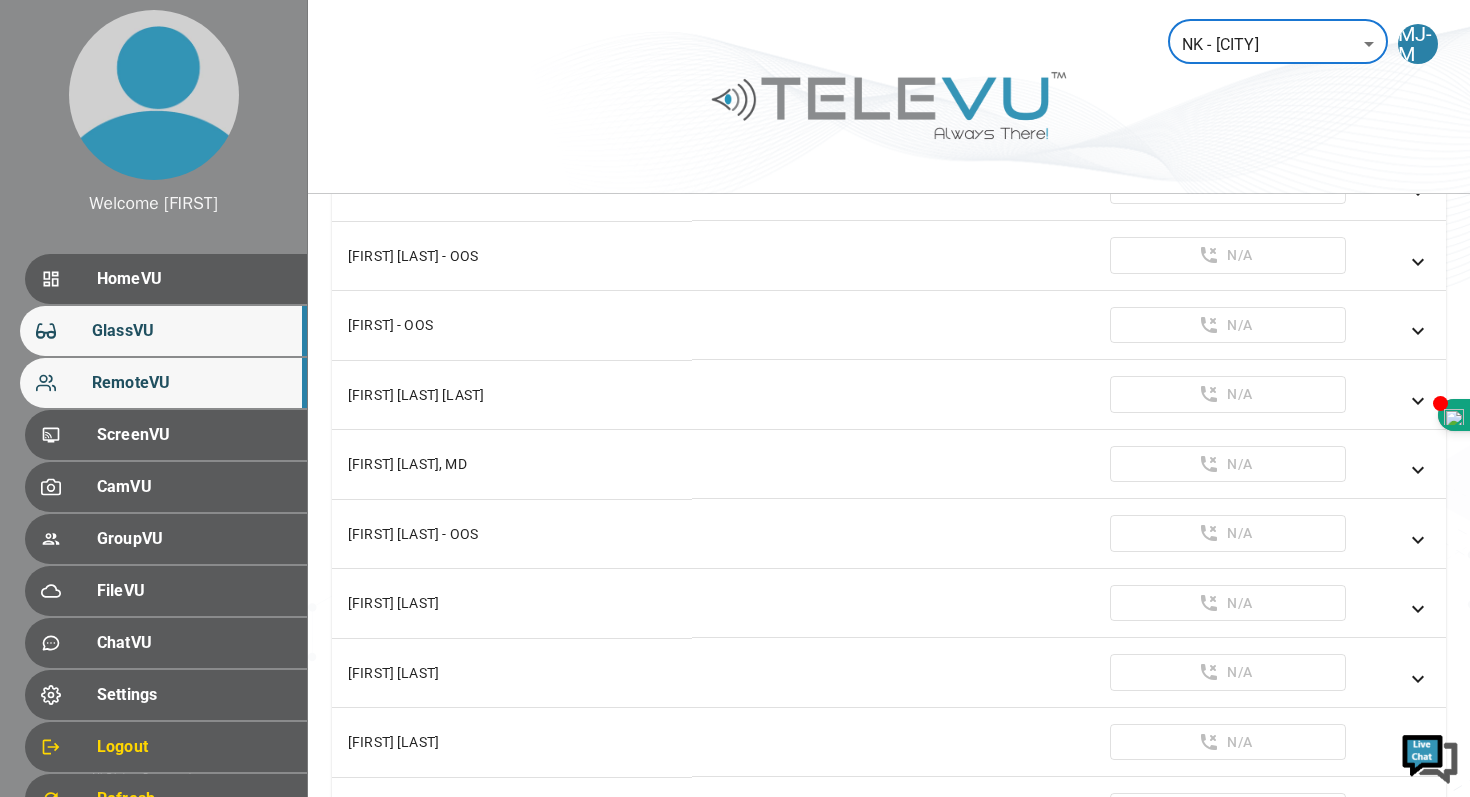 click on "GlassVU" at bounding box center (191, 331) 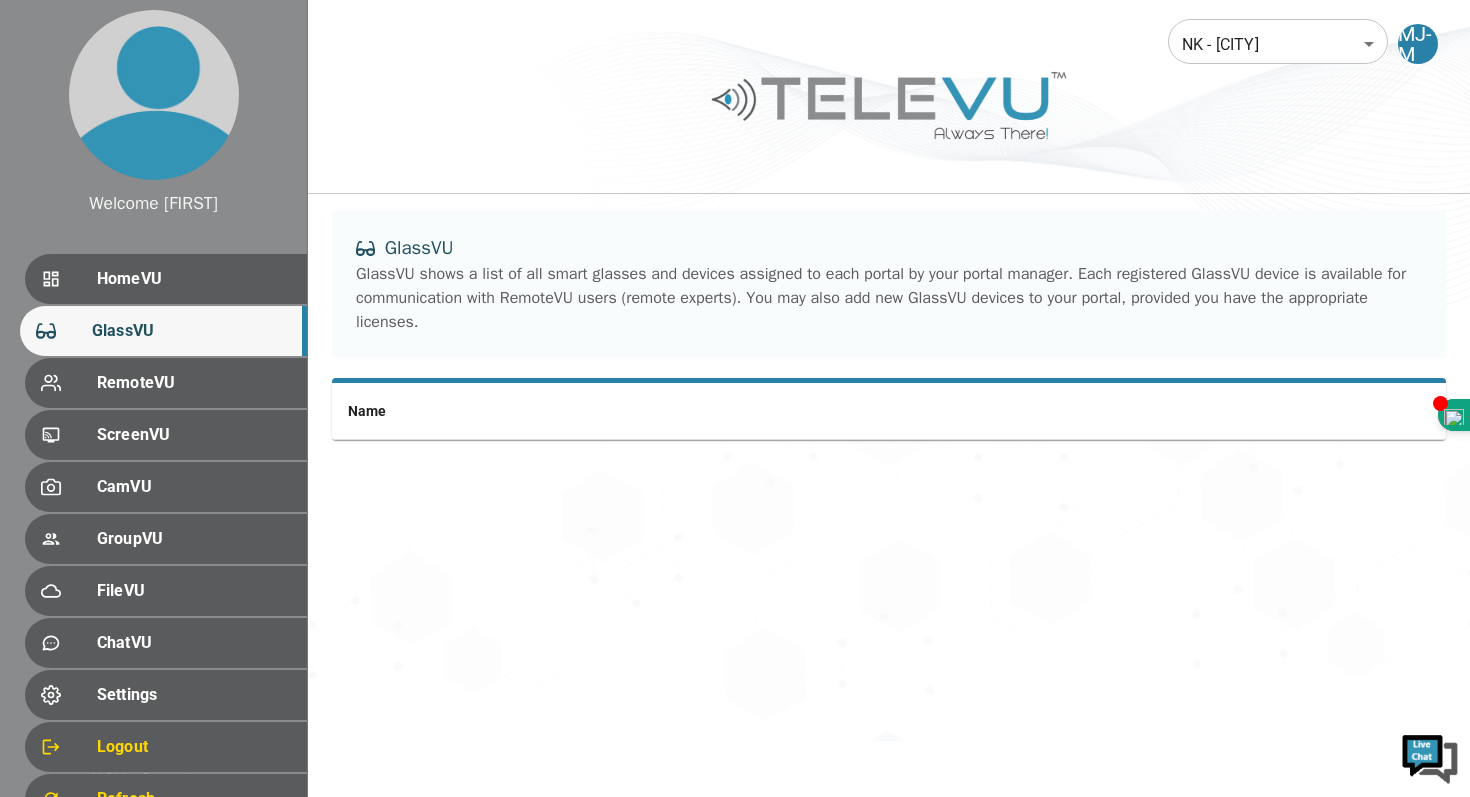 scroll, scrollTop: 0, scrollLeft: 0, axis: both 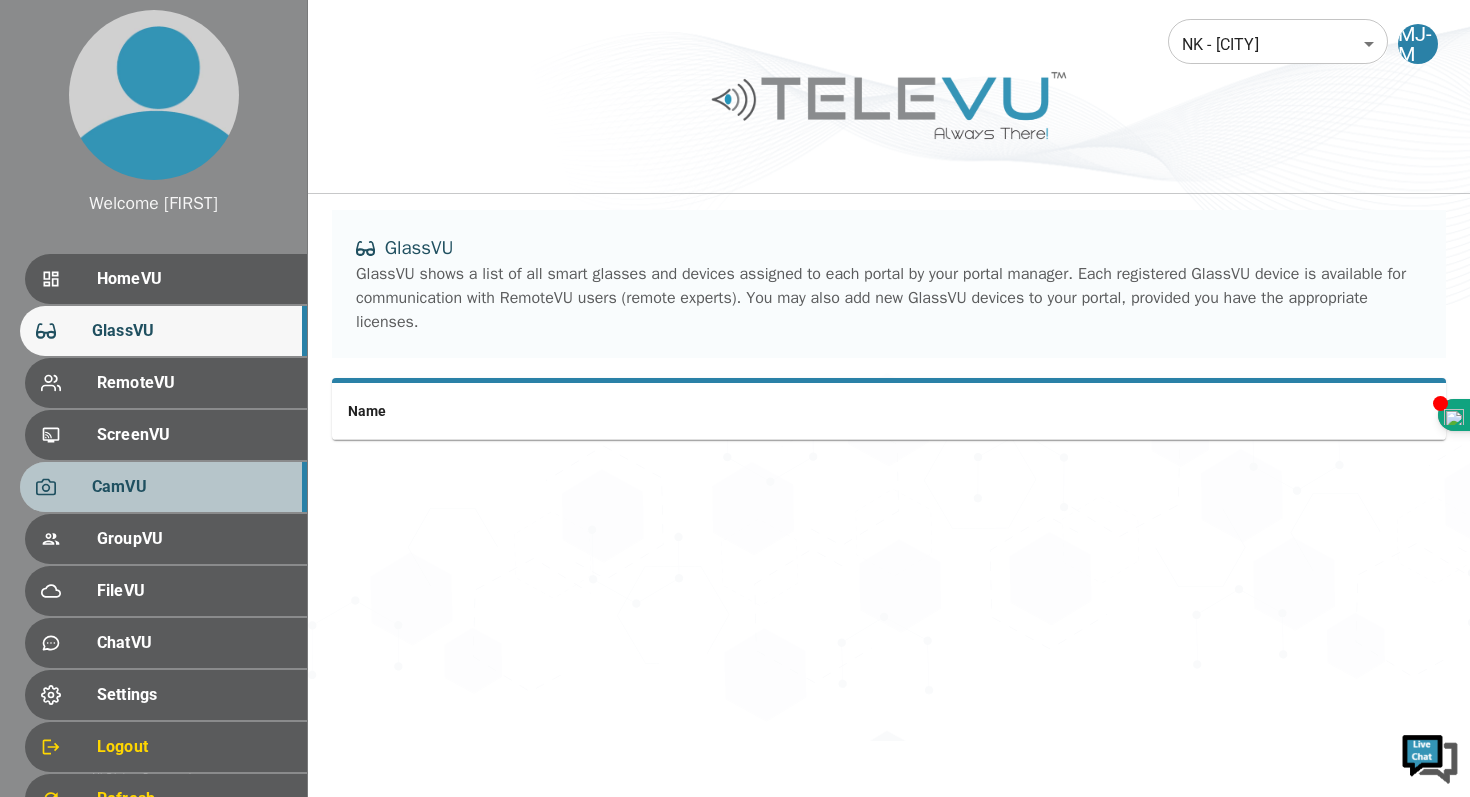 click on "CamVU" at bounding box center (191, 487) 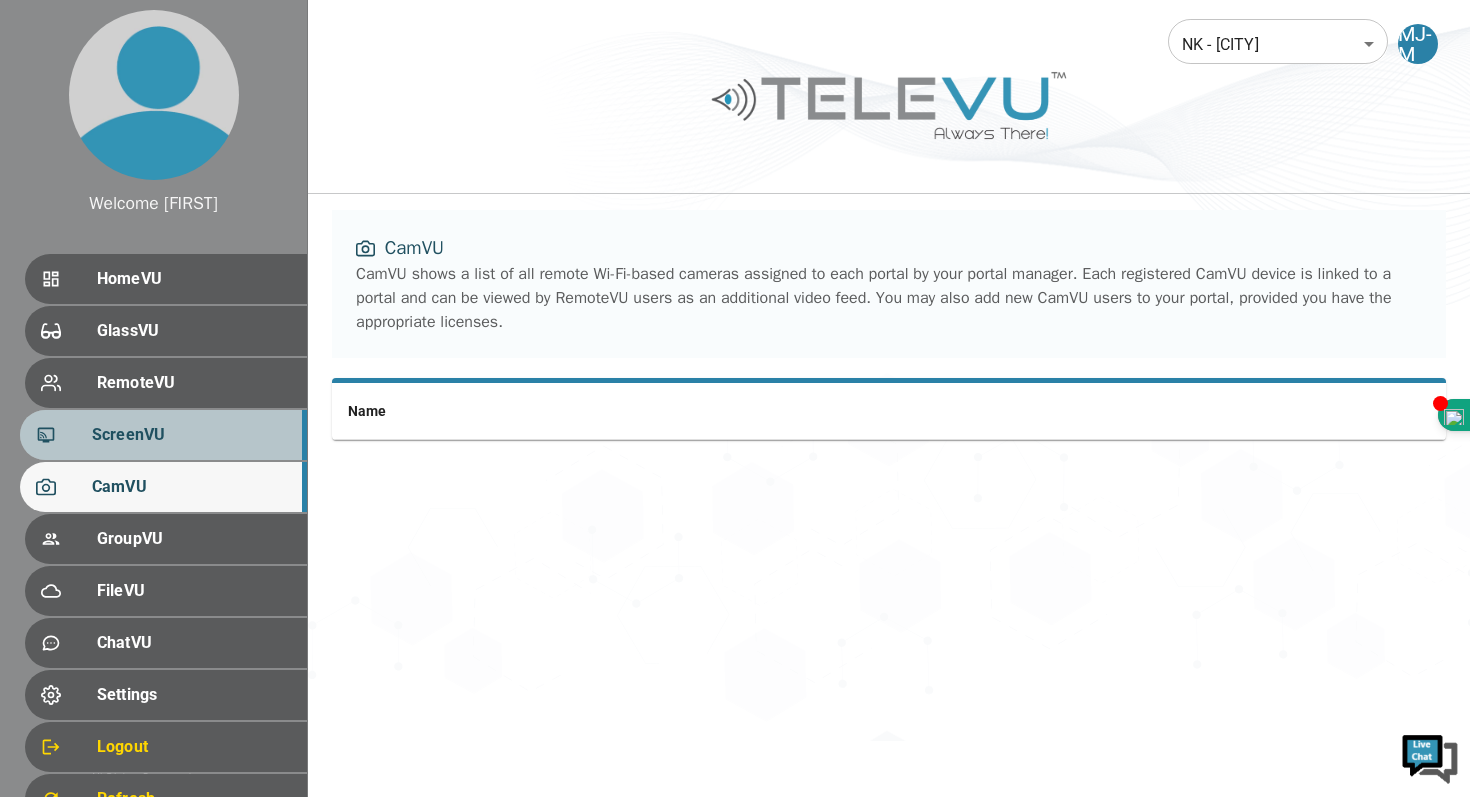 click on "ScreenVU" at bounding box center (191, 435) 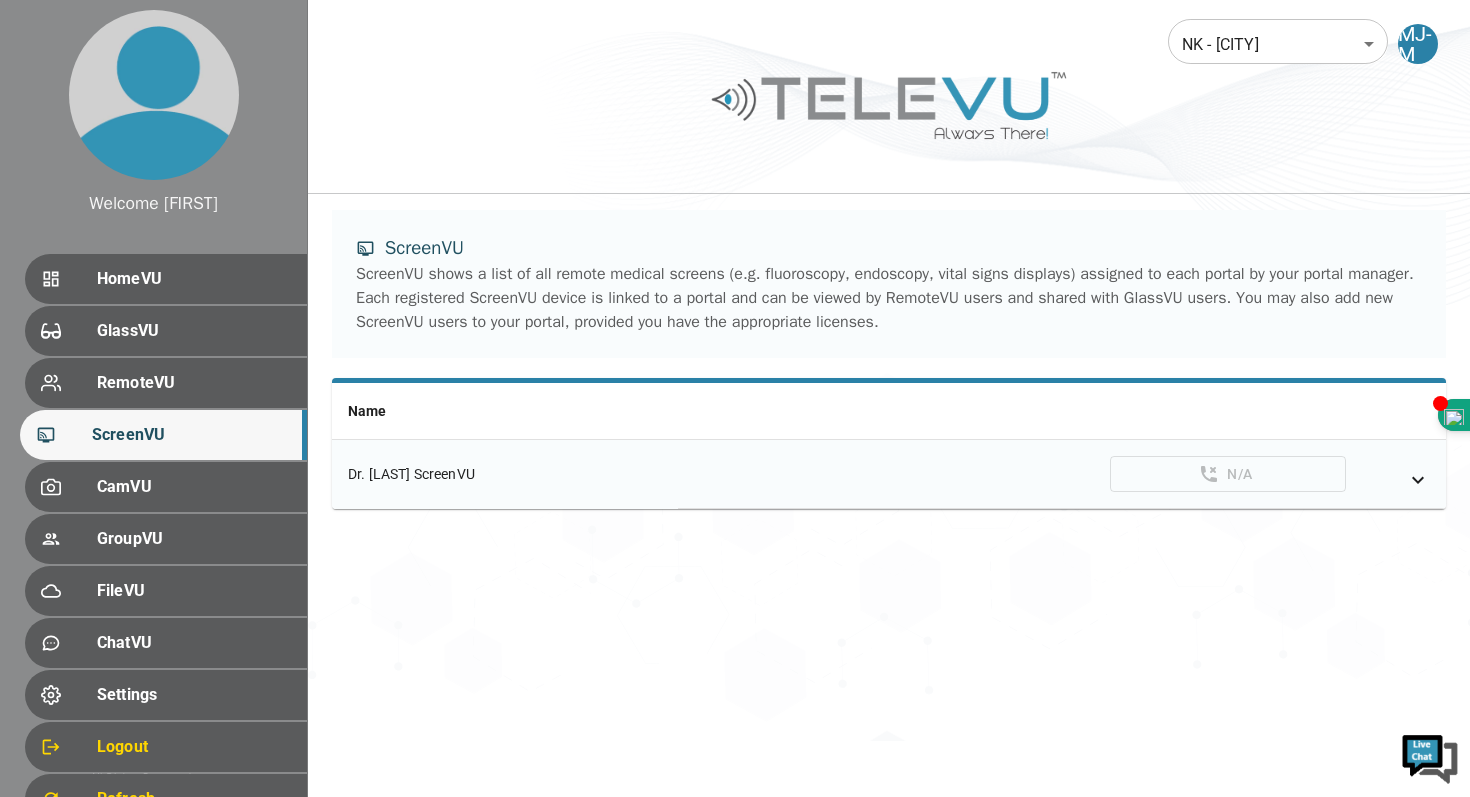click 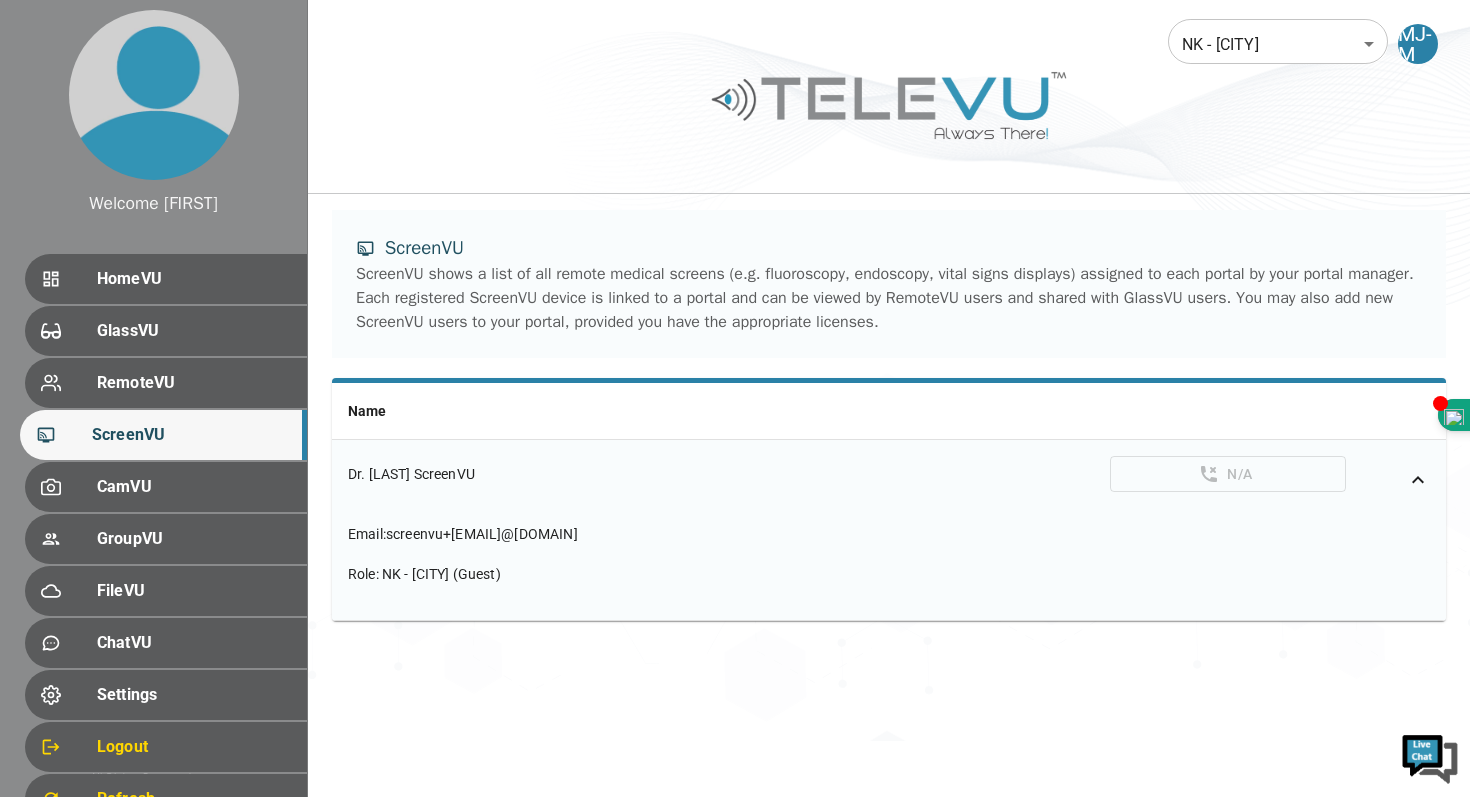 click on "Dr. [LAST] ScreenVU" at bounding box center (505, 474) 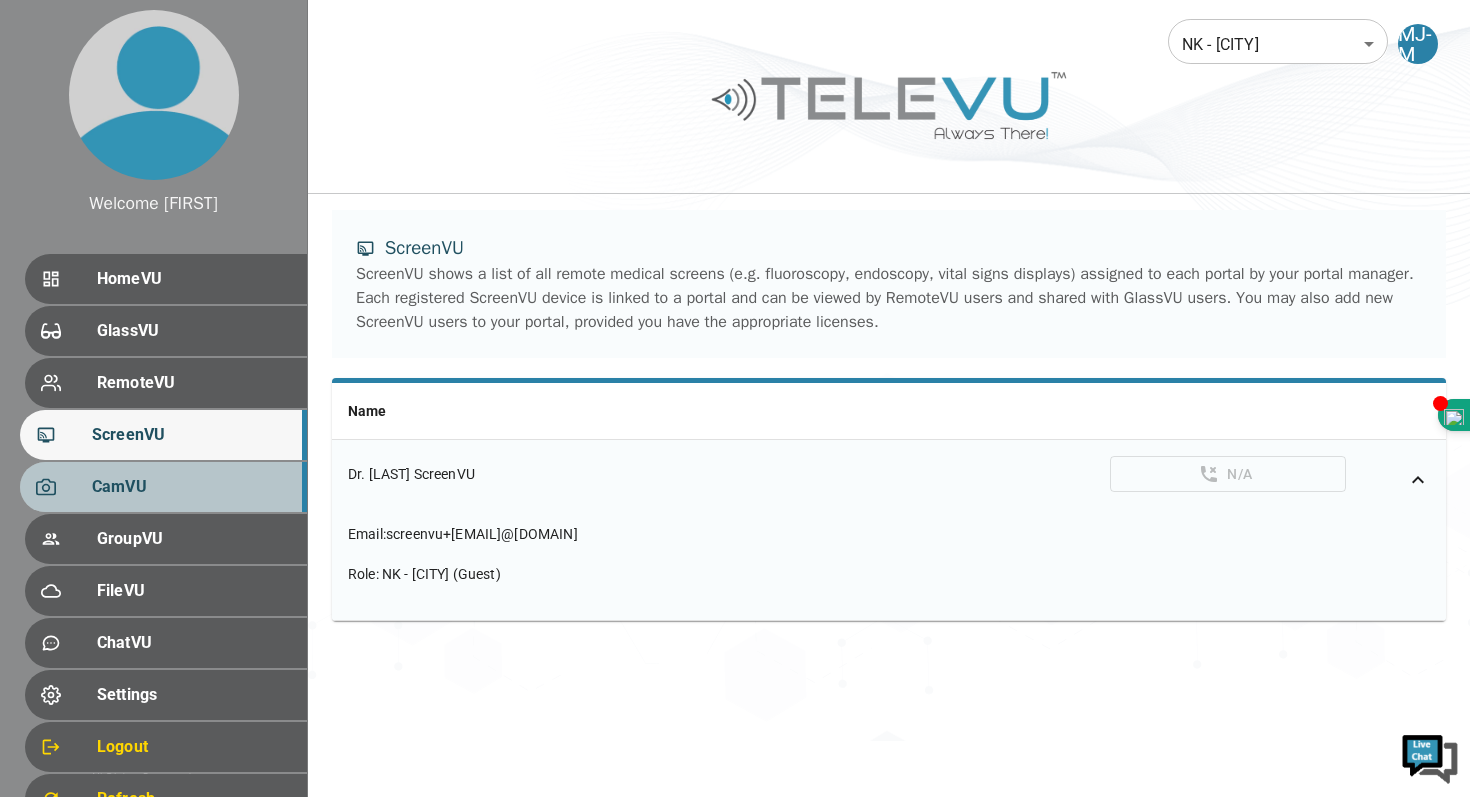 click on "CamVU" at bounding box center [191, 487] 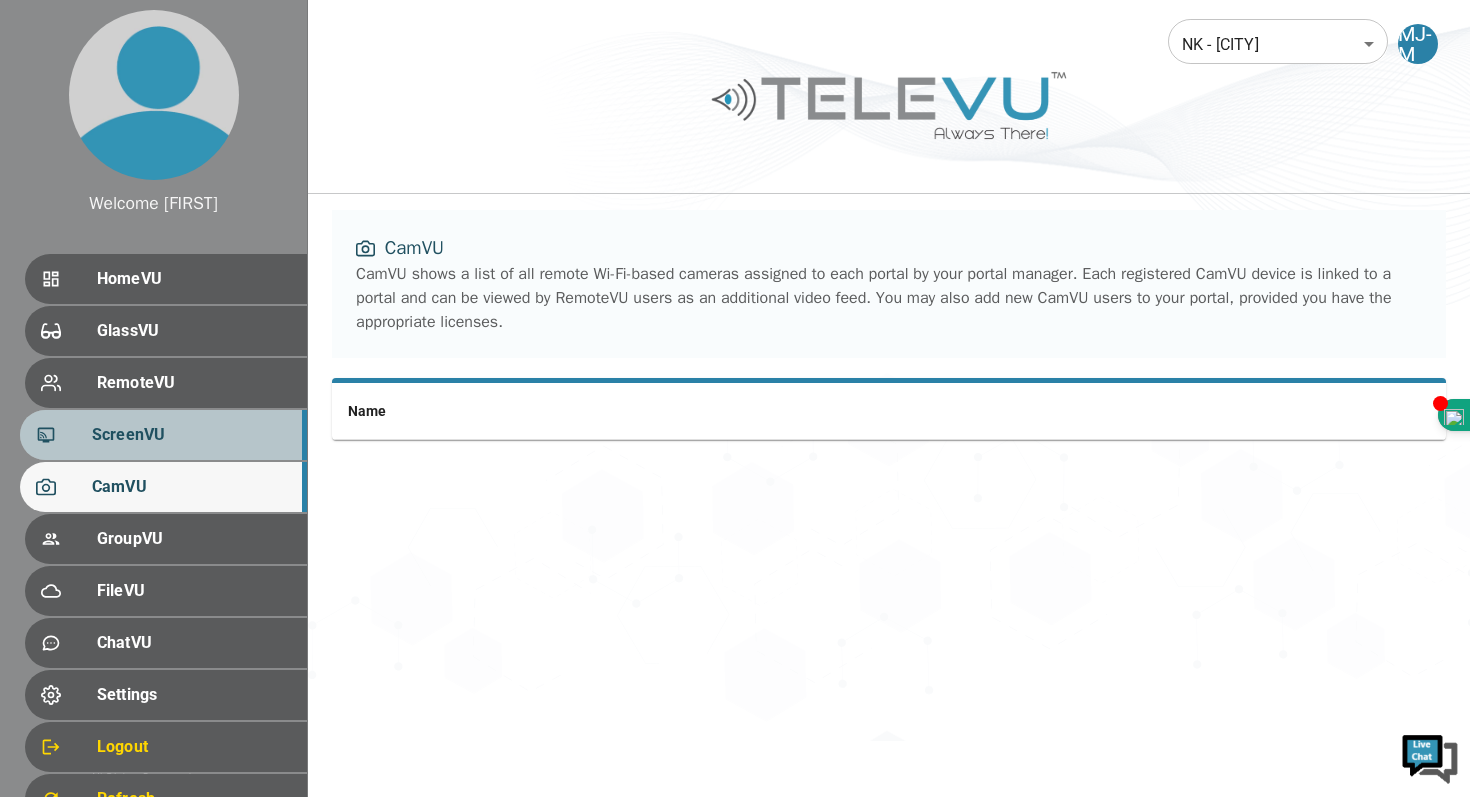 click on "ScreenVU" at bounding box center (191, 435) 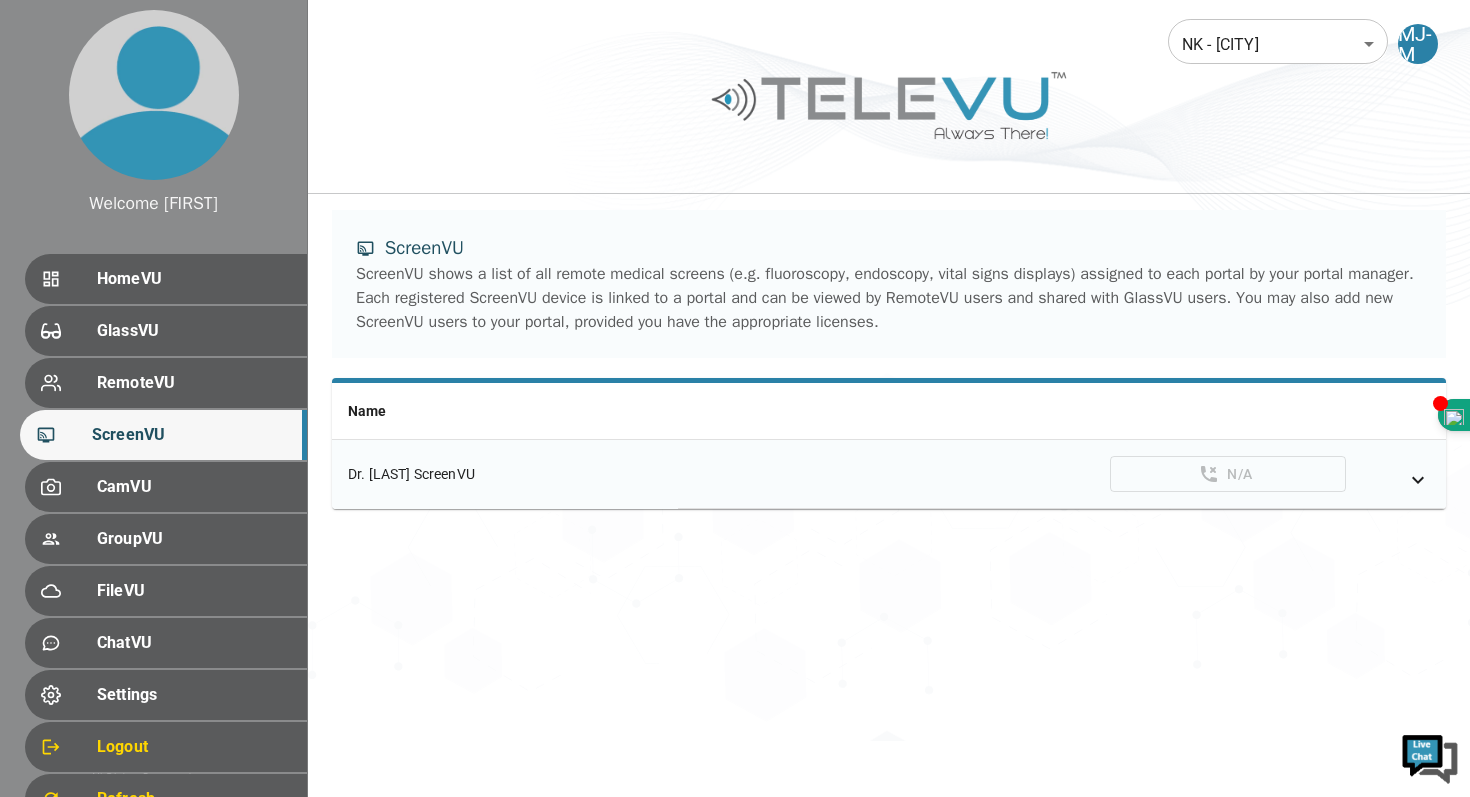 click on "N/A" at bounding box center [1062, 475] 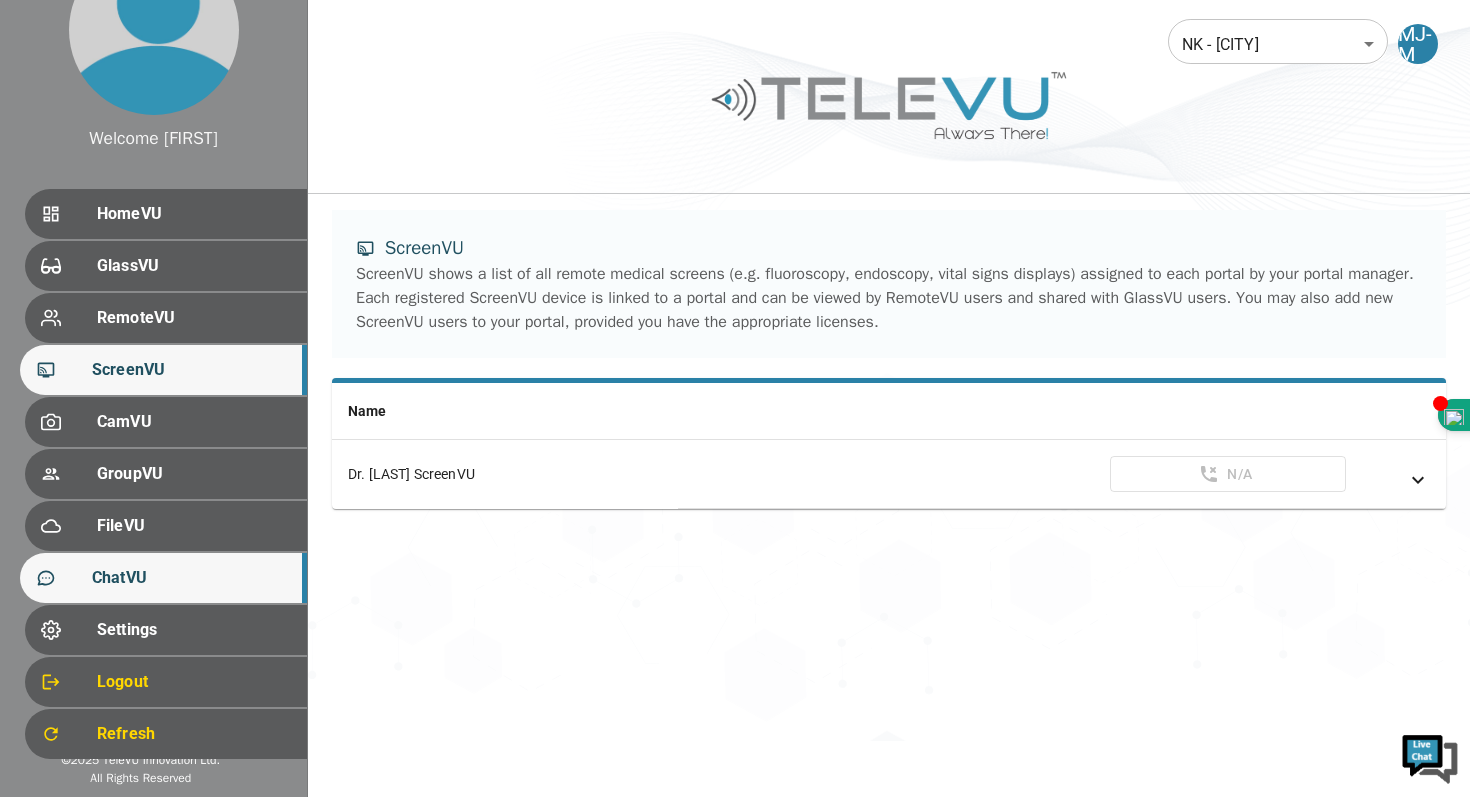 scroll, scrollTop: 87, scrollLeft: 0, axis: vertical 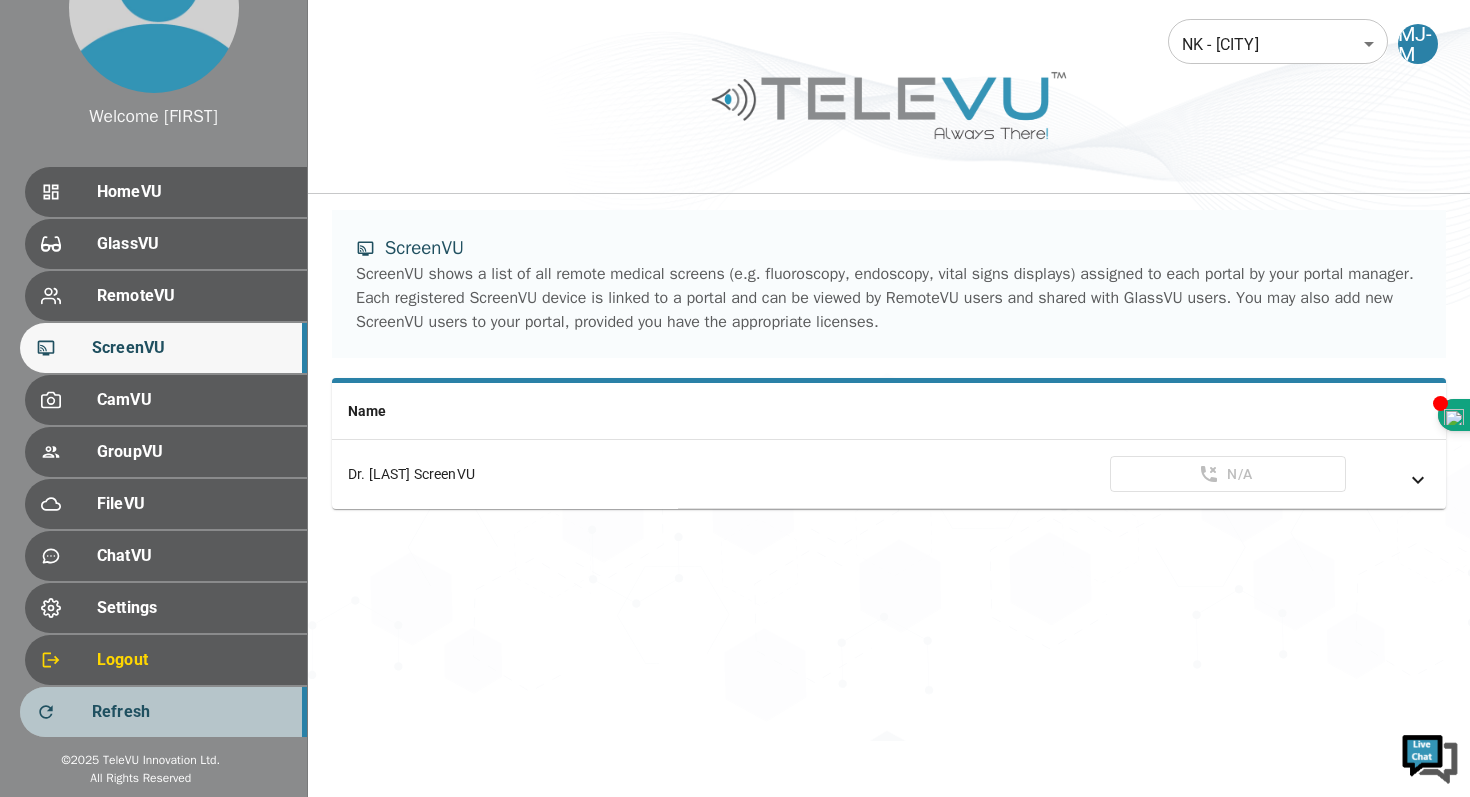 click on "Refresh" at bounding box center [191, 712] 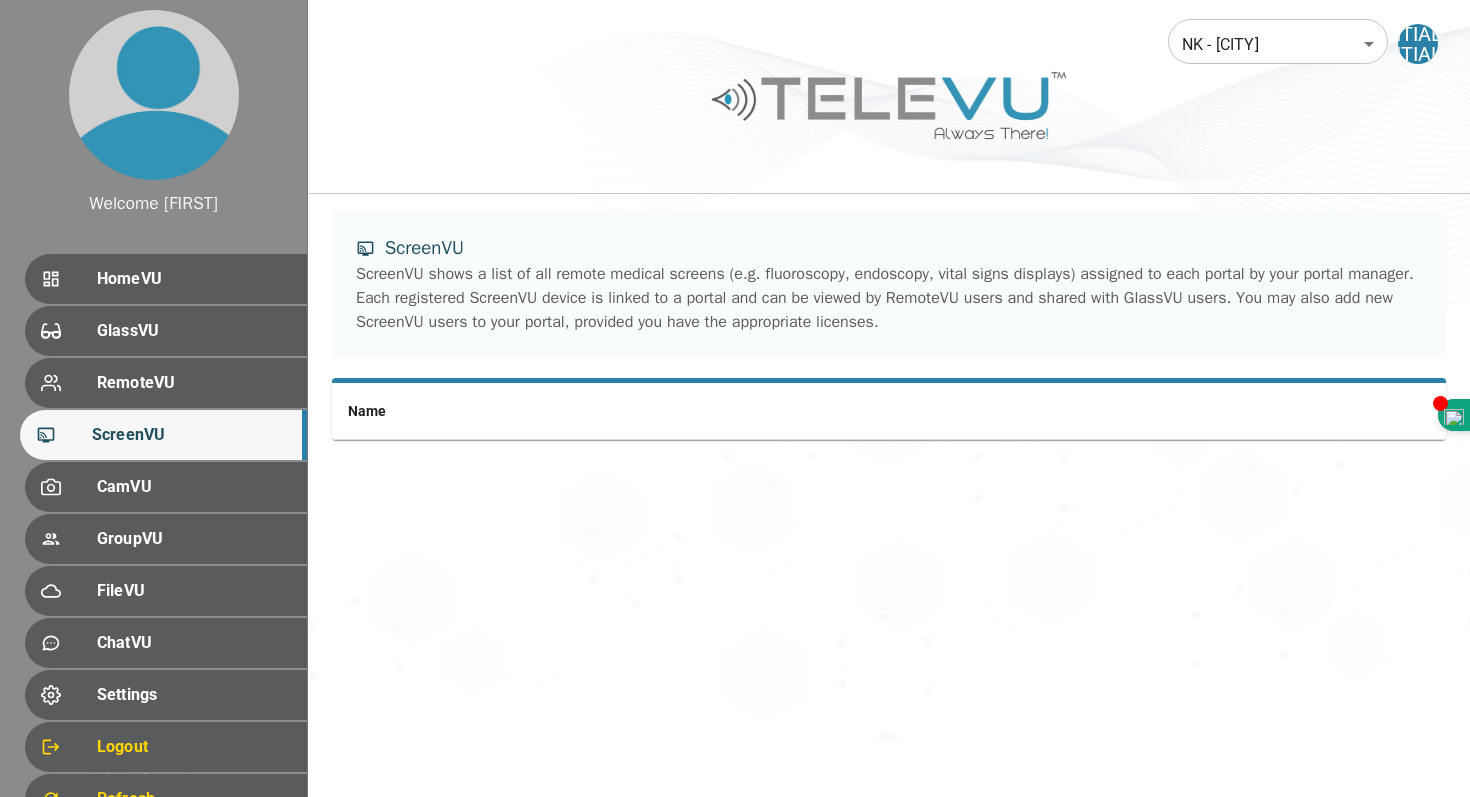 scroll, scrollTop: 0, scrollLeft: 0, axis: both 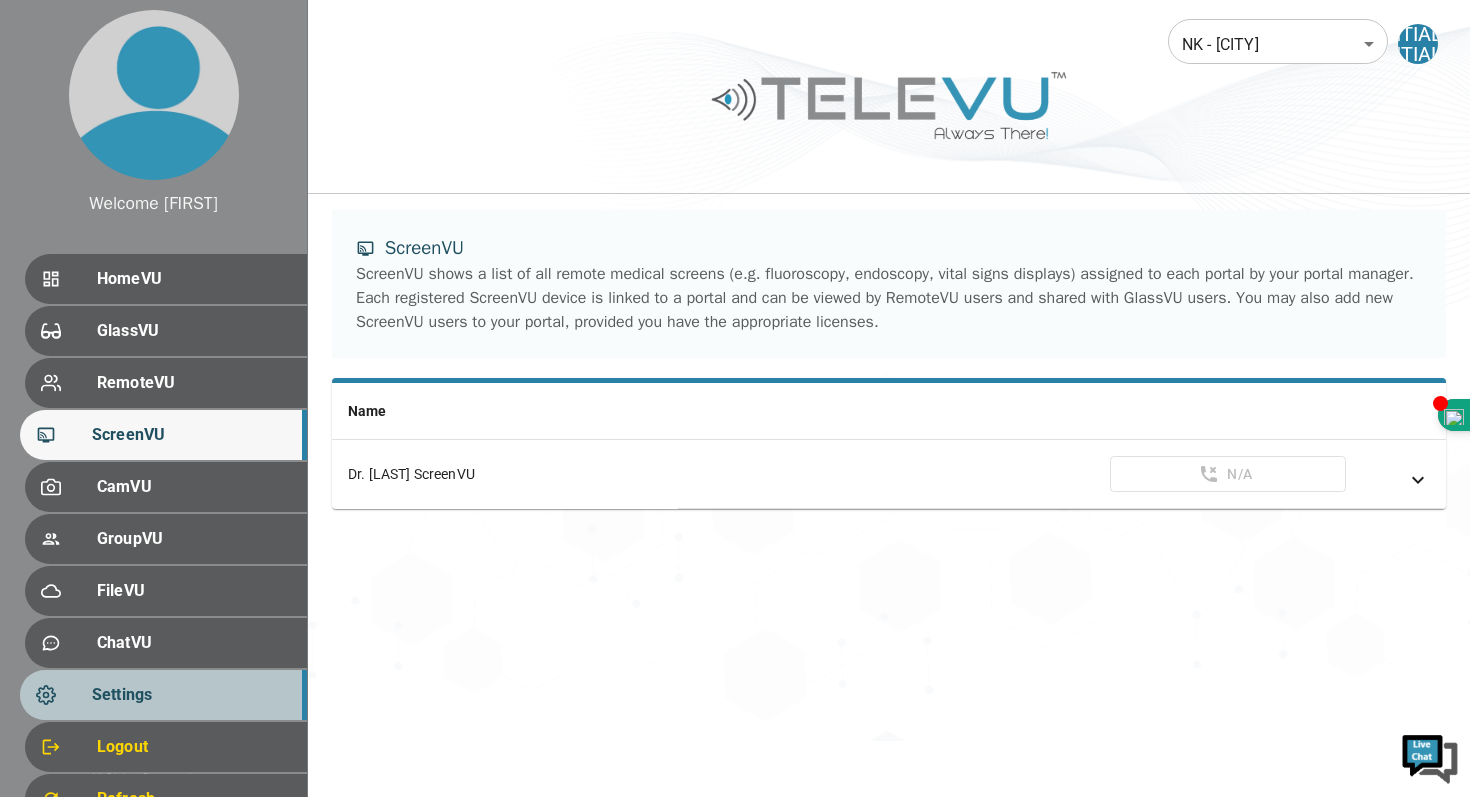 click on "Settings" at bounding box center (191, 695) 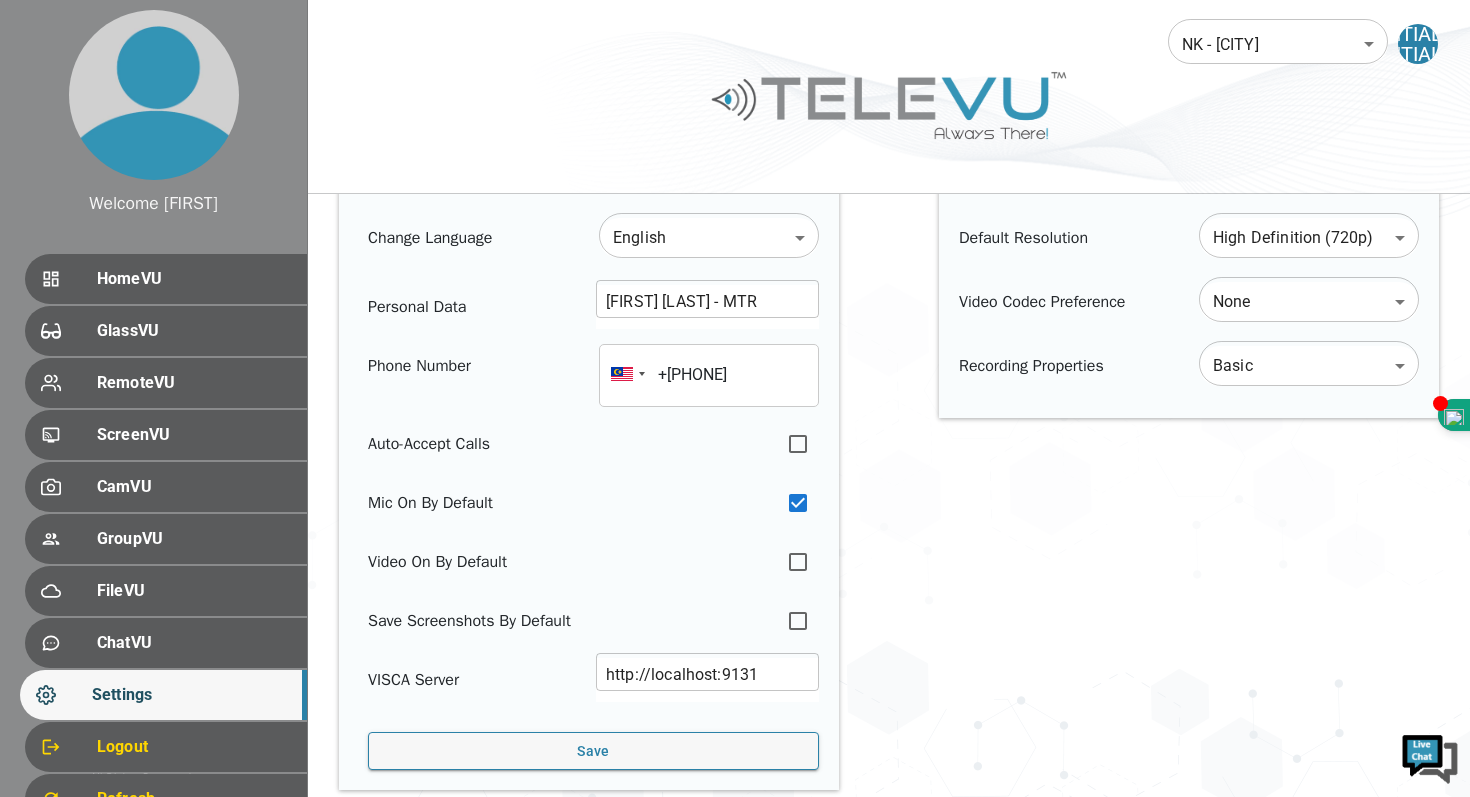 scroll, scrollTop: 221, scrollLeft: 0, axis: vertical 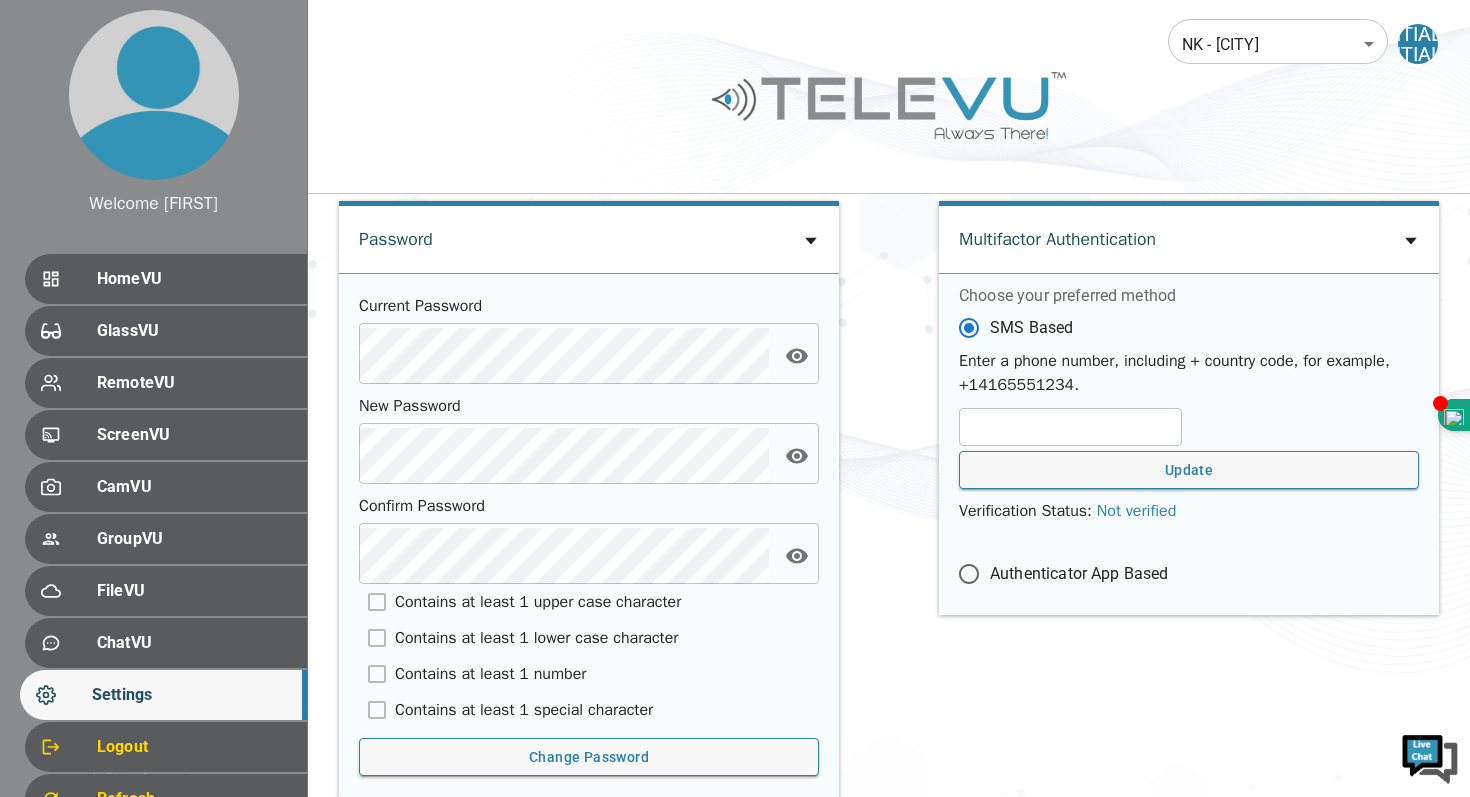click at bounding box center [1070, 429] 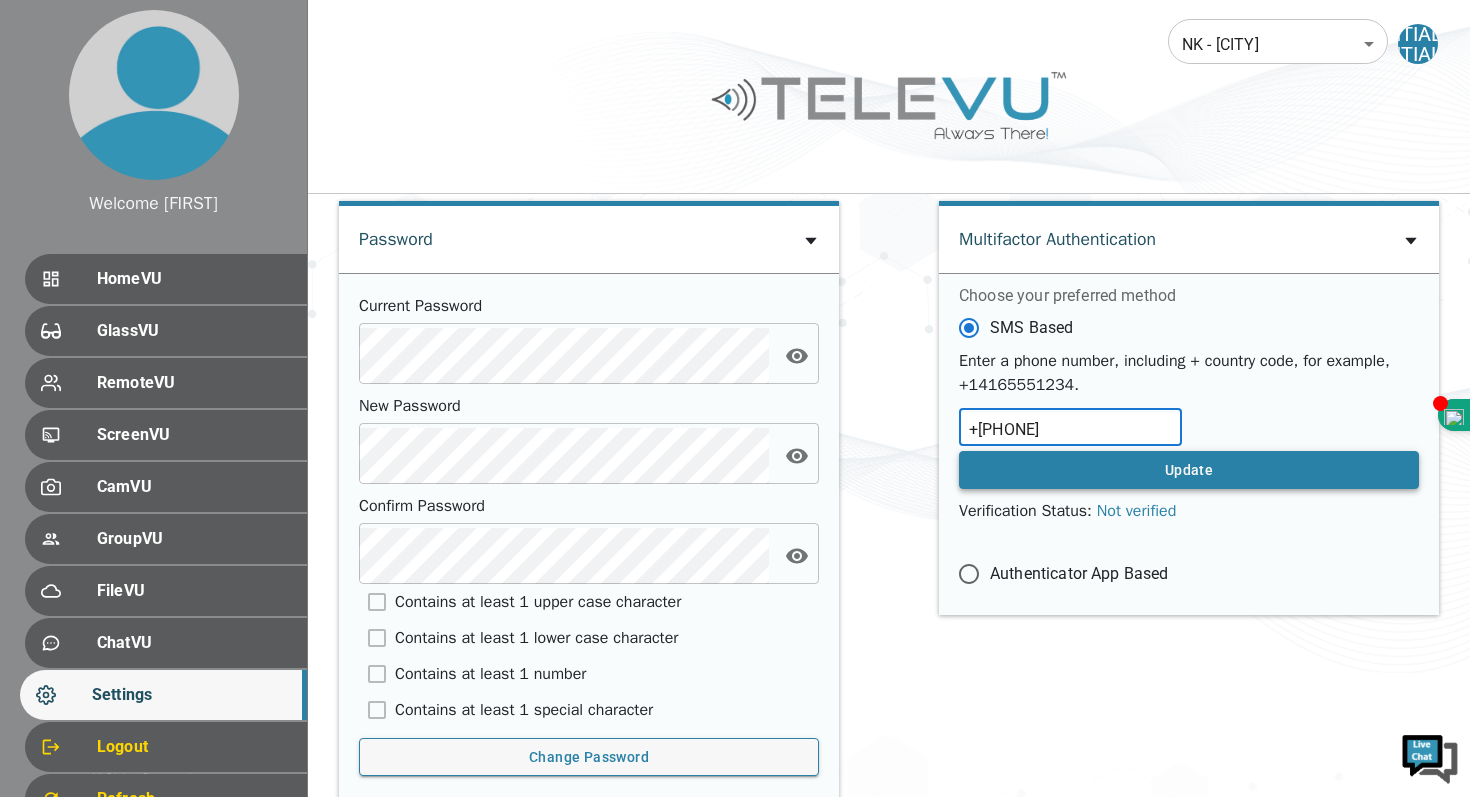 type on "+[PHONE]" 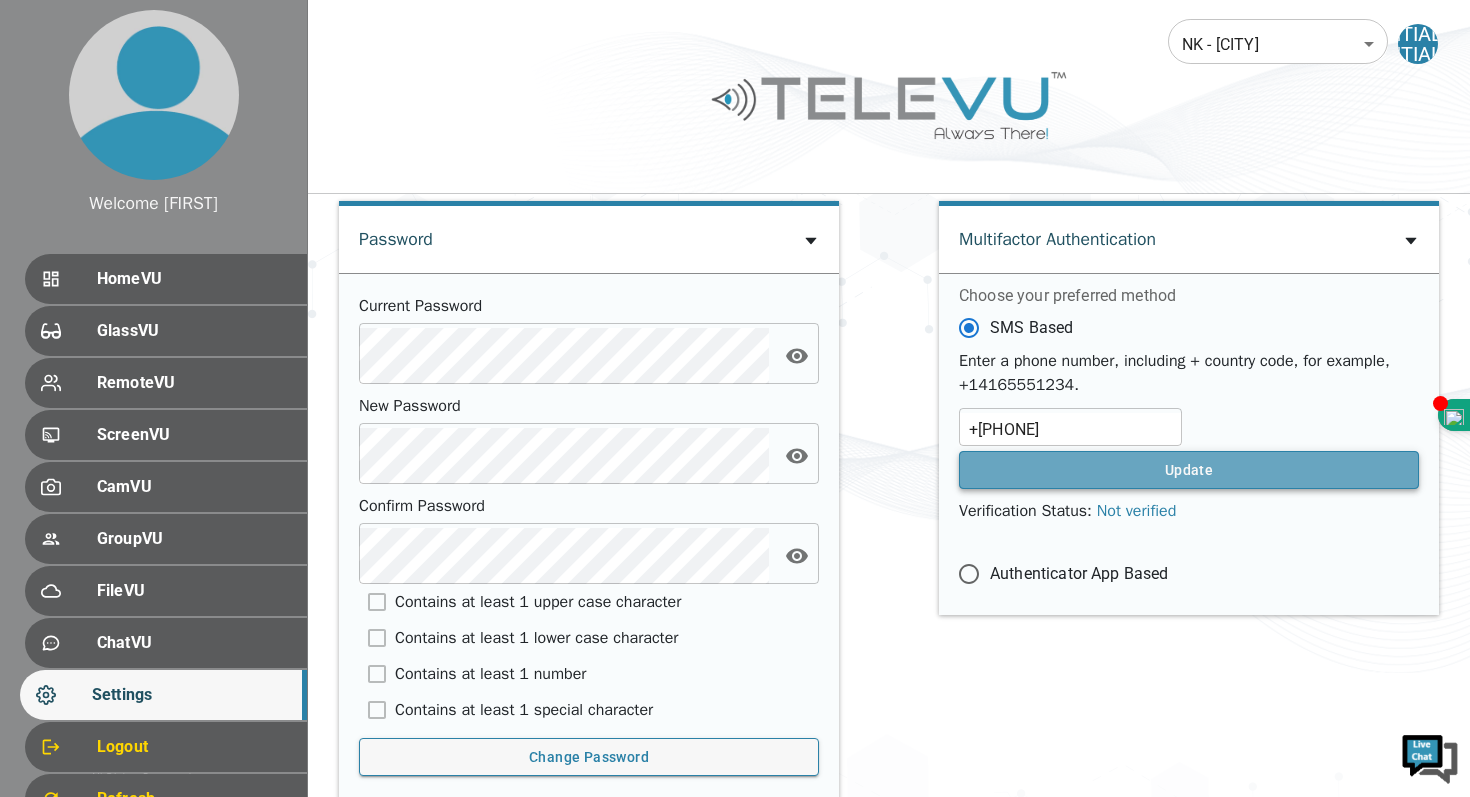 click on "Update" at bounding box center [1189, 470] 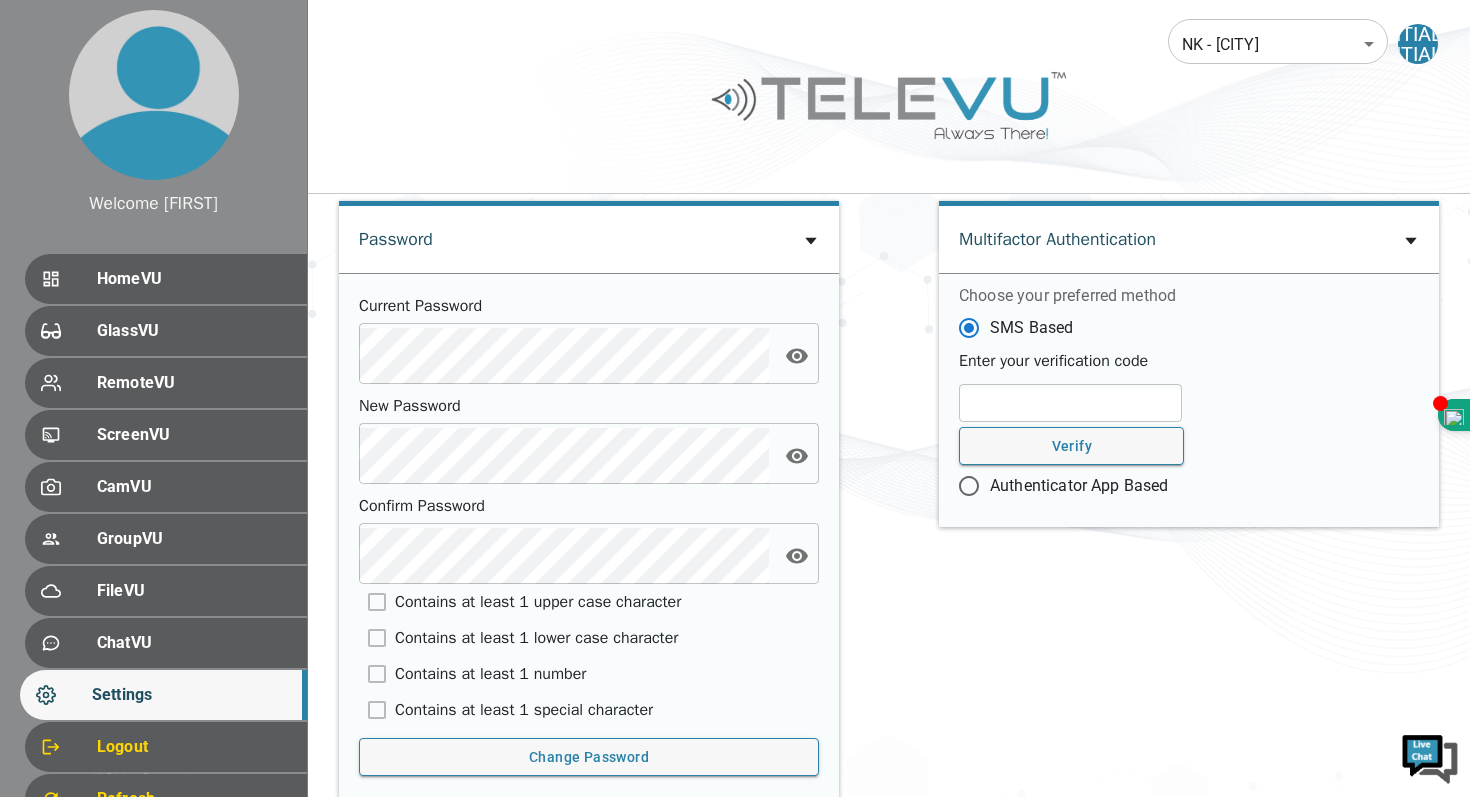 click at bounding box center [1070, 405] 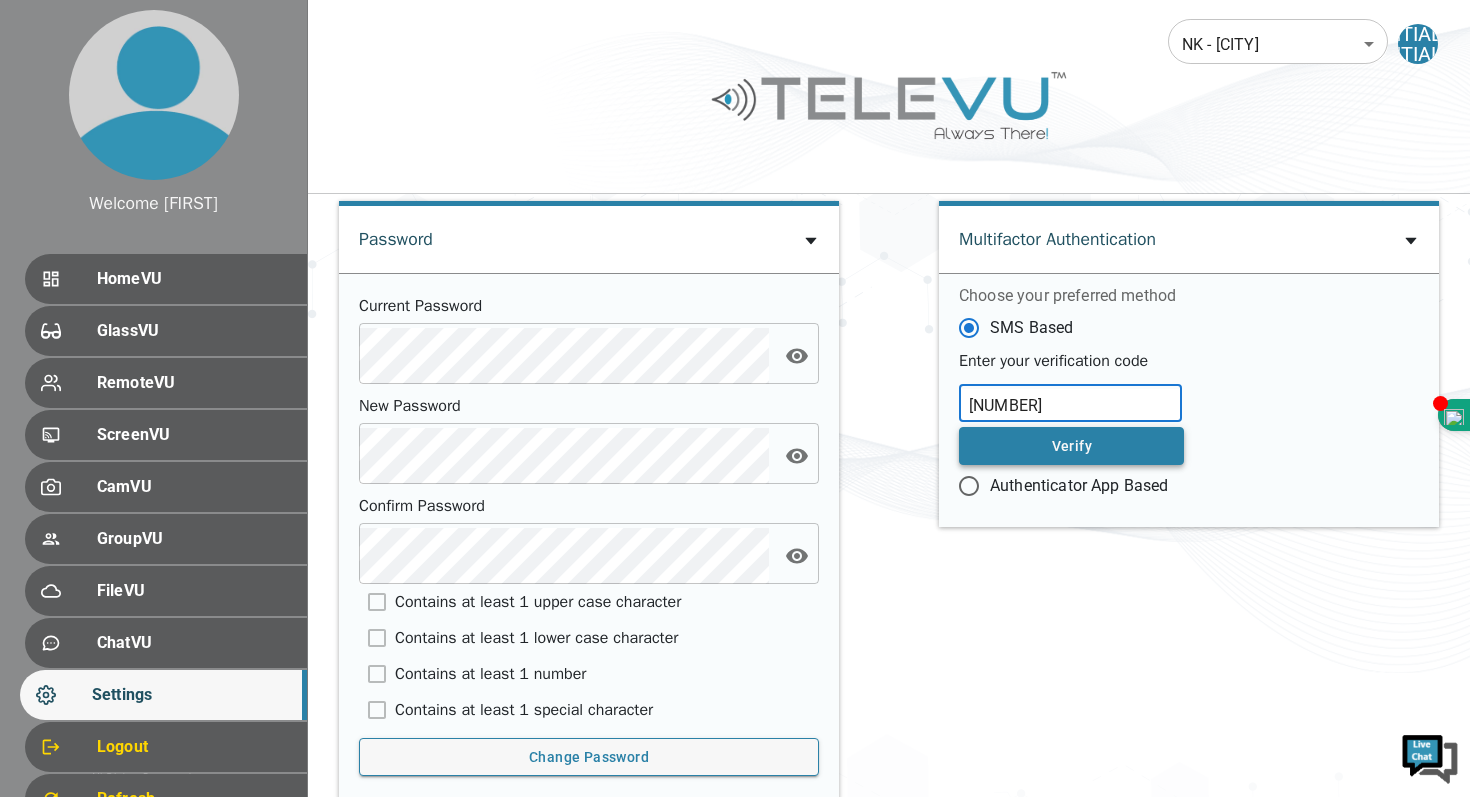 click on "Verify" at bounding box center (1071, 446) 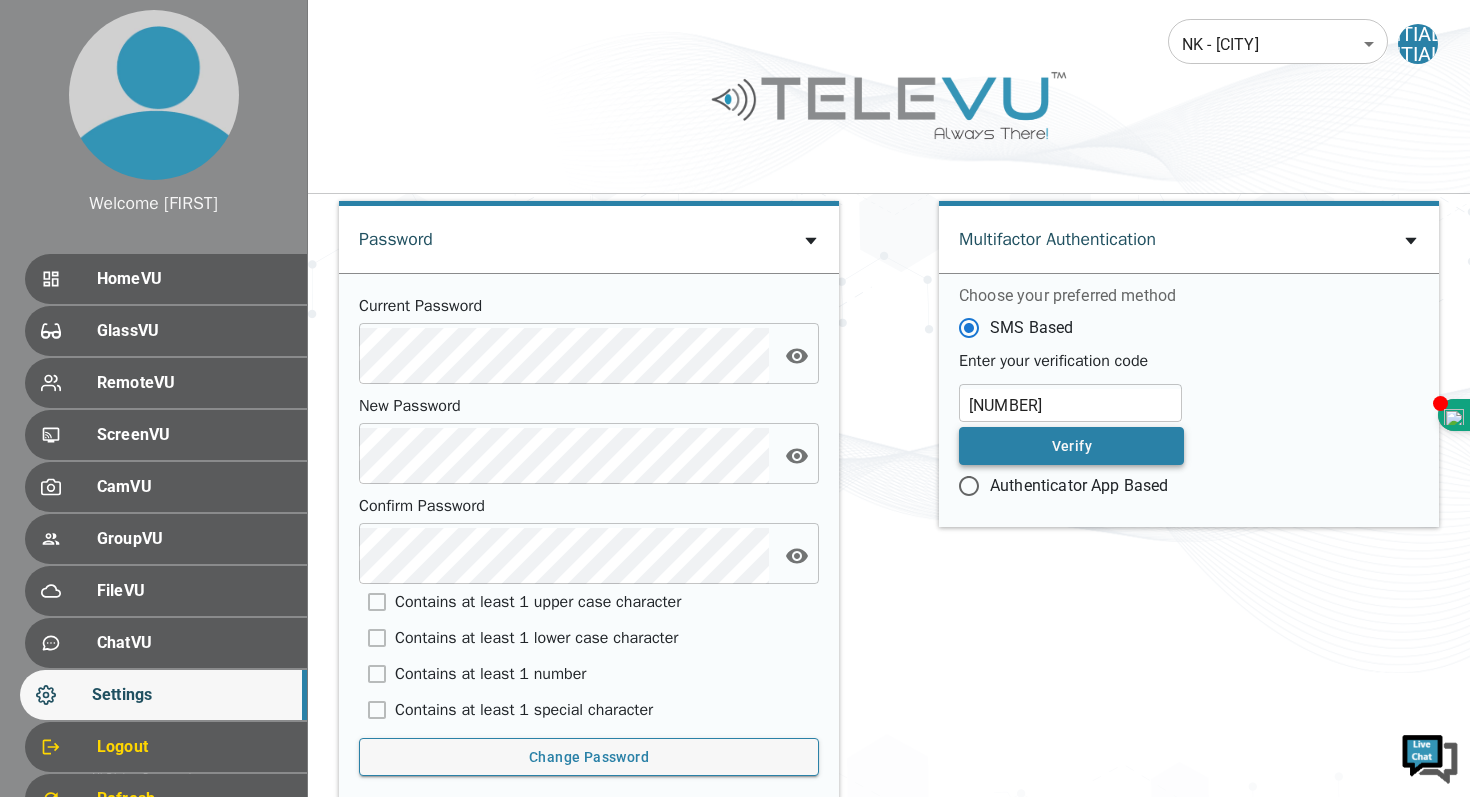 type on "+[PHONE]" 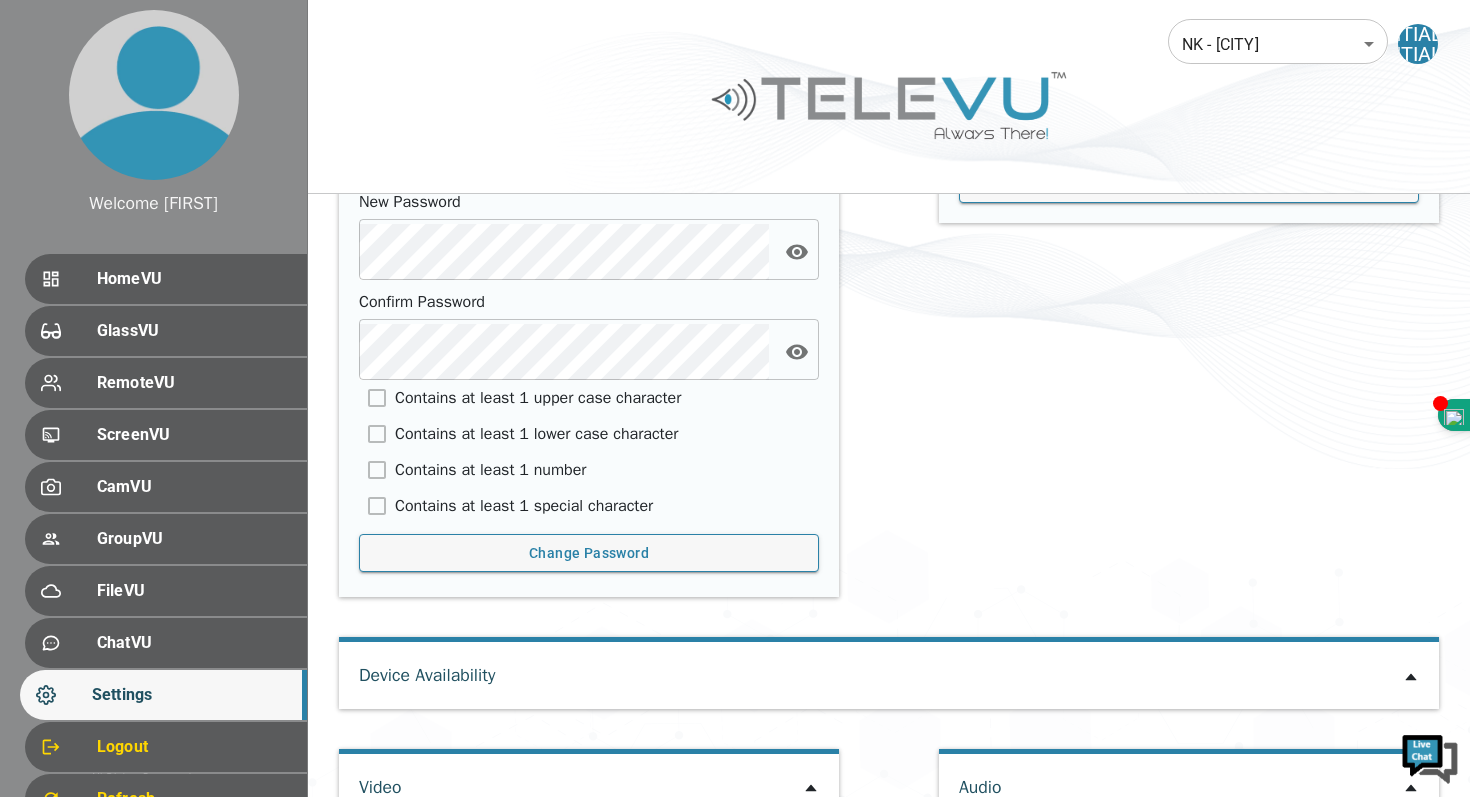 scroll, scrollTop: 976, scrollLeft: 0, axis: vertical 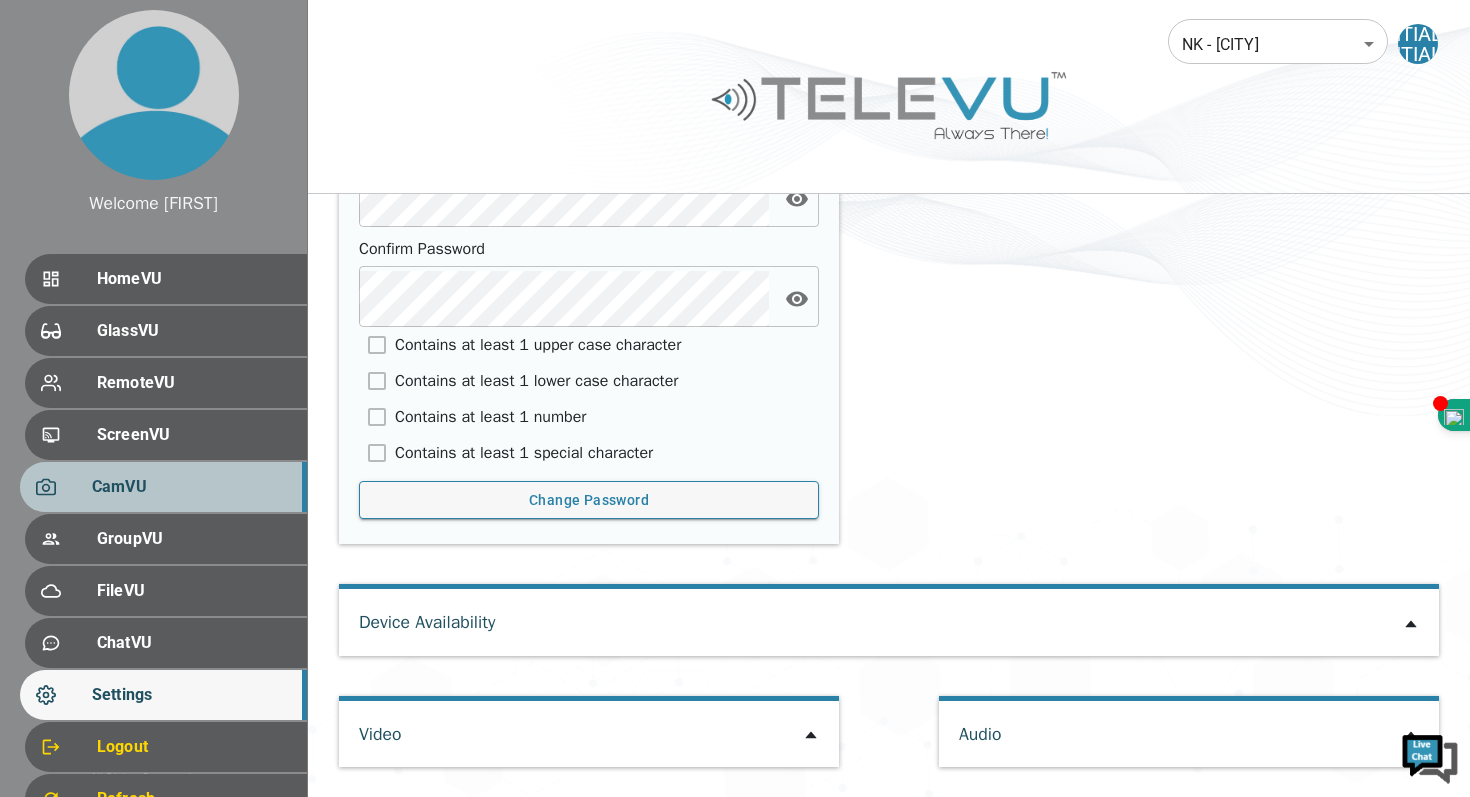 click on "CamVU" at bounding box center [191, 487] 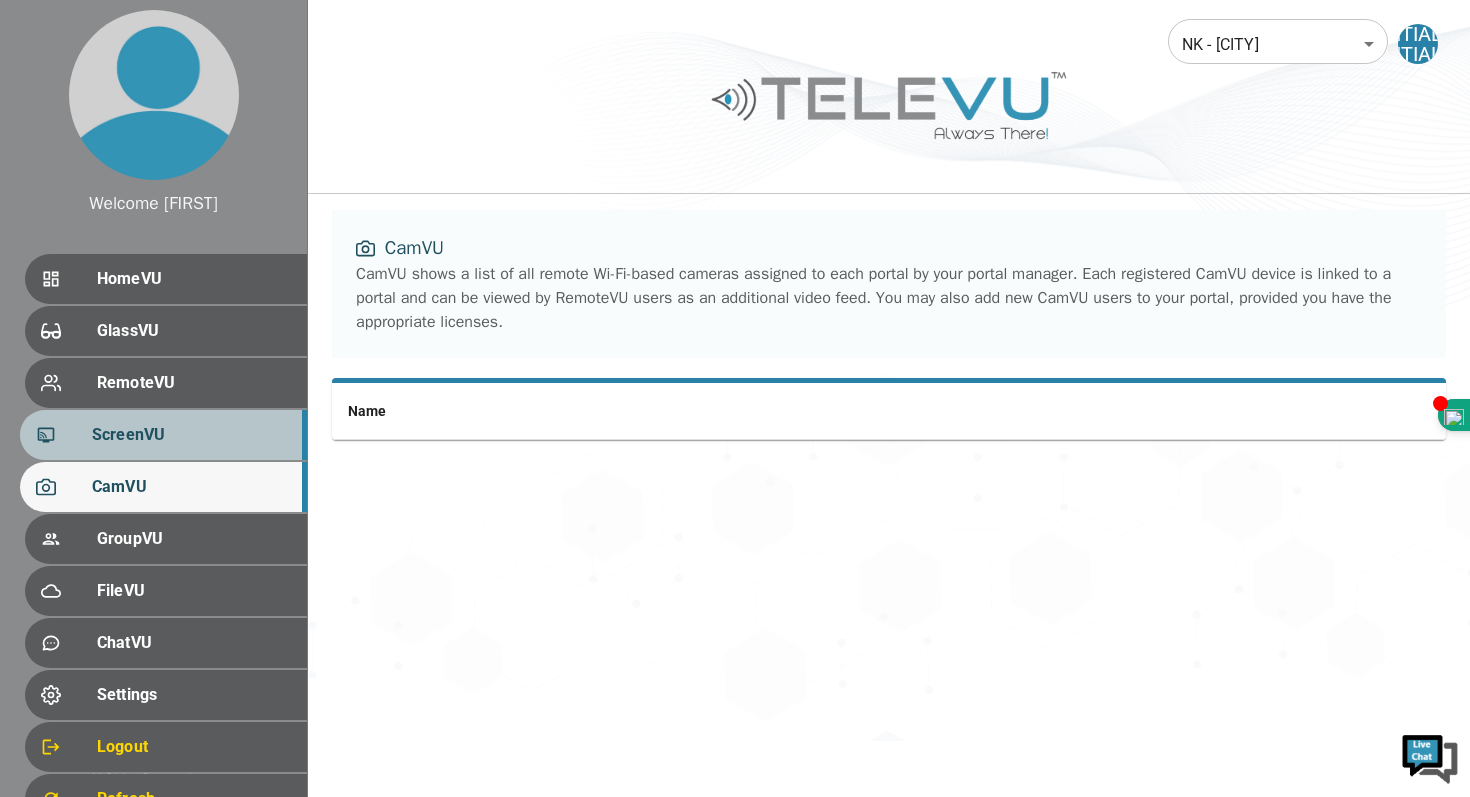 click on "ScreenVU" at bounding box center [191, 435] 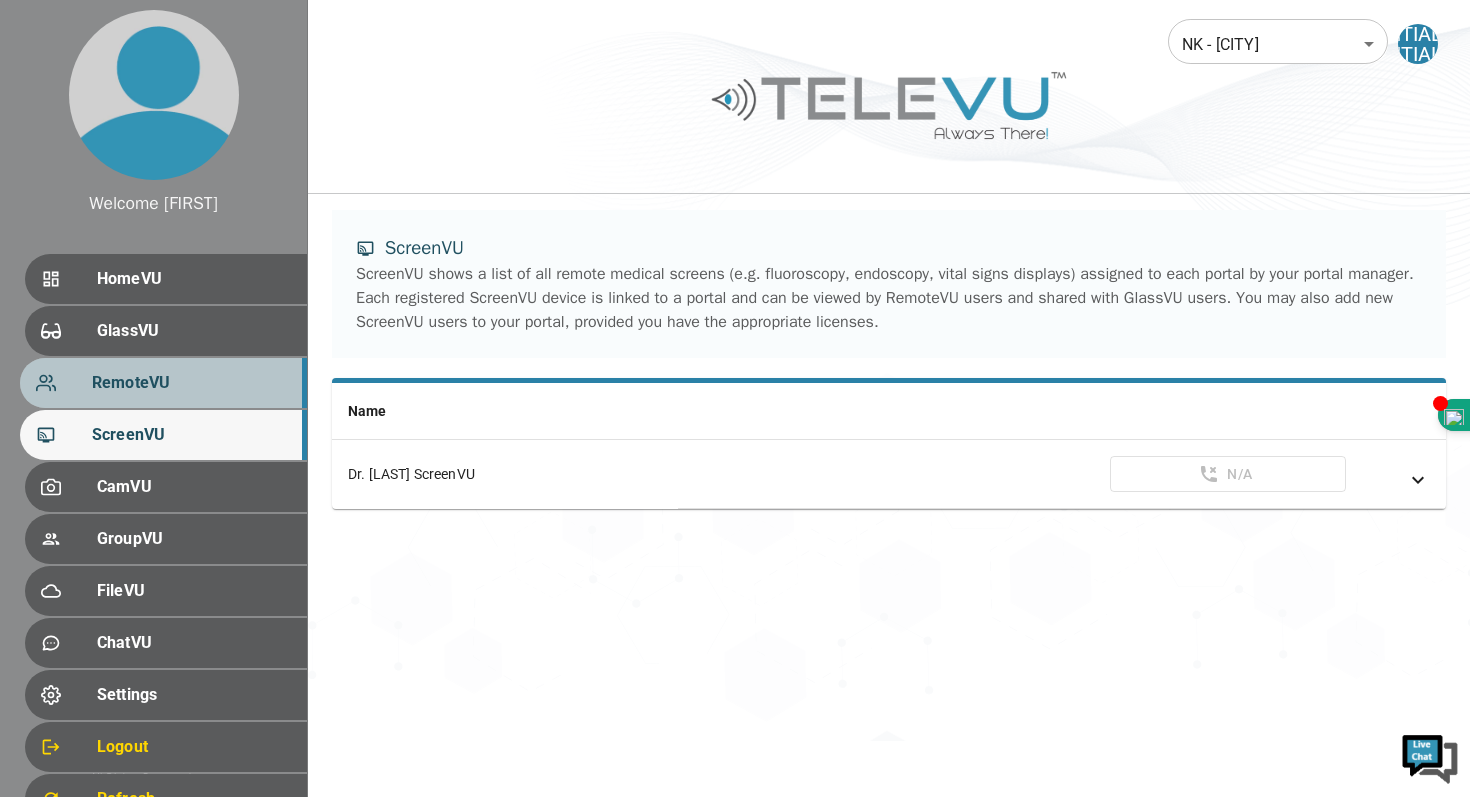 click on "RemoteVU" at bounding box center (191, 383) 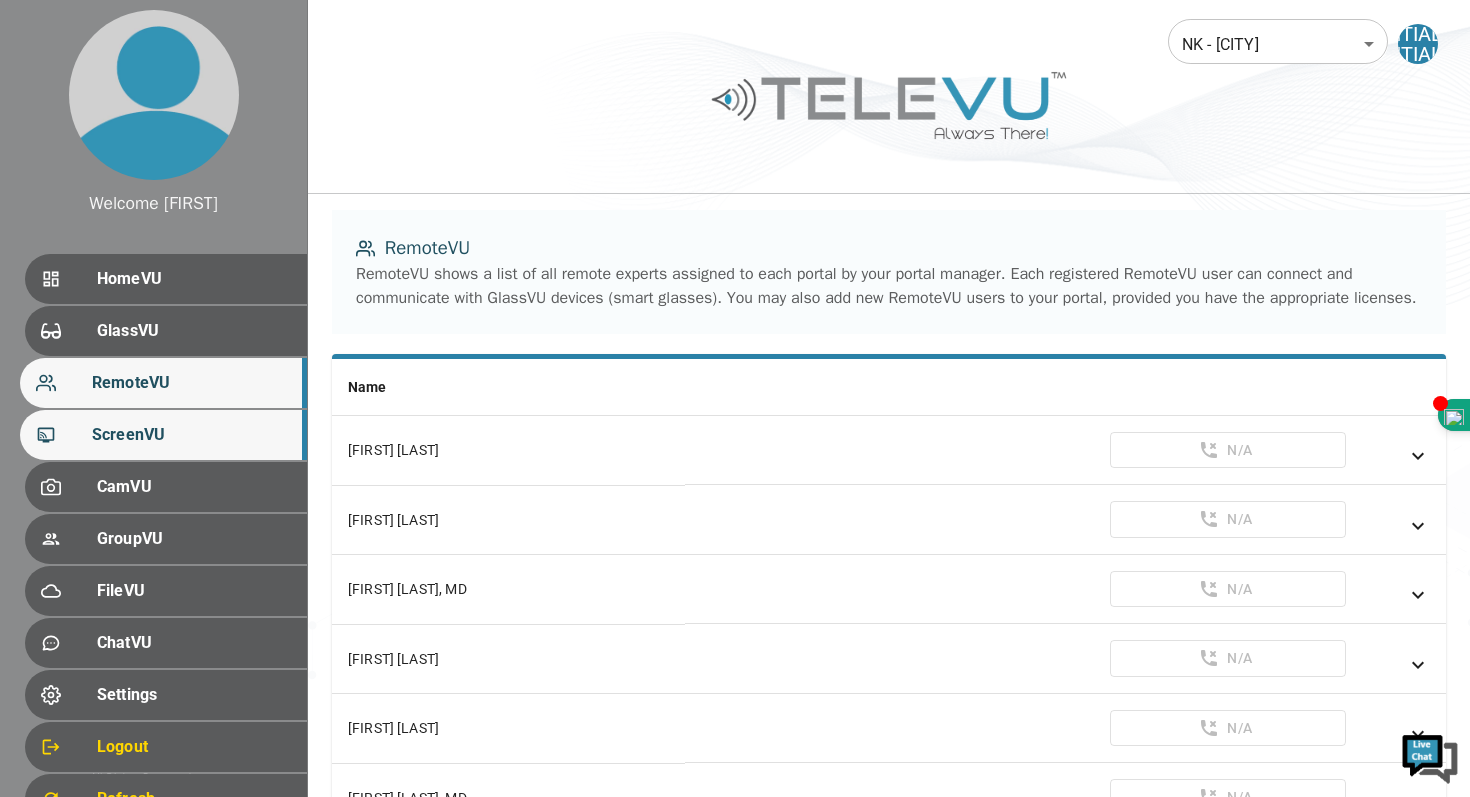 click on "ScreenVU" at bounding box center [191, 435] 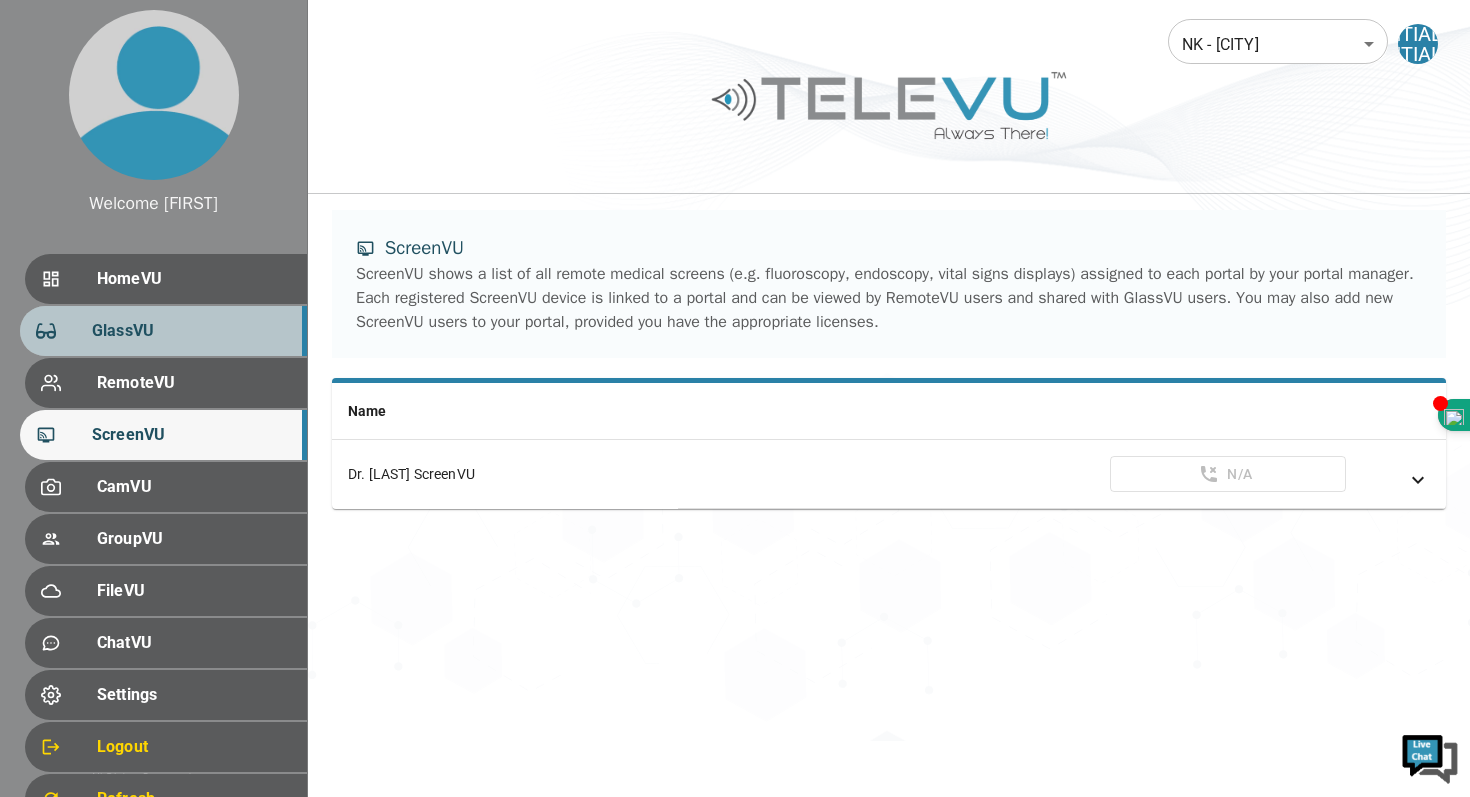 click on "GlassVU" at bounding box center (191, 331) 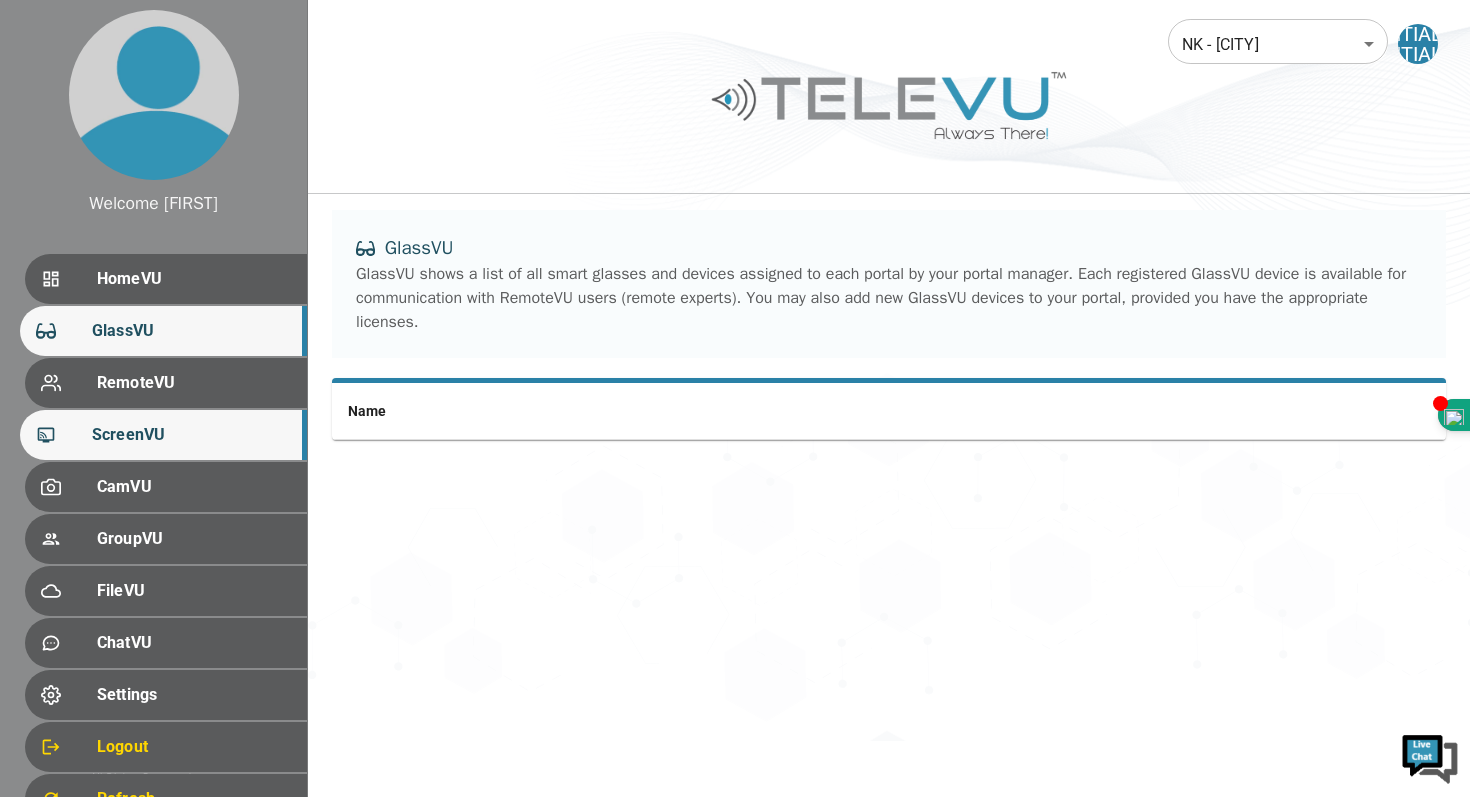 click on "ScreenVU" at bounding box center (191, 435) 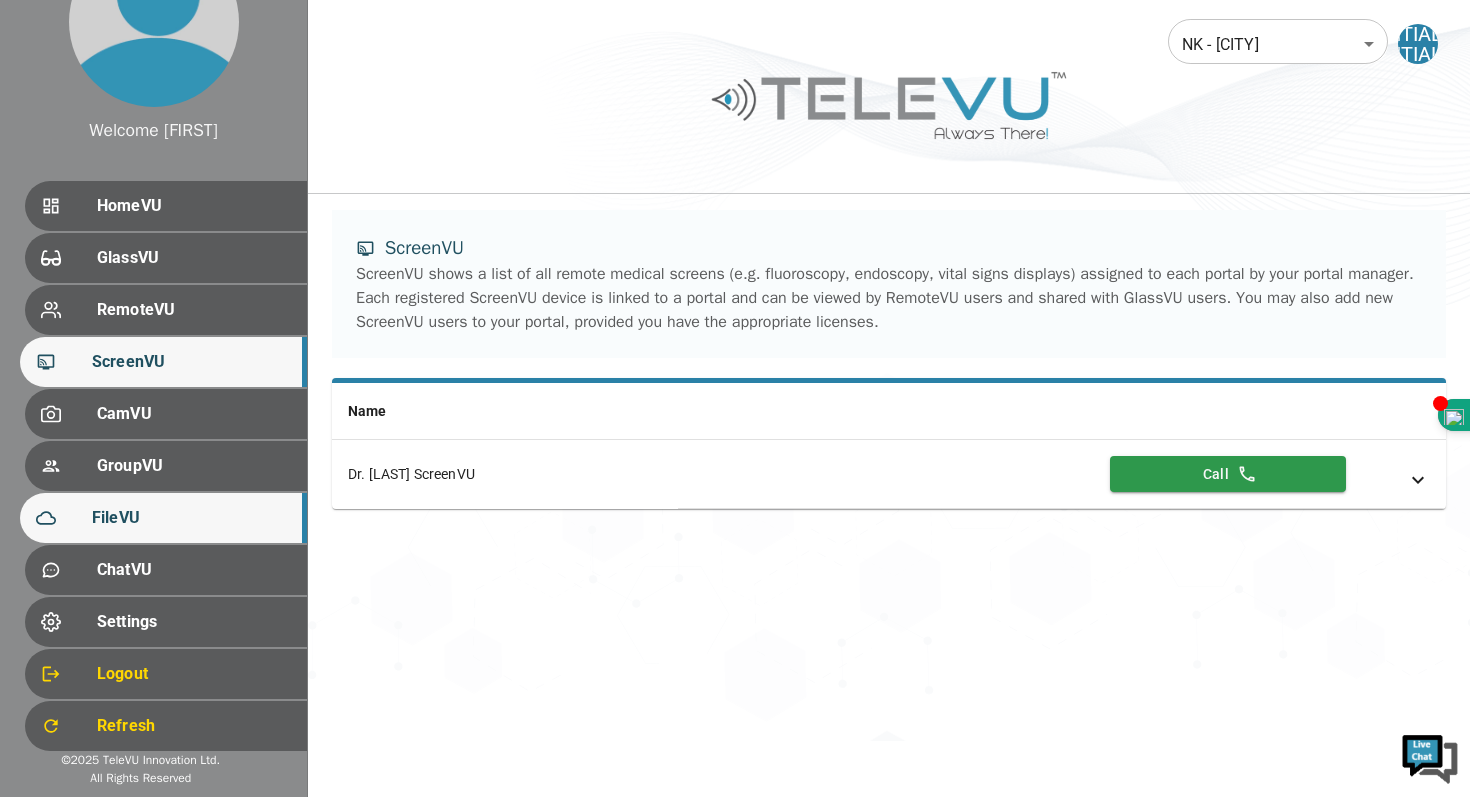 scroll, scrollTop: 87, scrollLeft: 0, axis: vertical 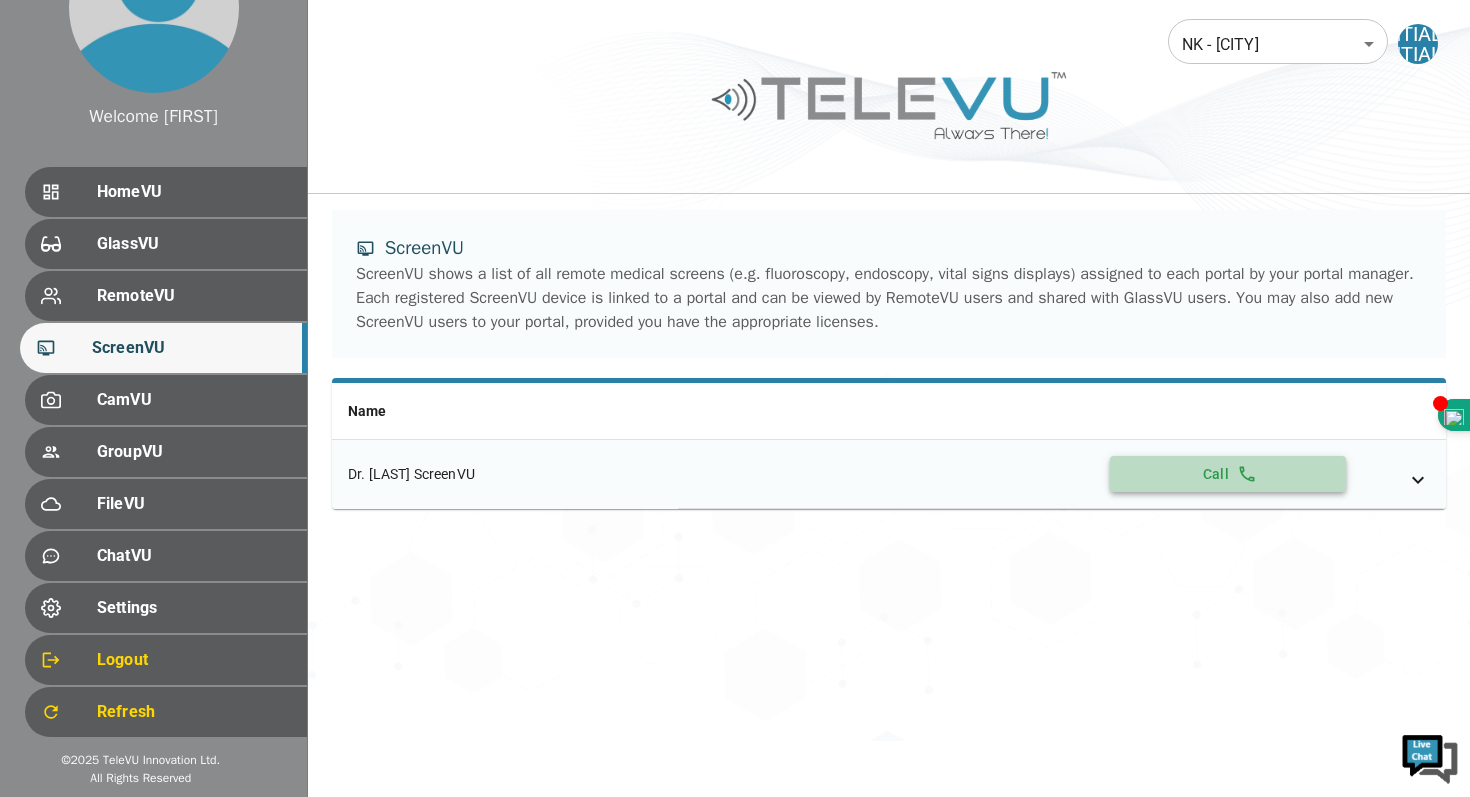click on "Call" at bounding box center [1228, 474] 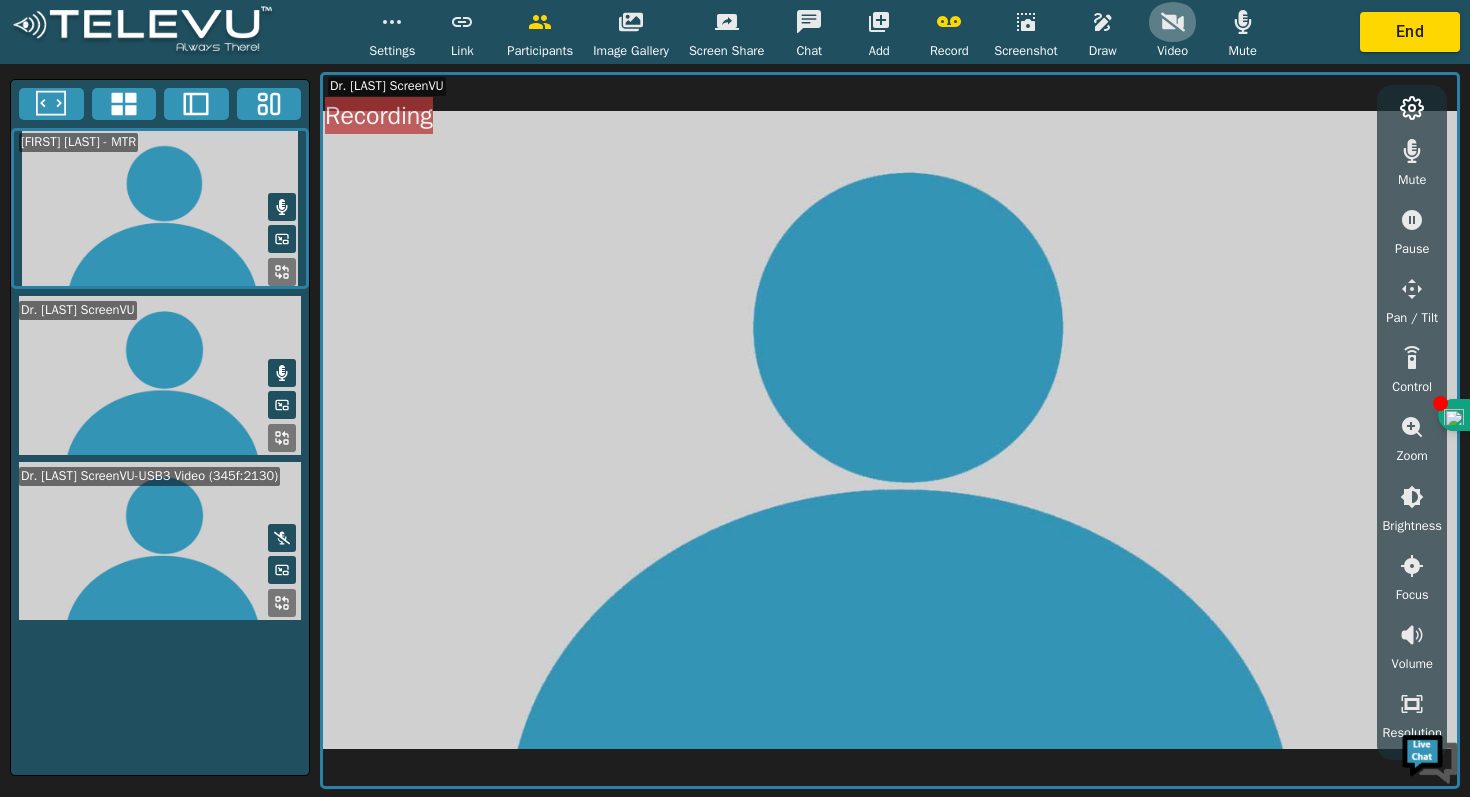 click 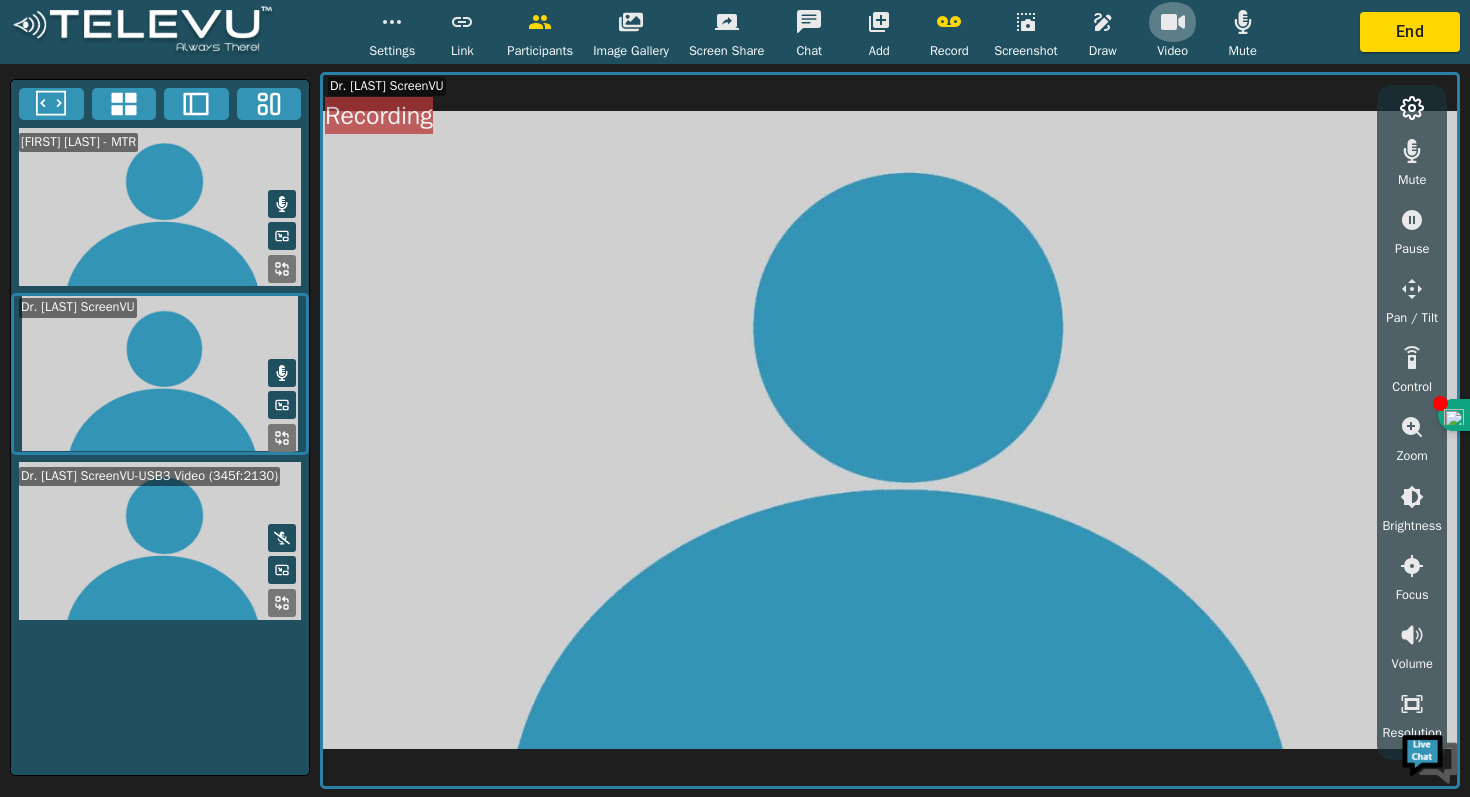 click 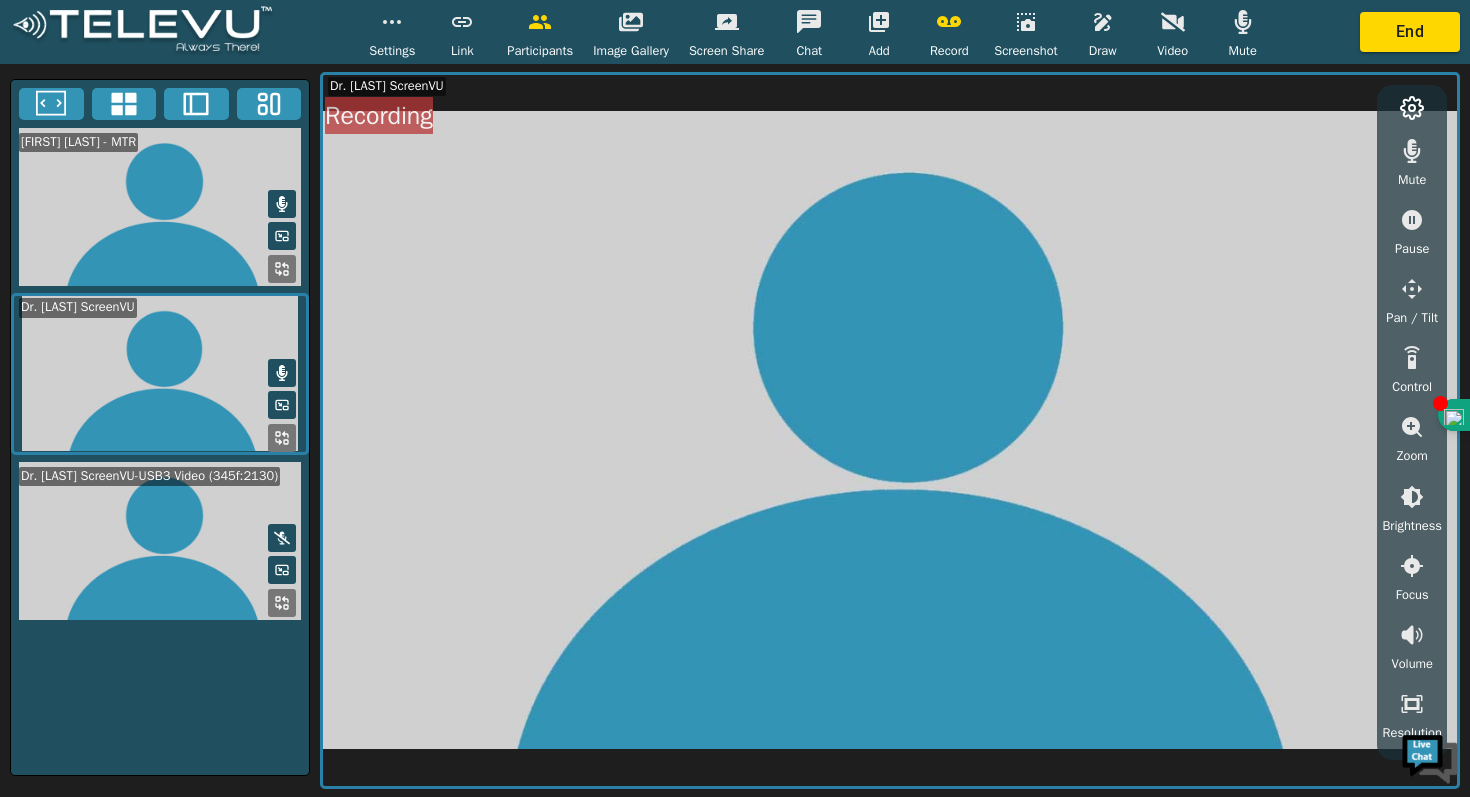 click at bounding box center (160, 541) 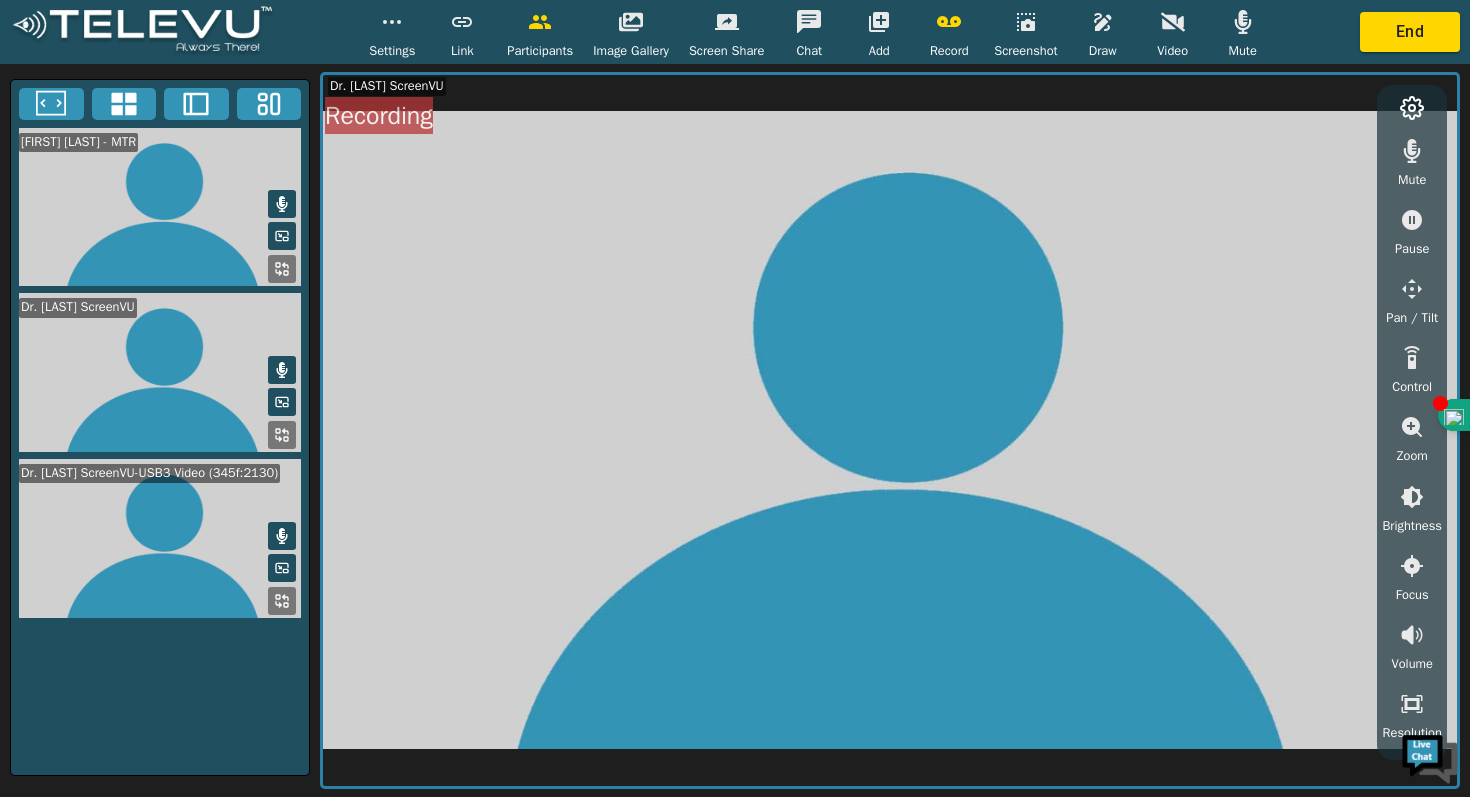 click 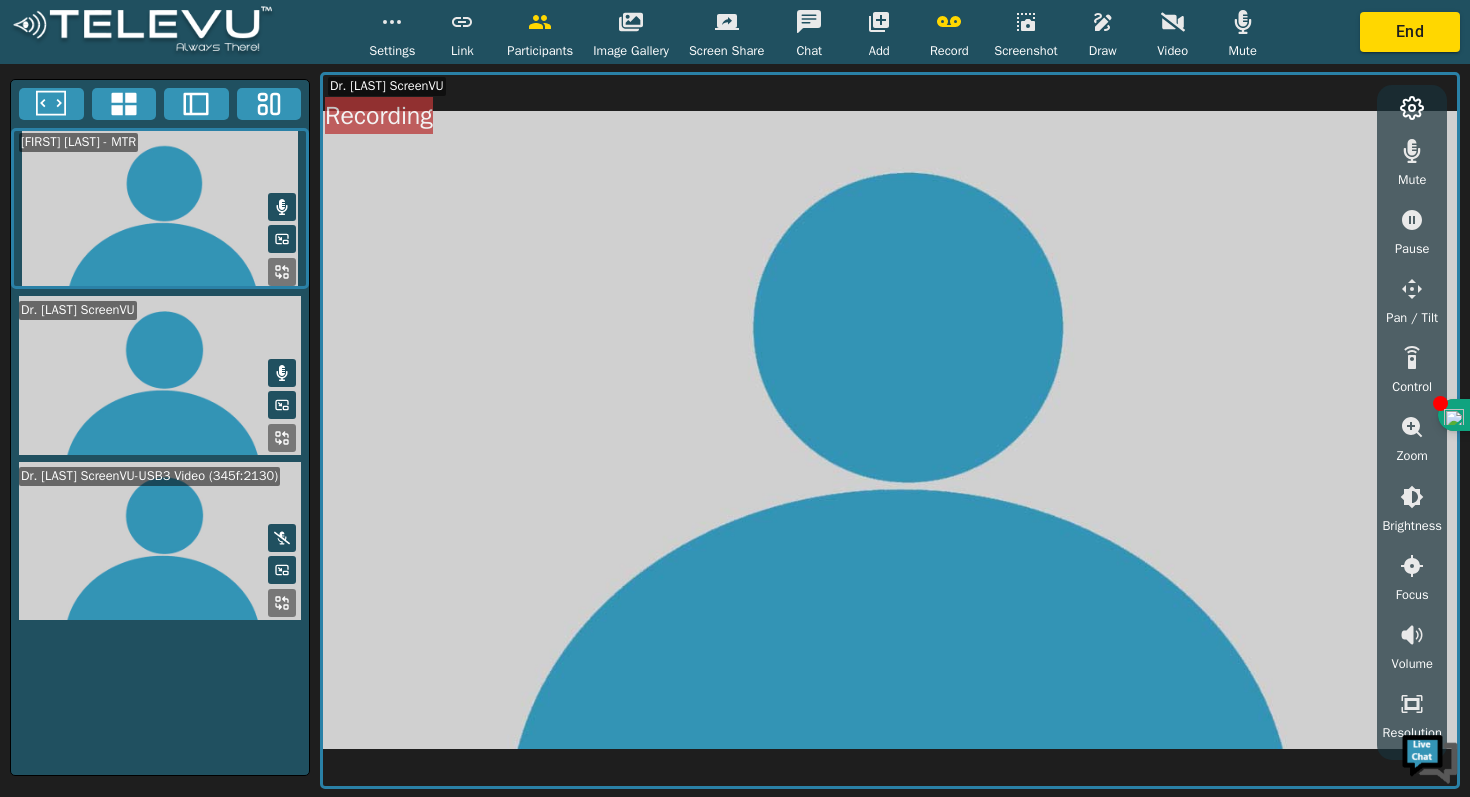 click 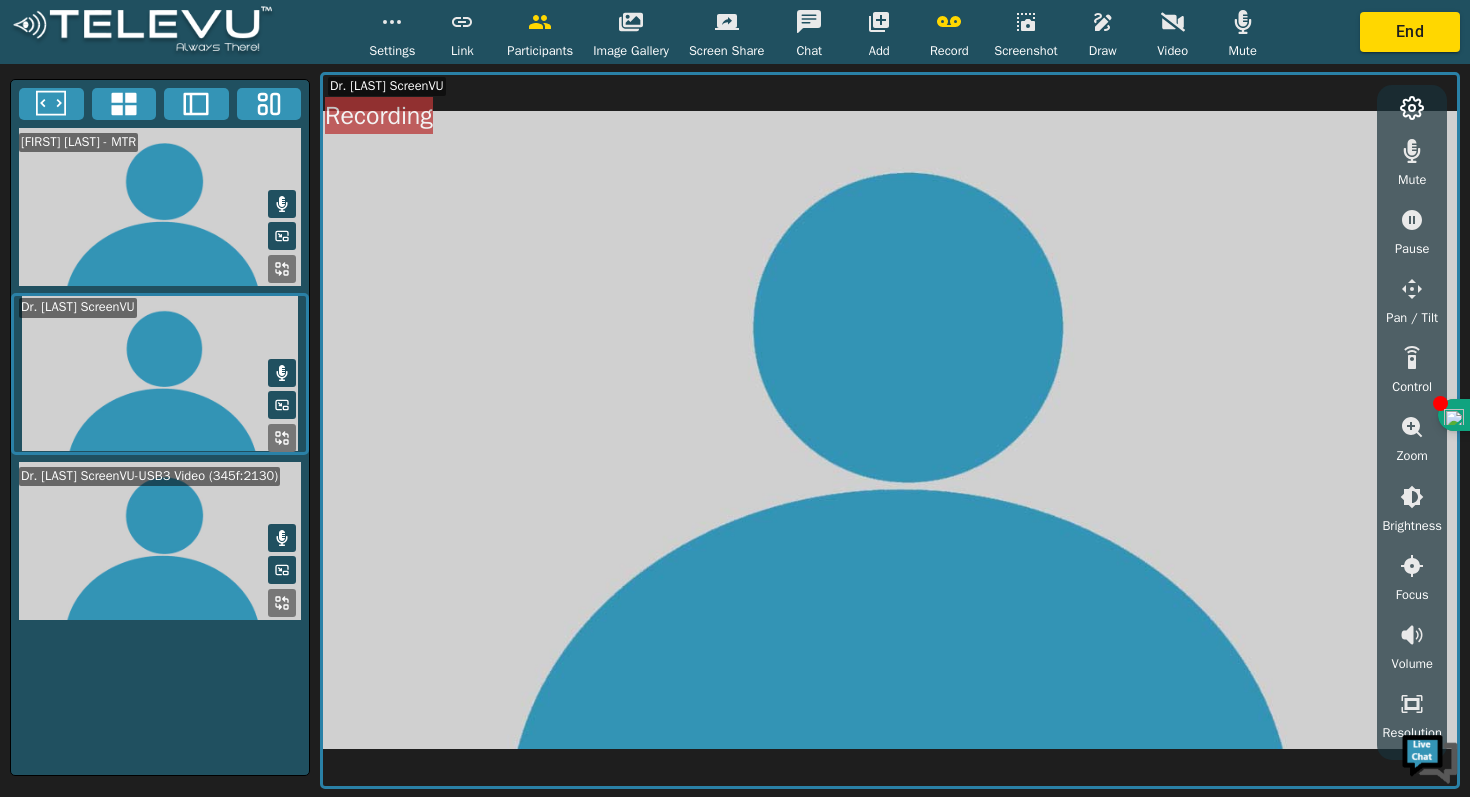 click 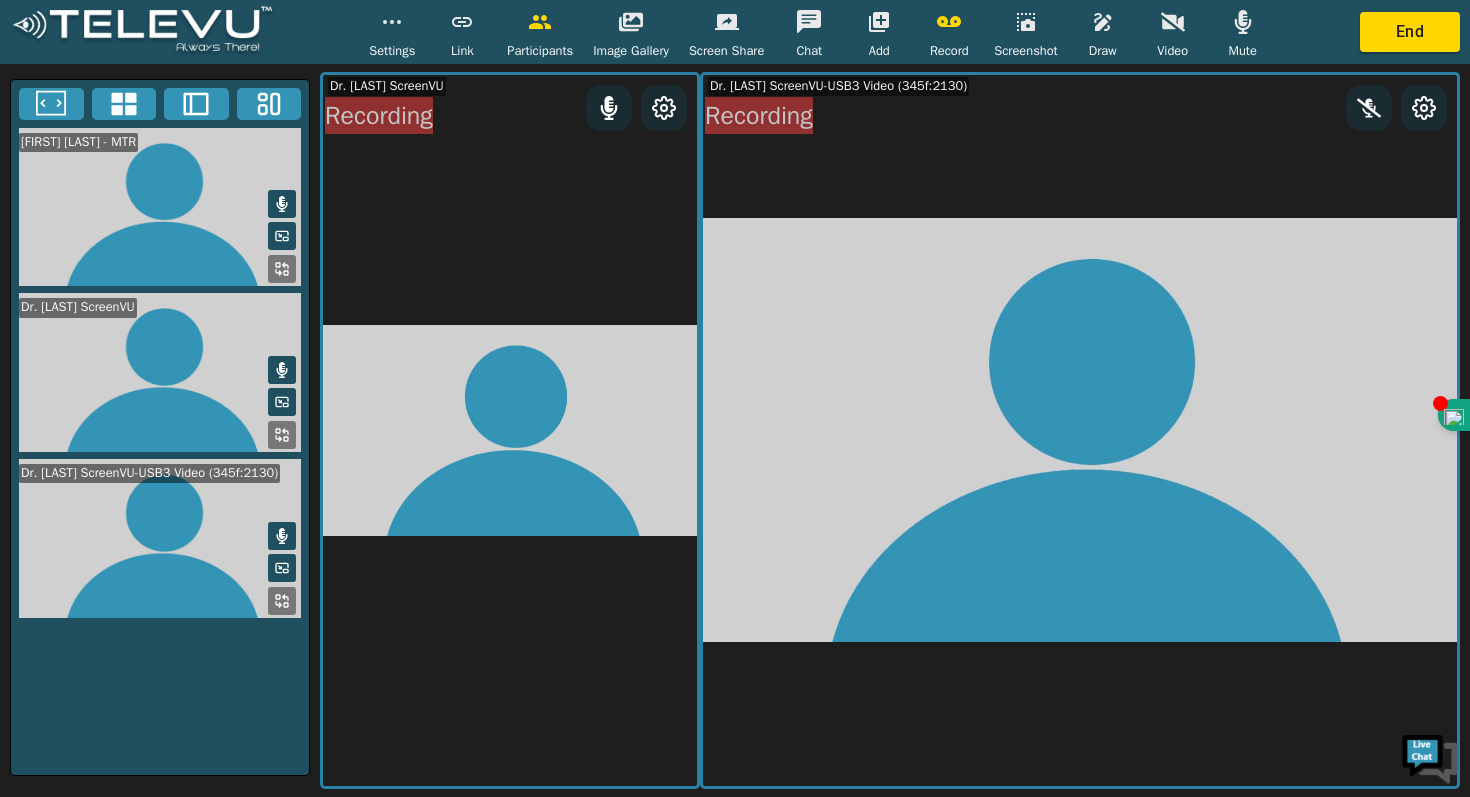 click 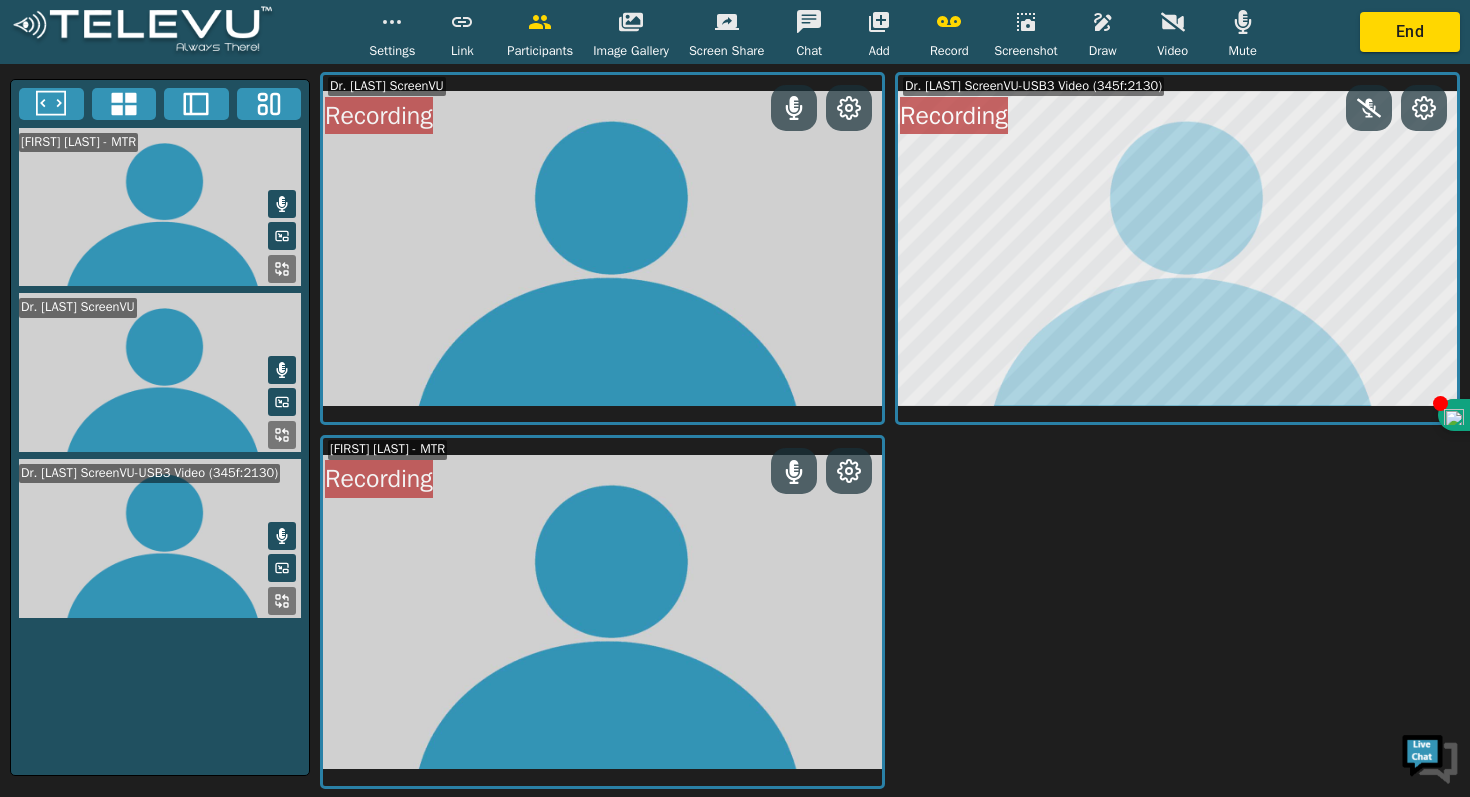 click 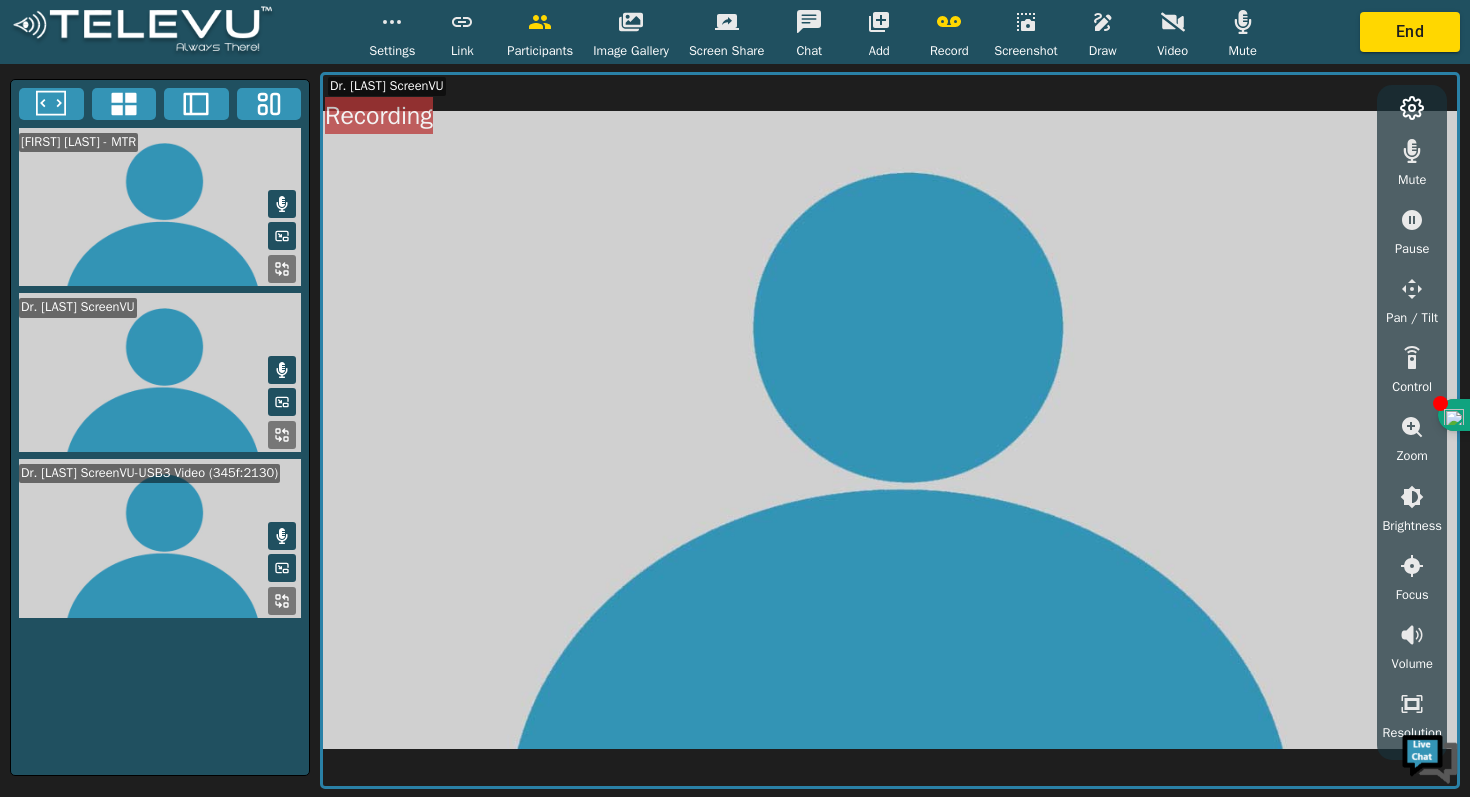 click 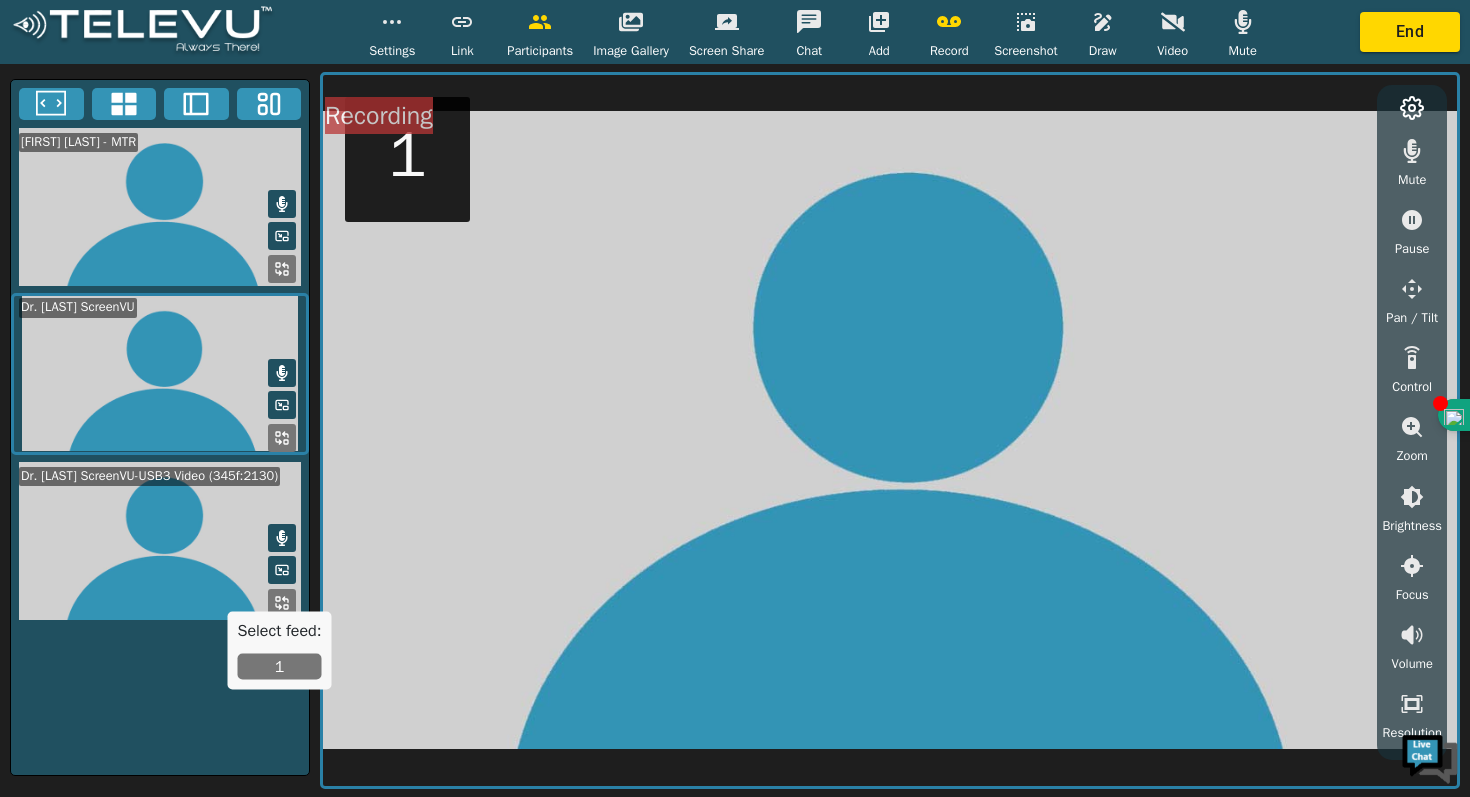 click on "1" at bounding box center [280, 667] 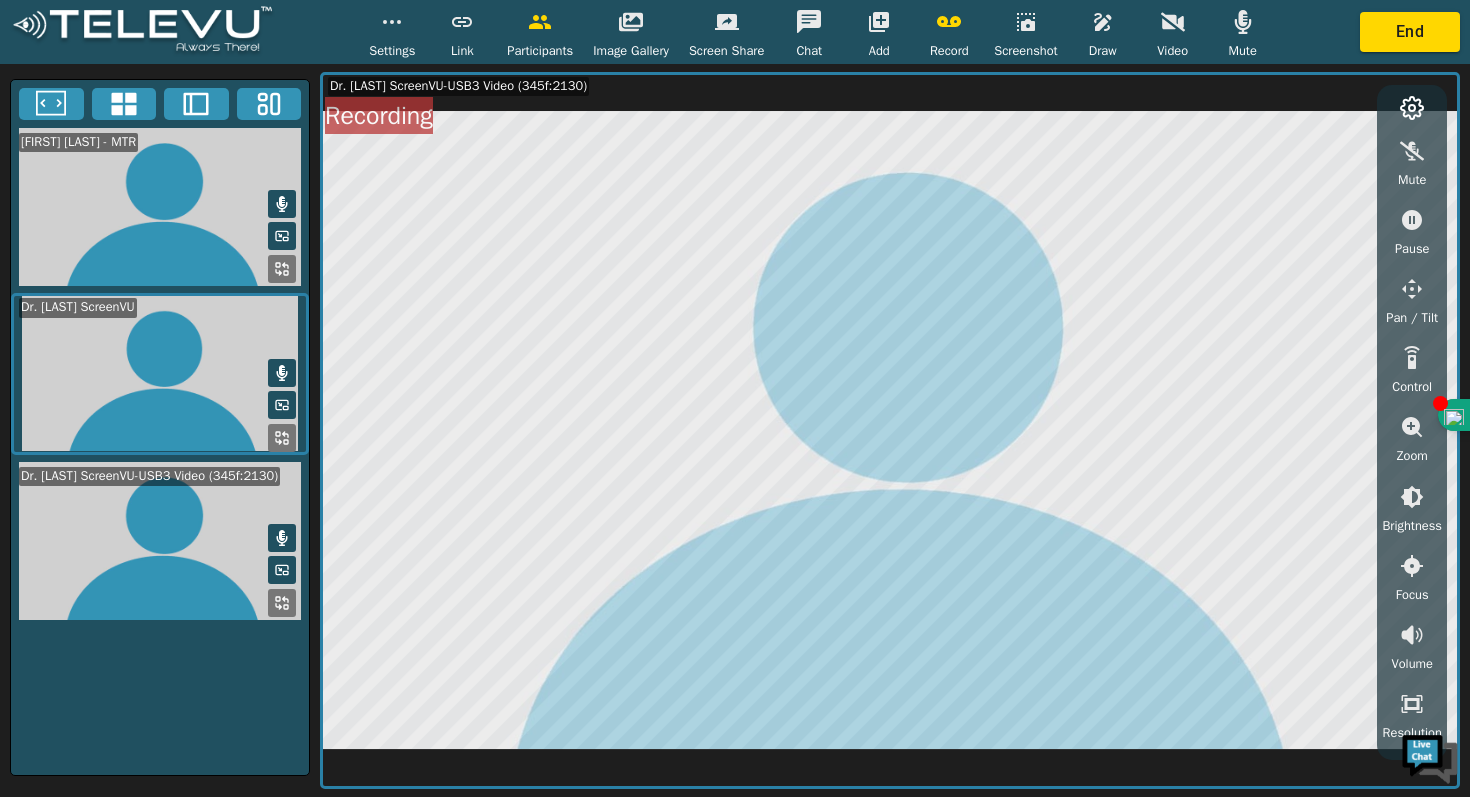 click on "Record" at bounding box center (949, 51) 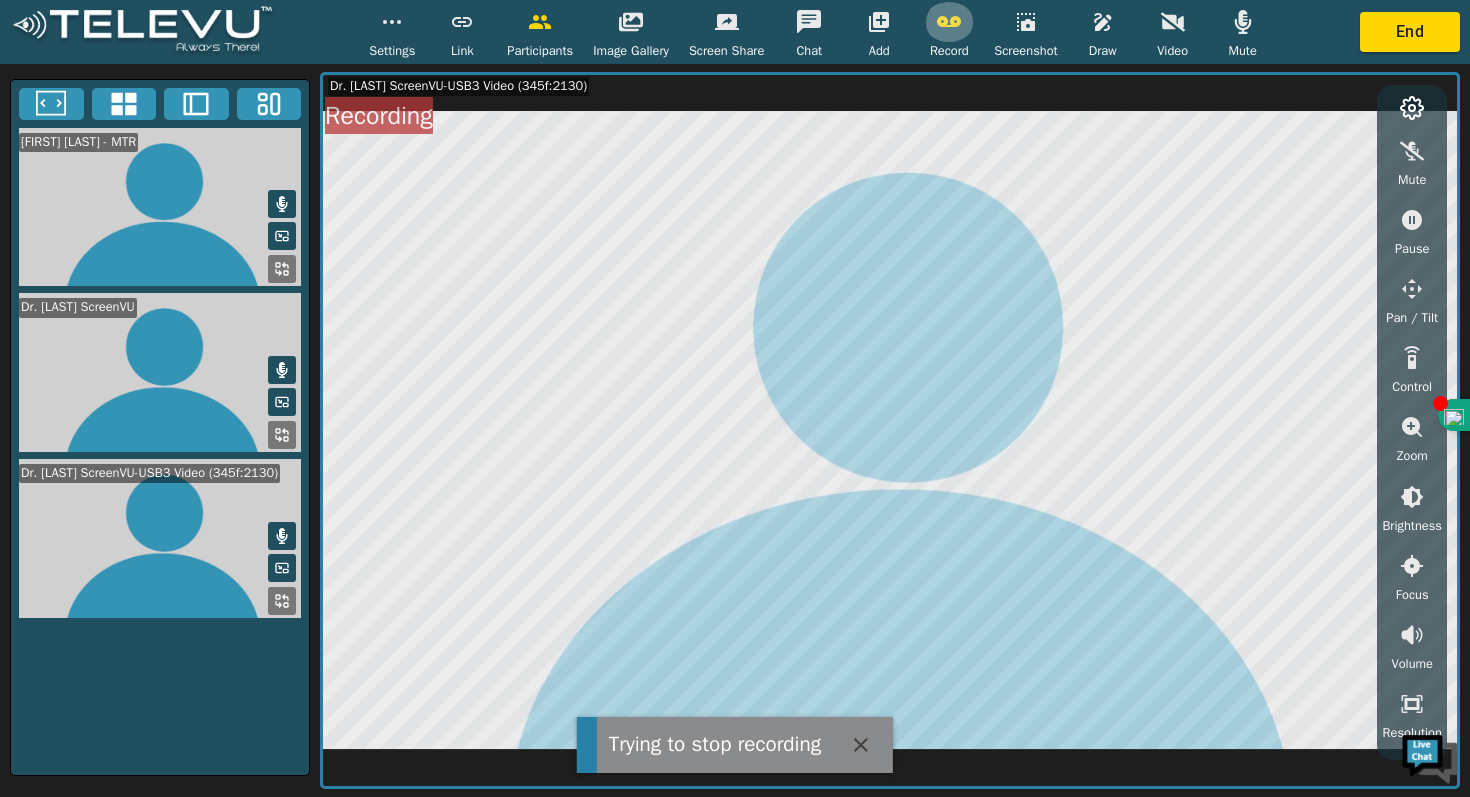 click 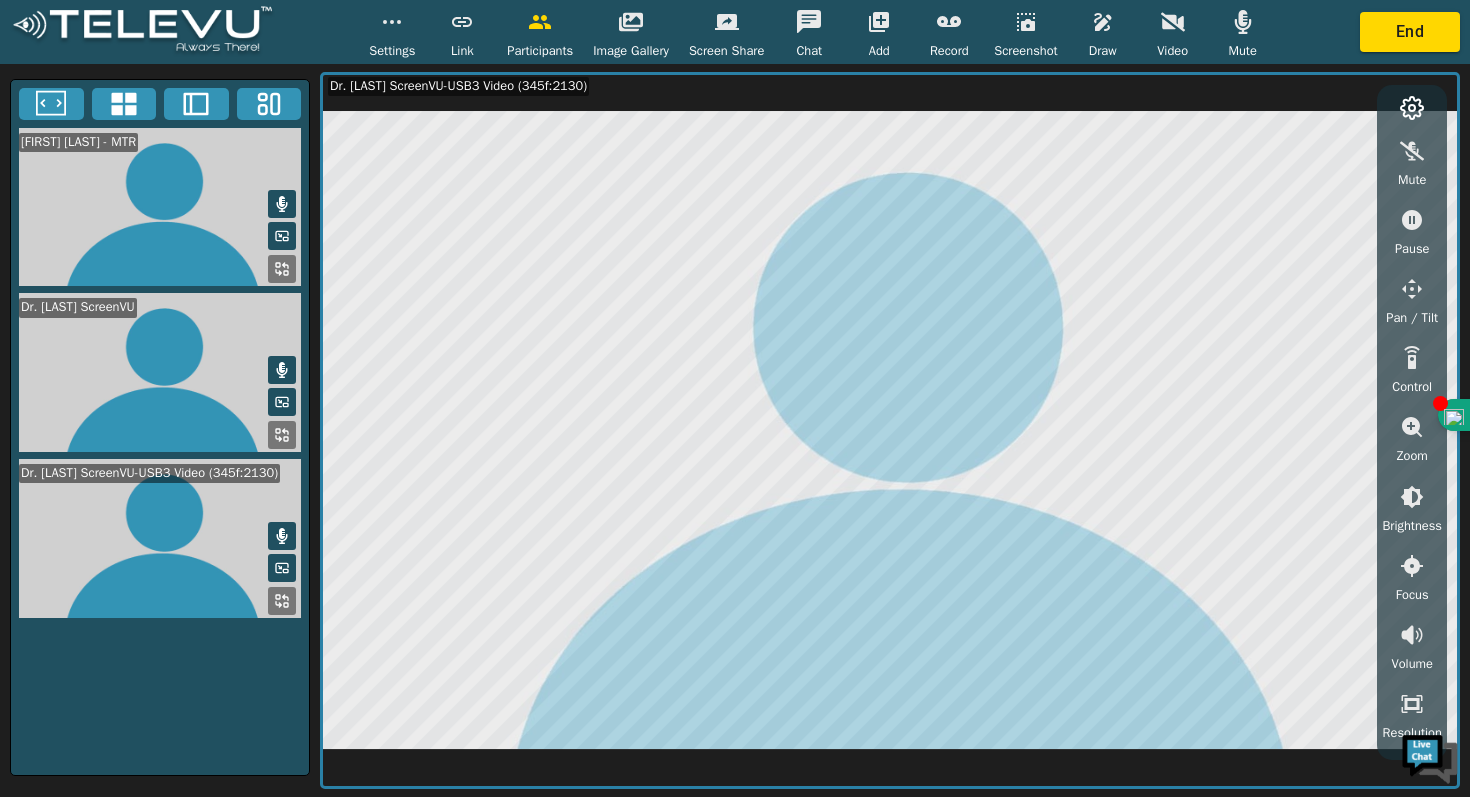 click 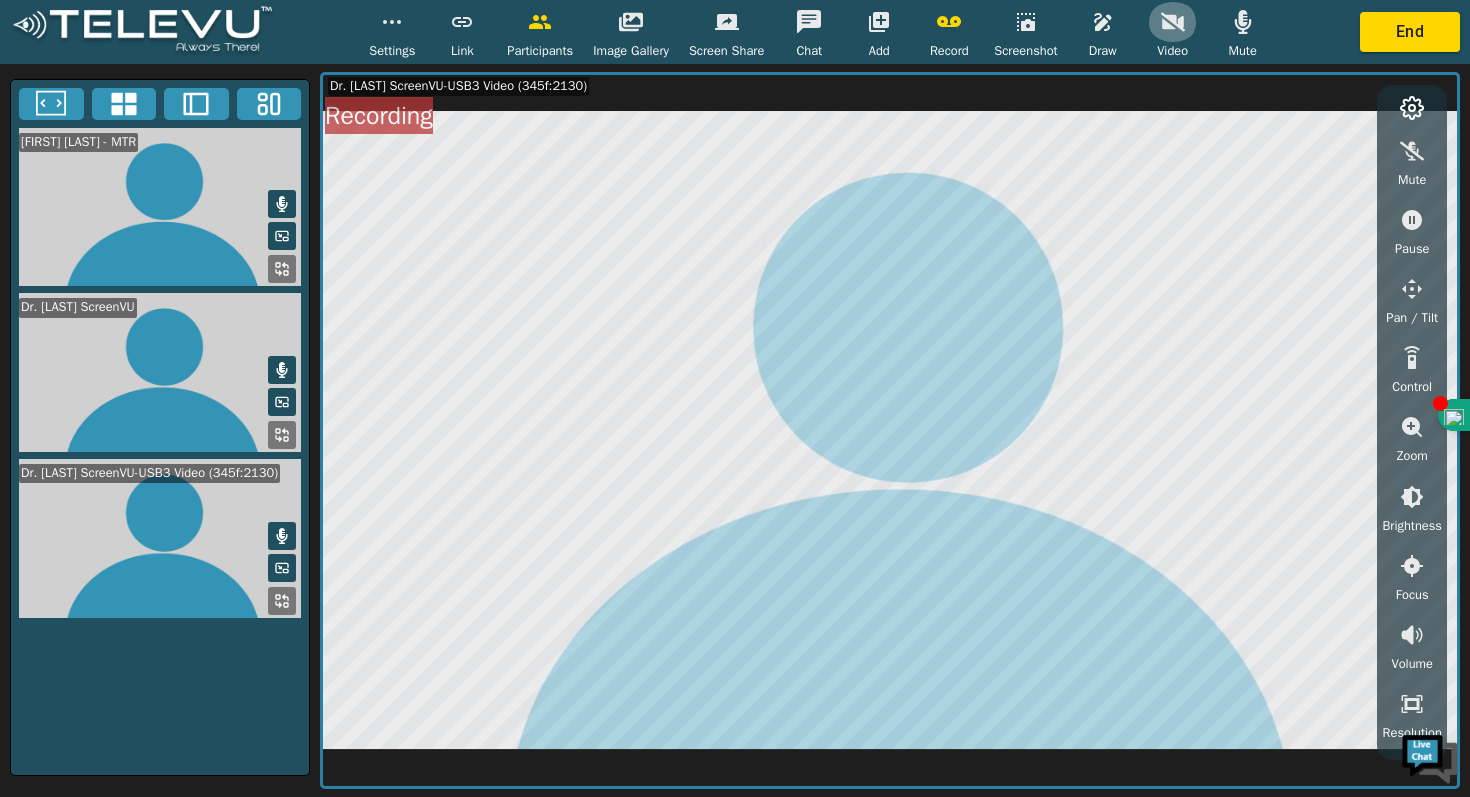 click 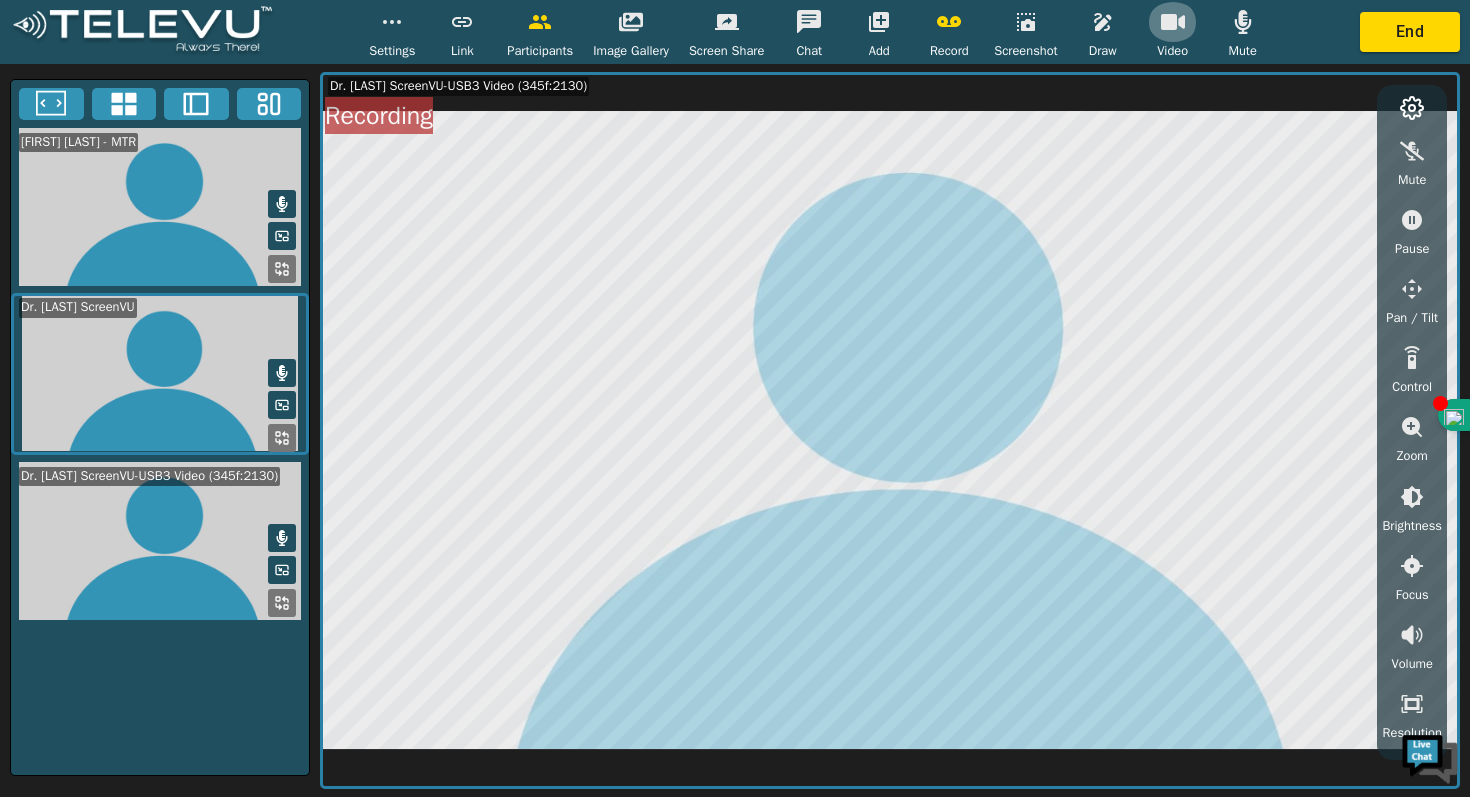 click 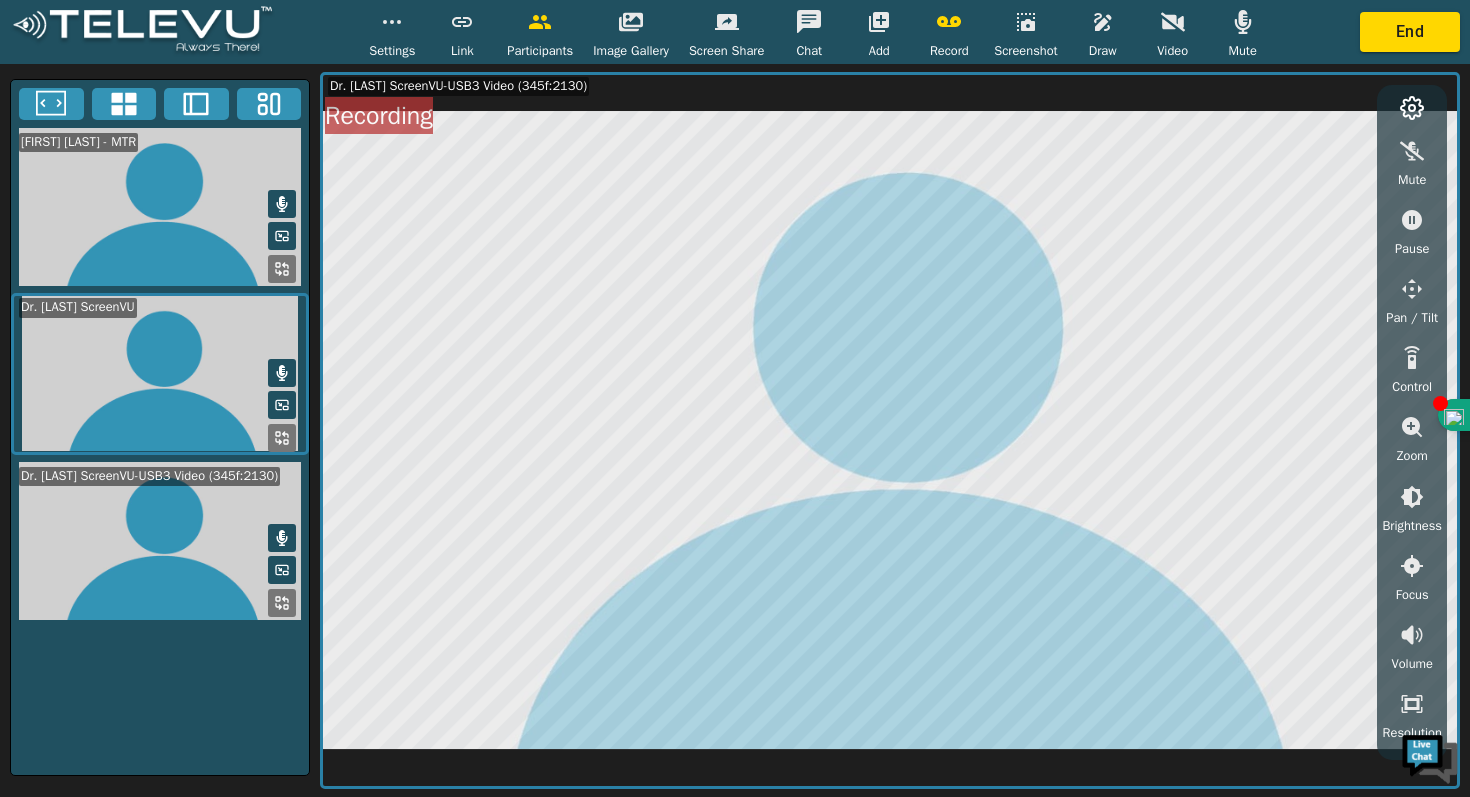 type 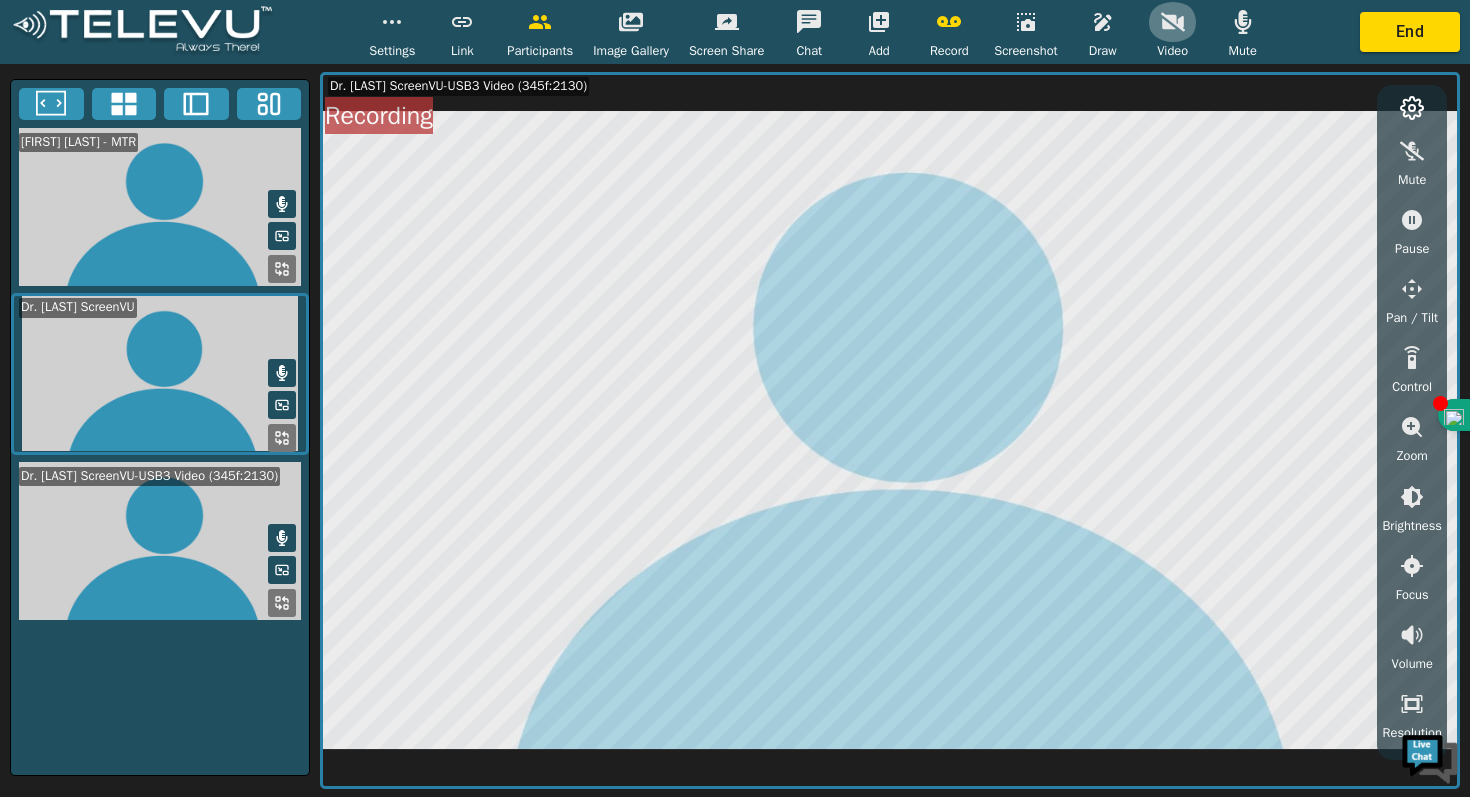 click 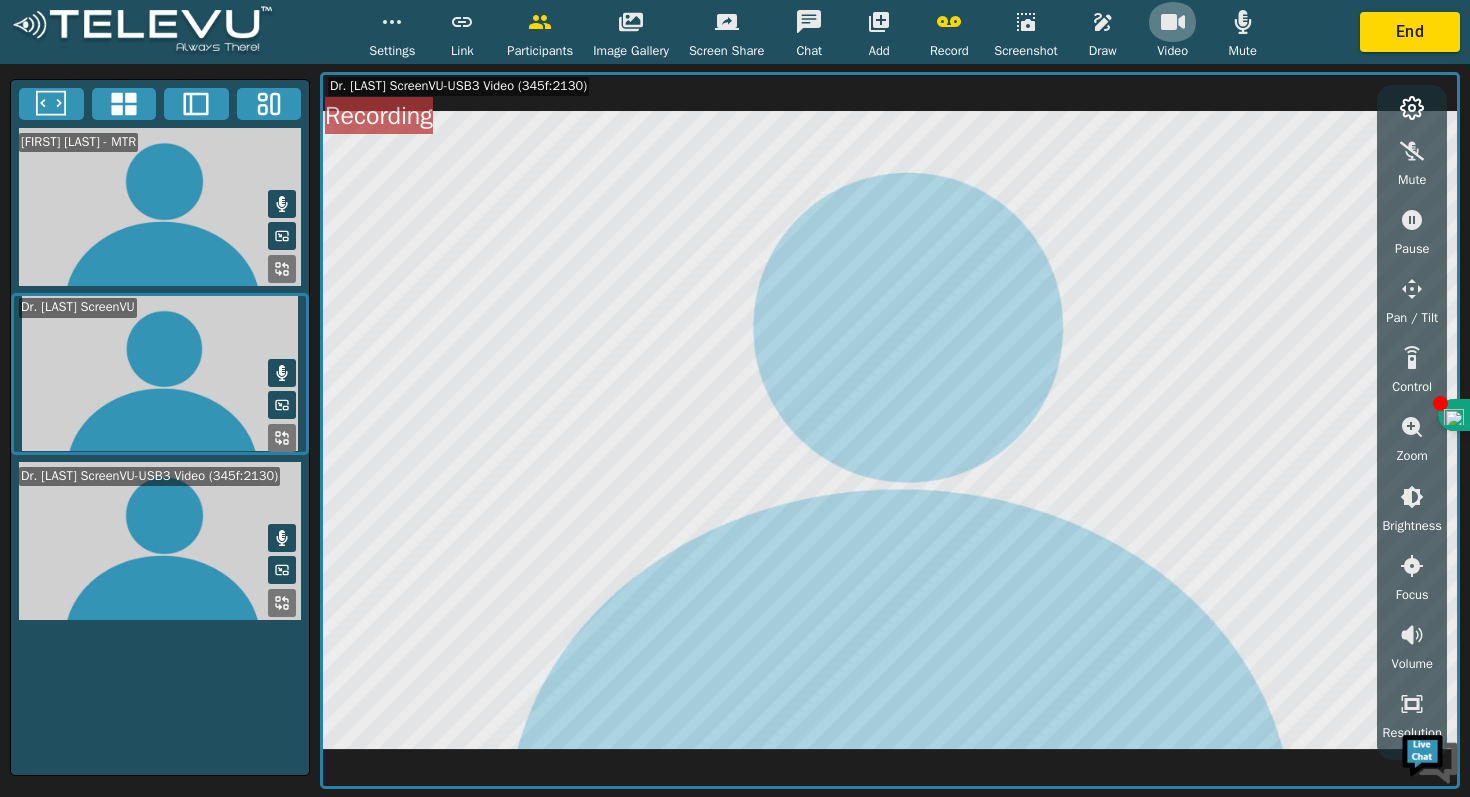 click 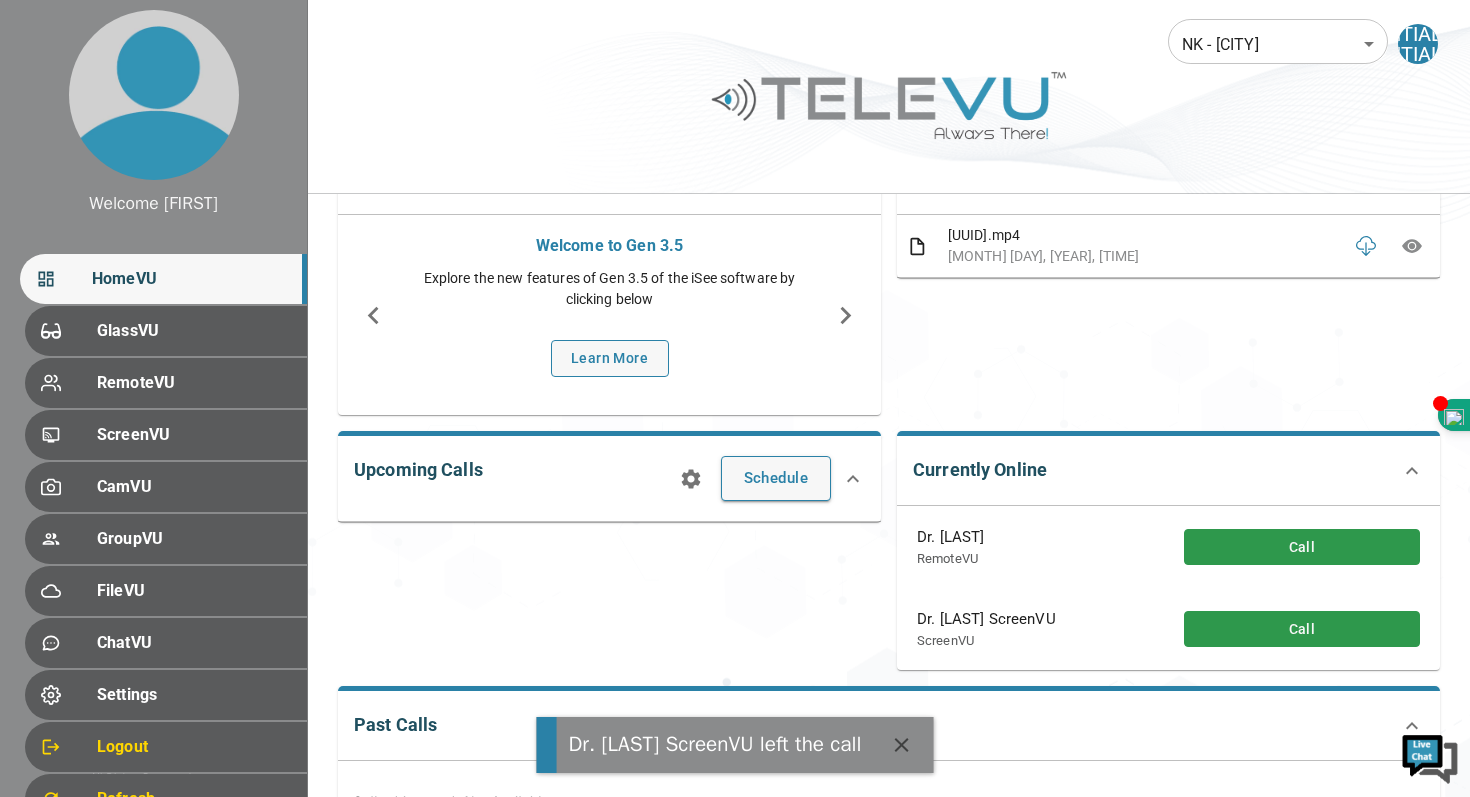 scroll, scrollTop: 86, scrollLeft: 0, axis: vertical 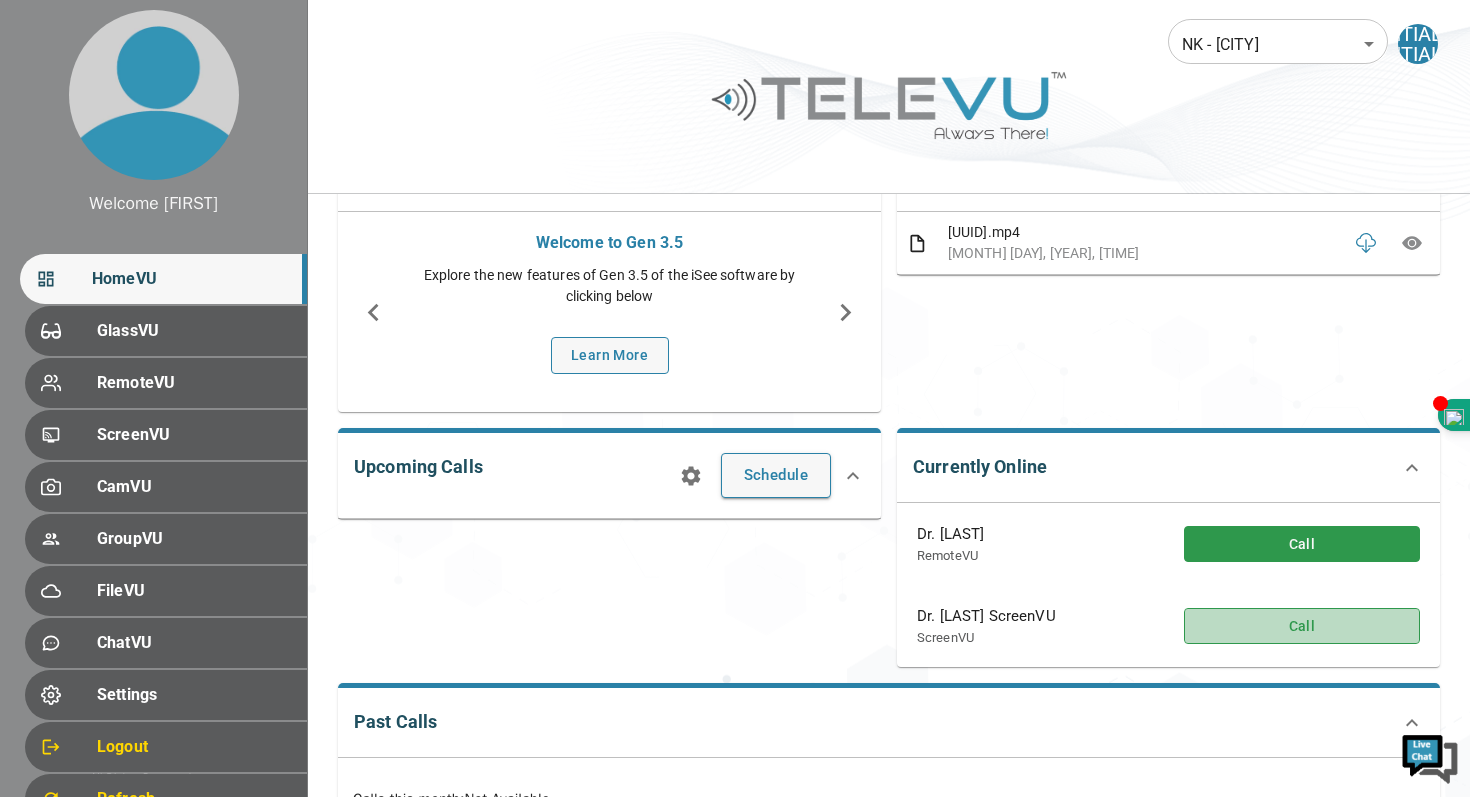 click on "Call" at bounding box center (1302, 626) 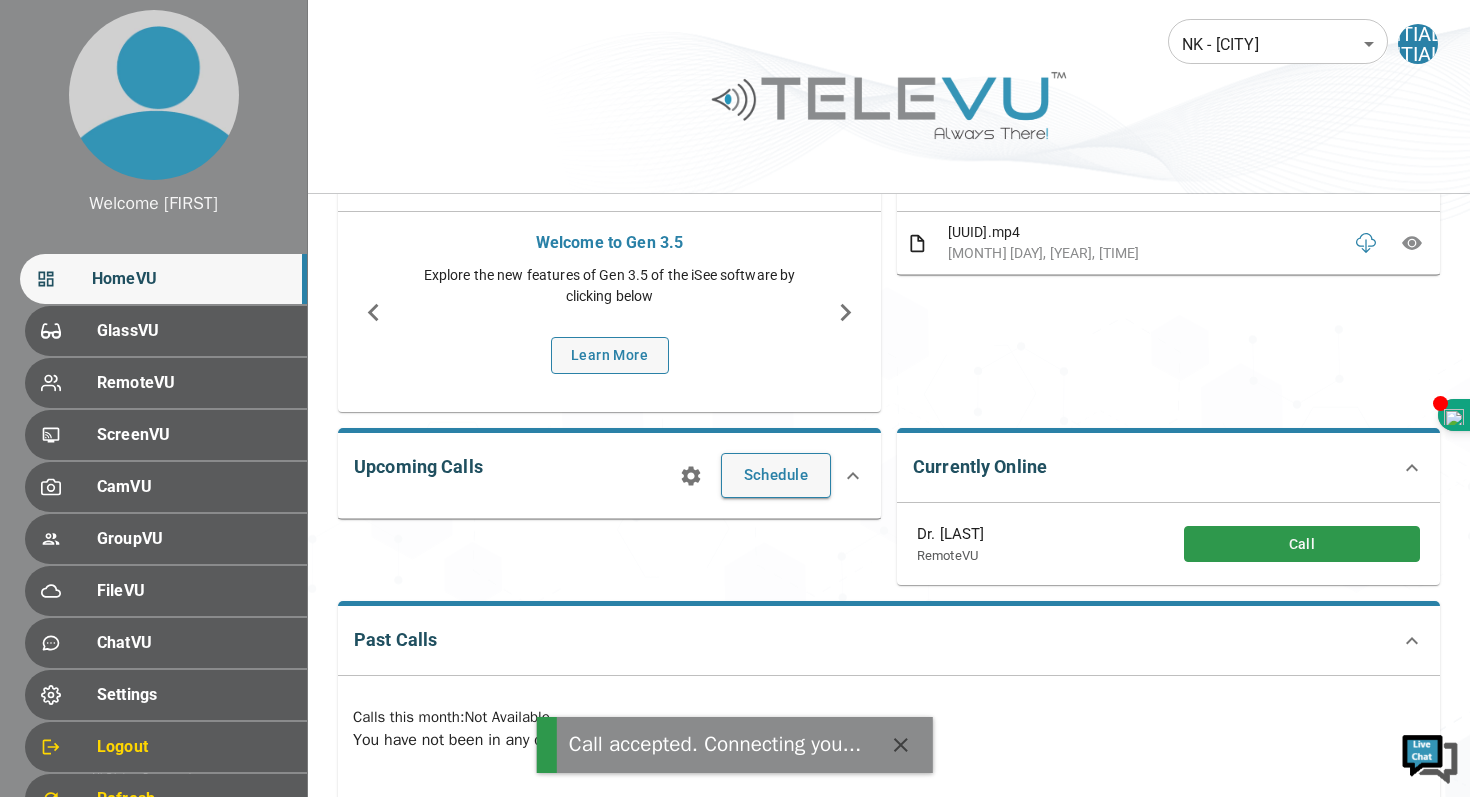 scroll, scrollTop: 0, scrollLeft: 0, axis: both 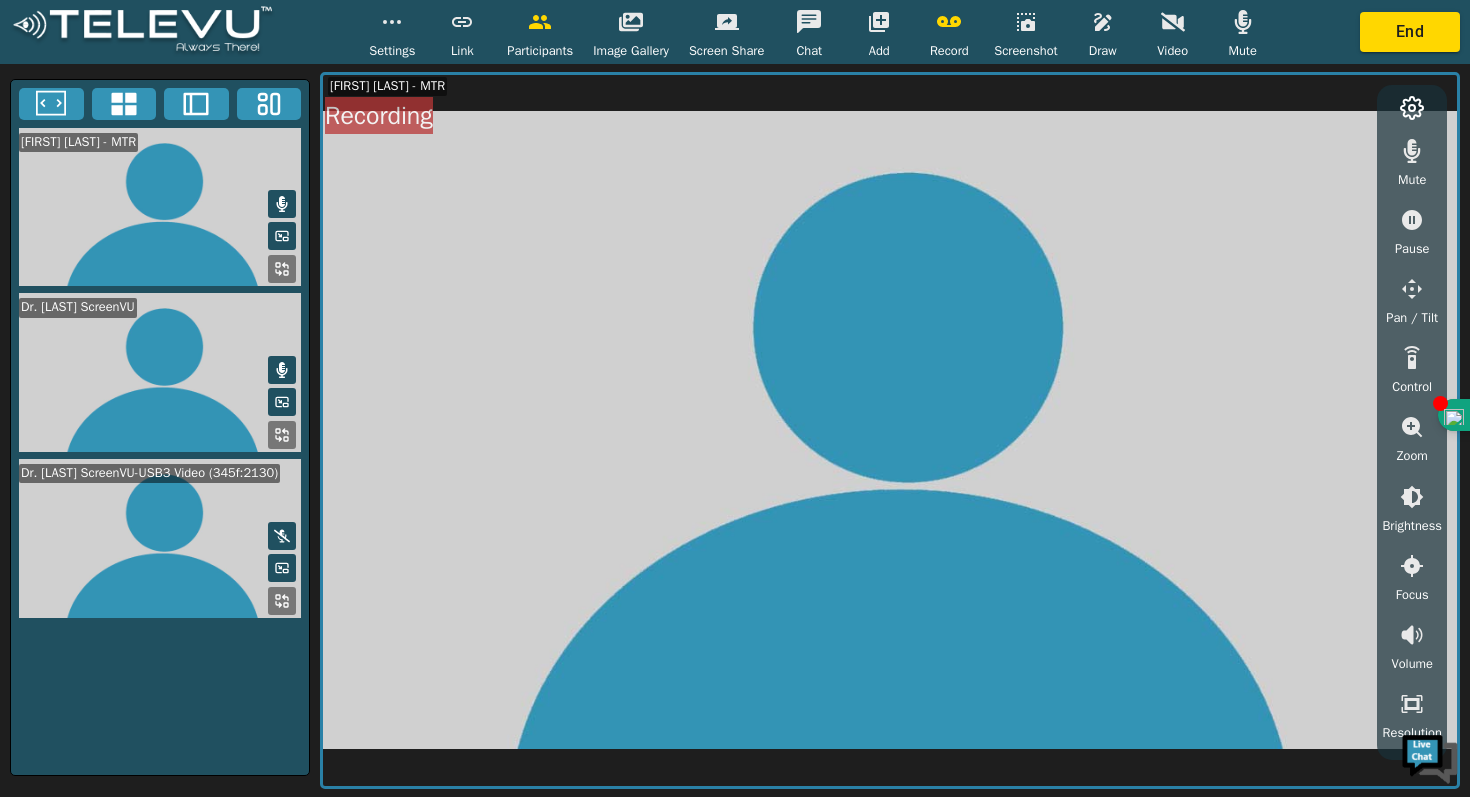 click at bounding box center [160, 538] 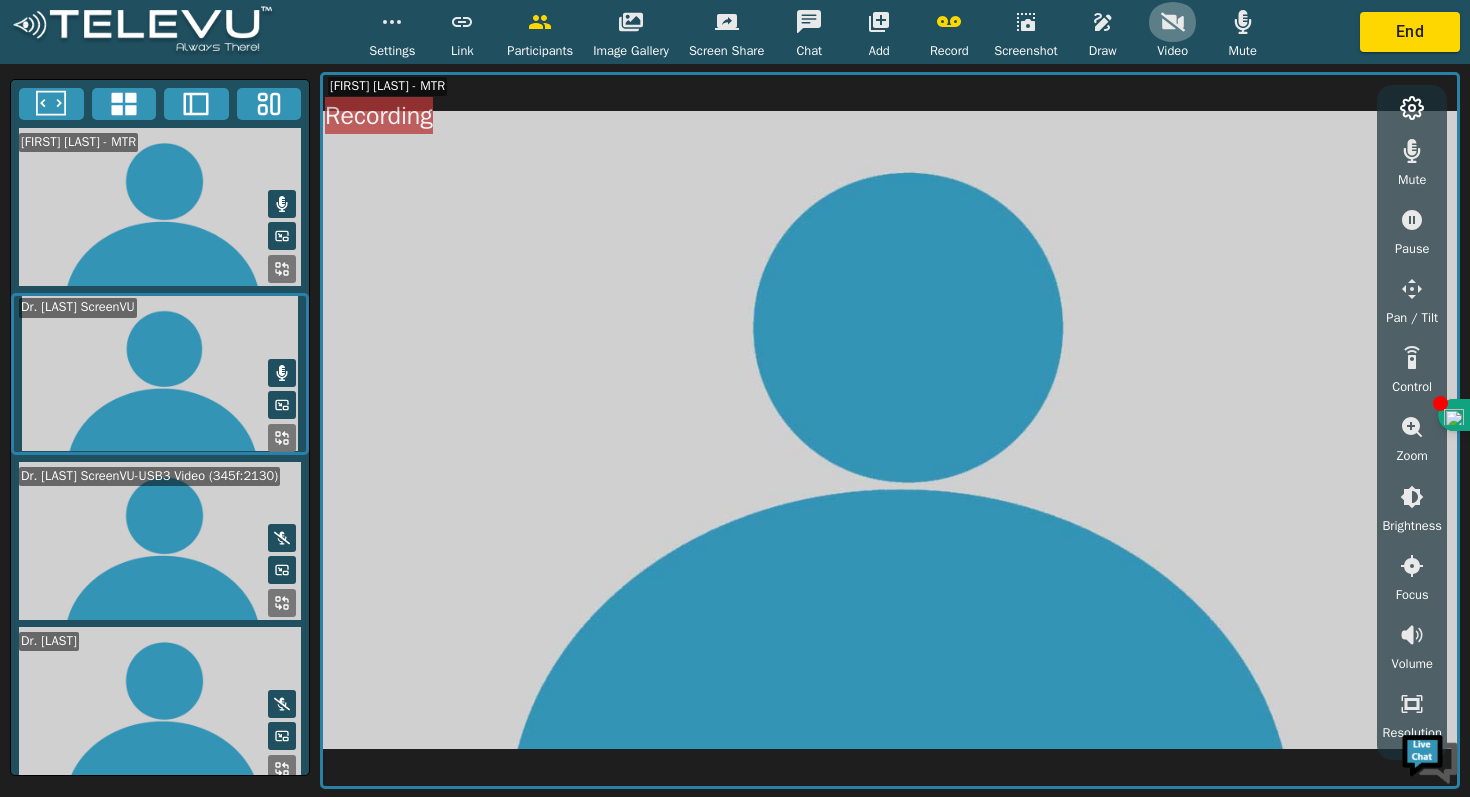 click 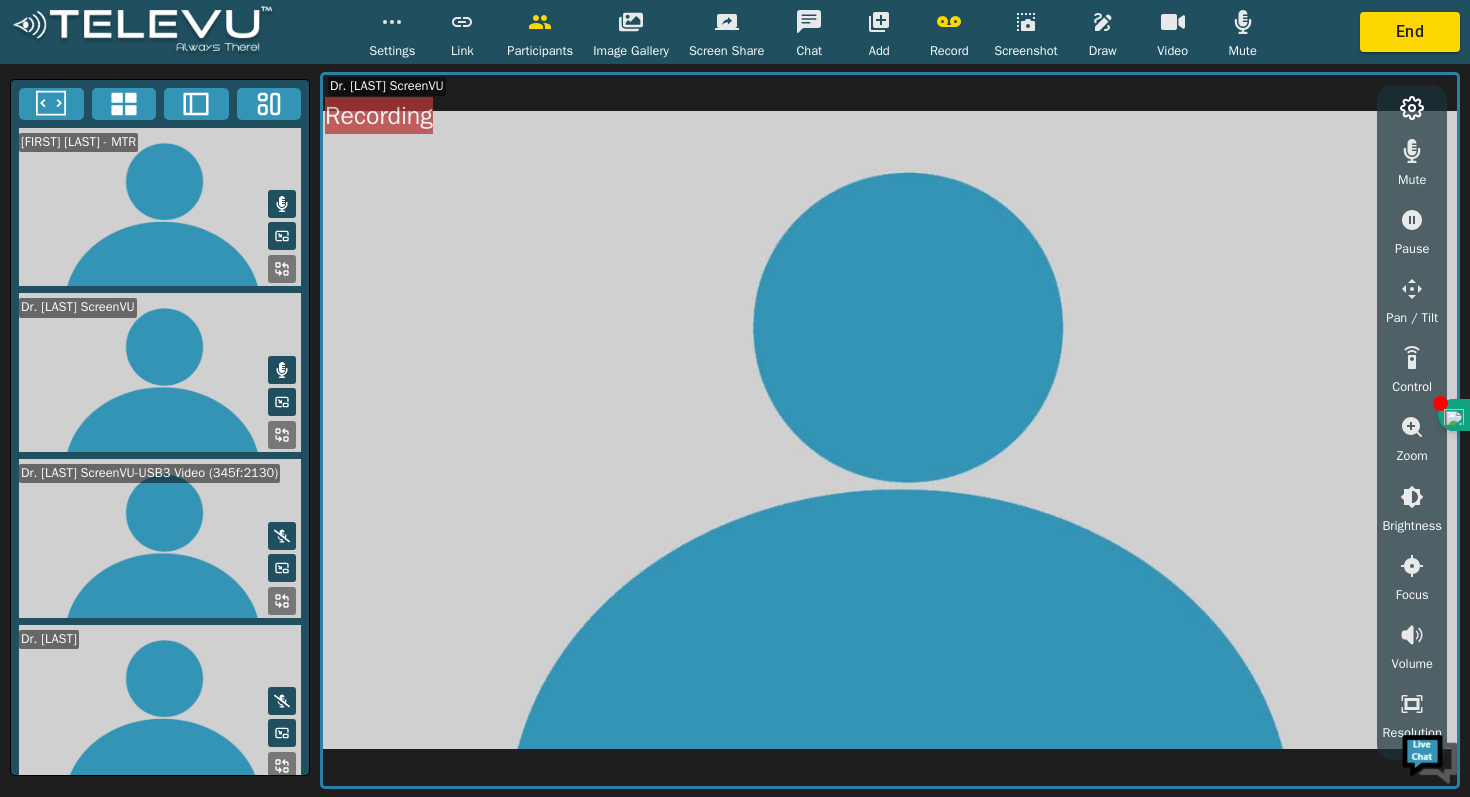 click 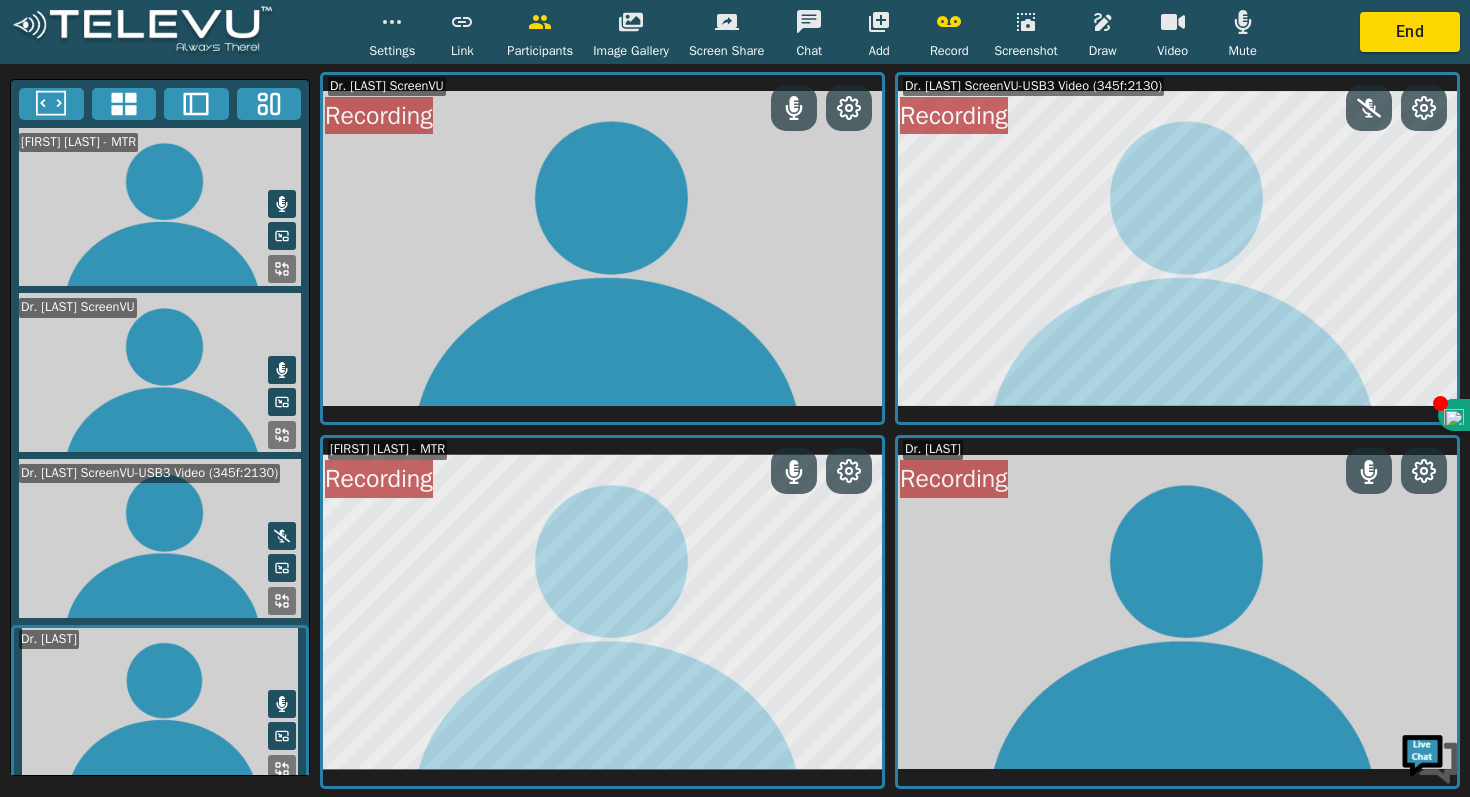 click 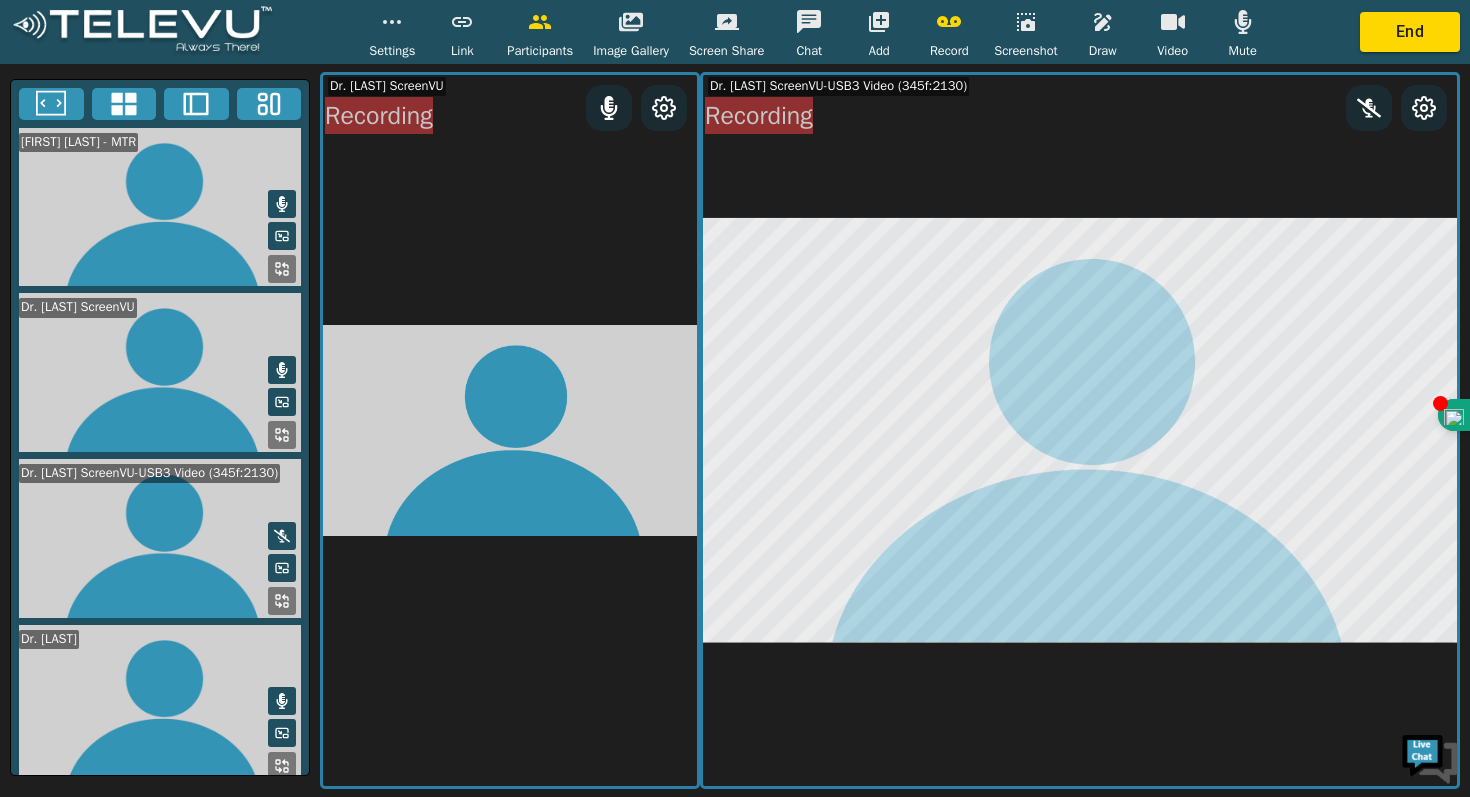 click 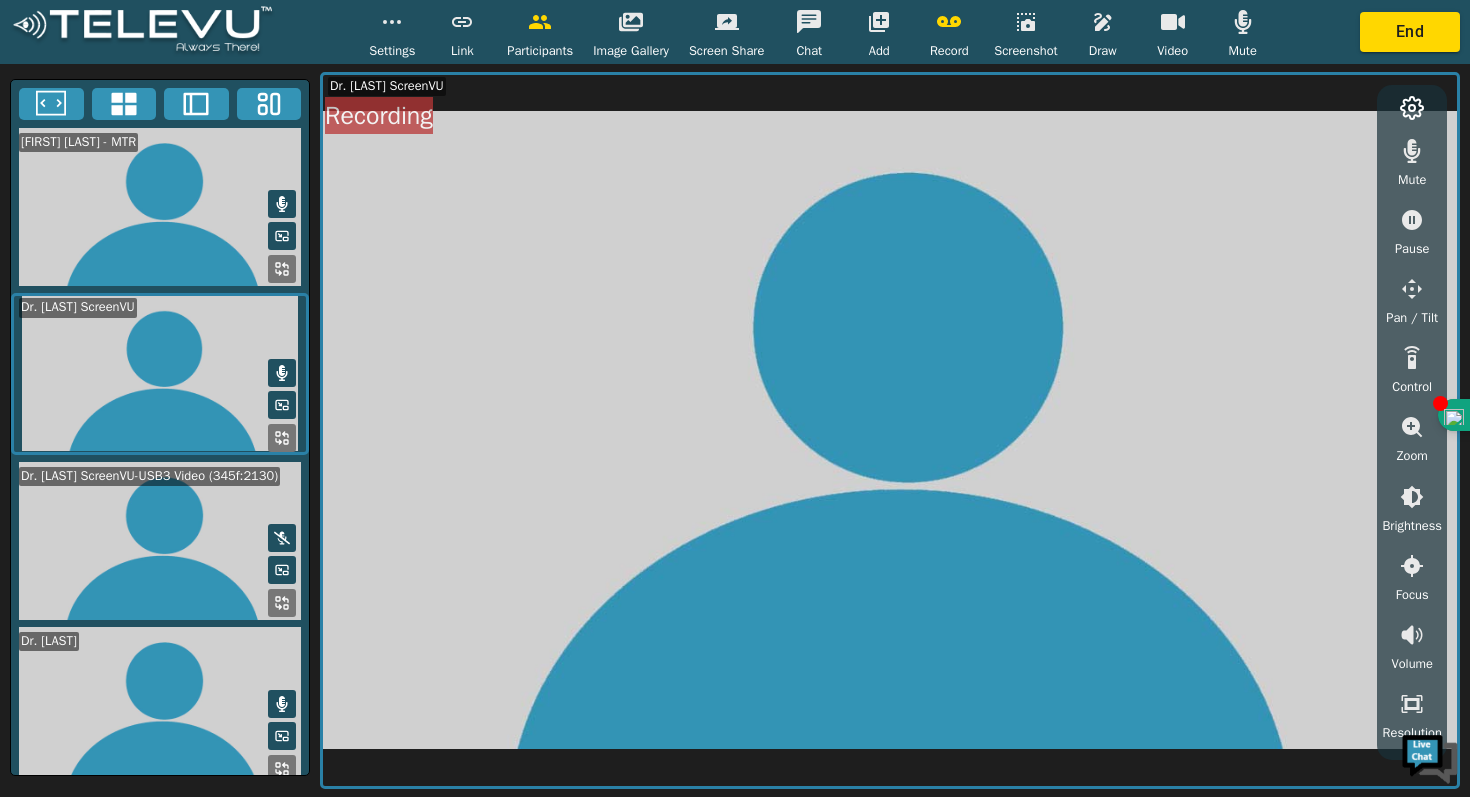 click at bounding box center (160, 541) 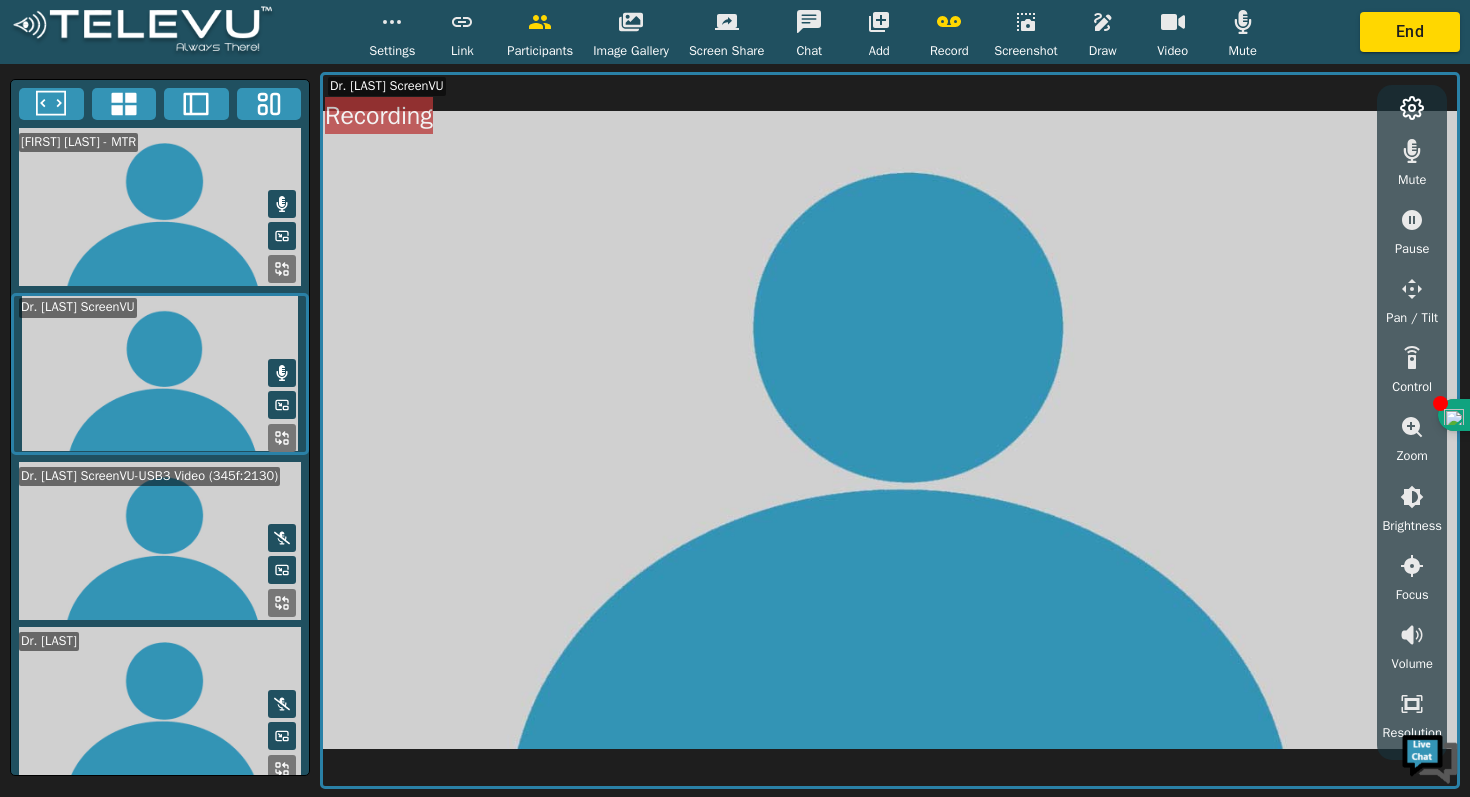 click at bounding box center [890, 430] 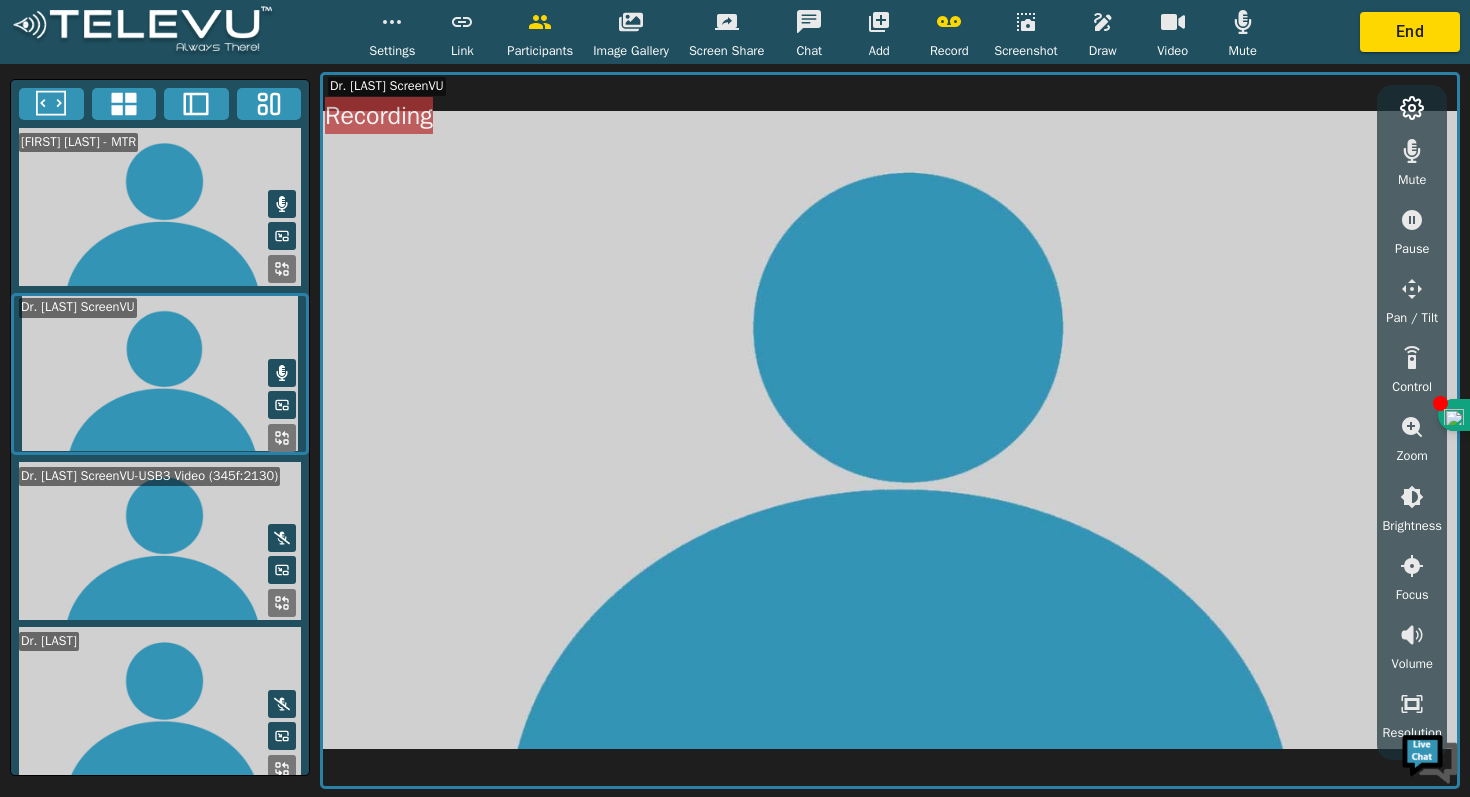 click at bounding box center [890, 430] 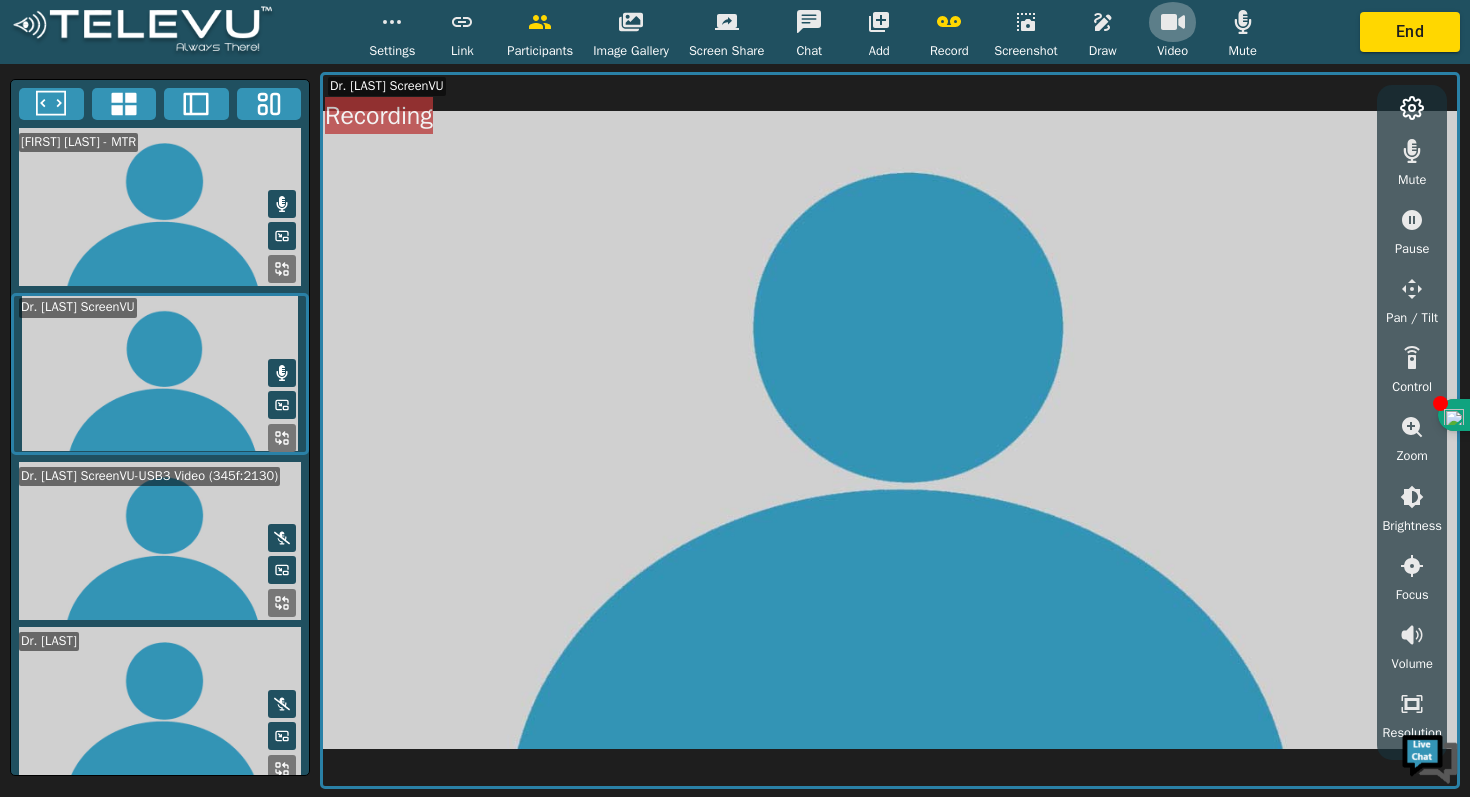 click 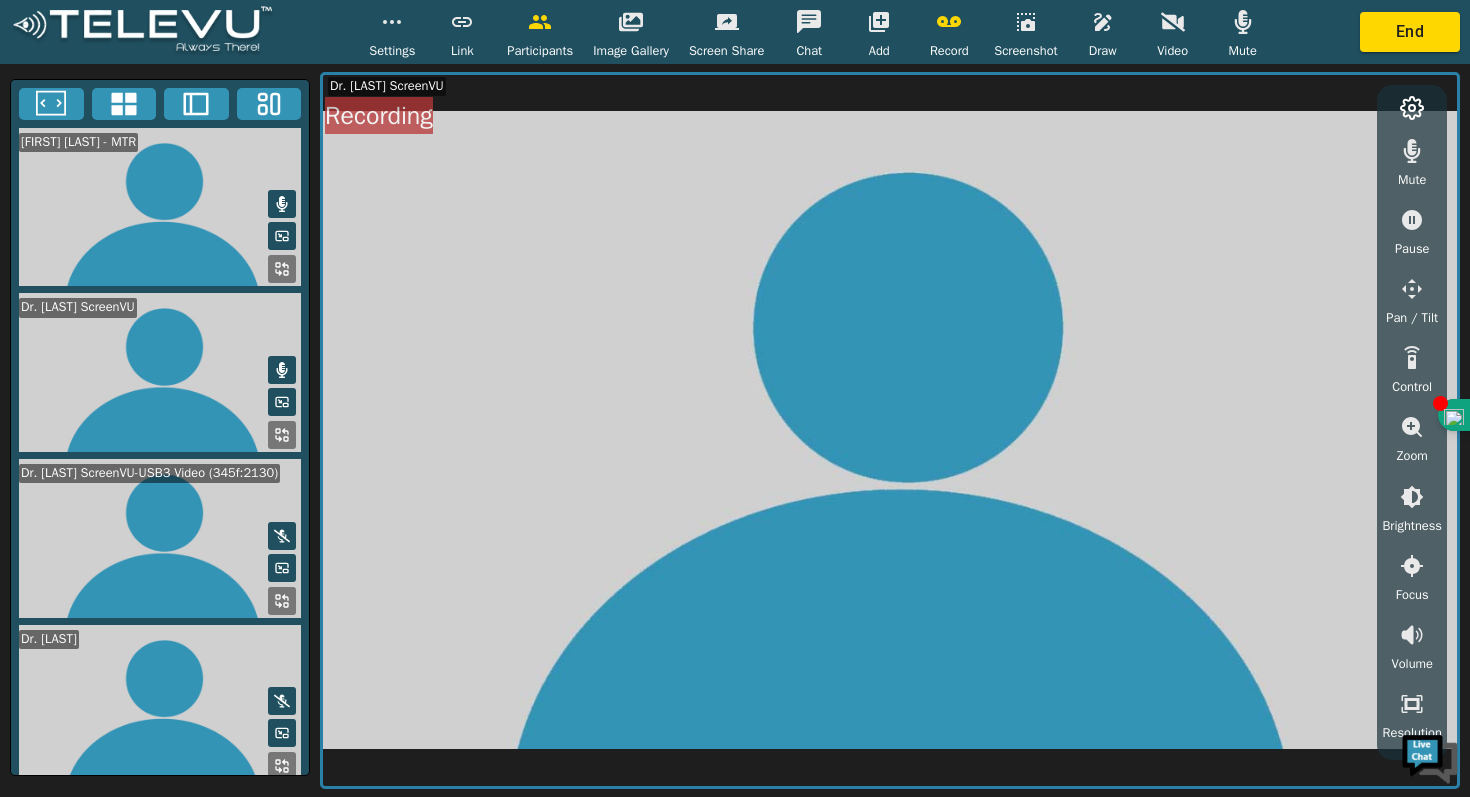 click at bounding box center (160, 538) 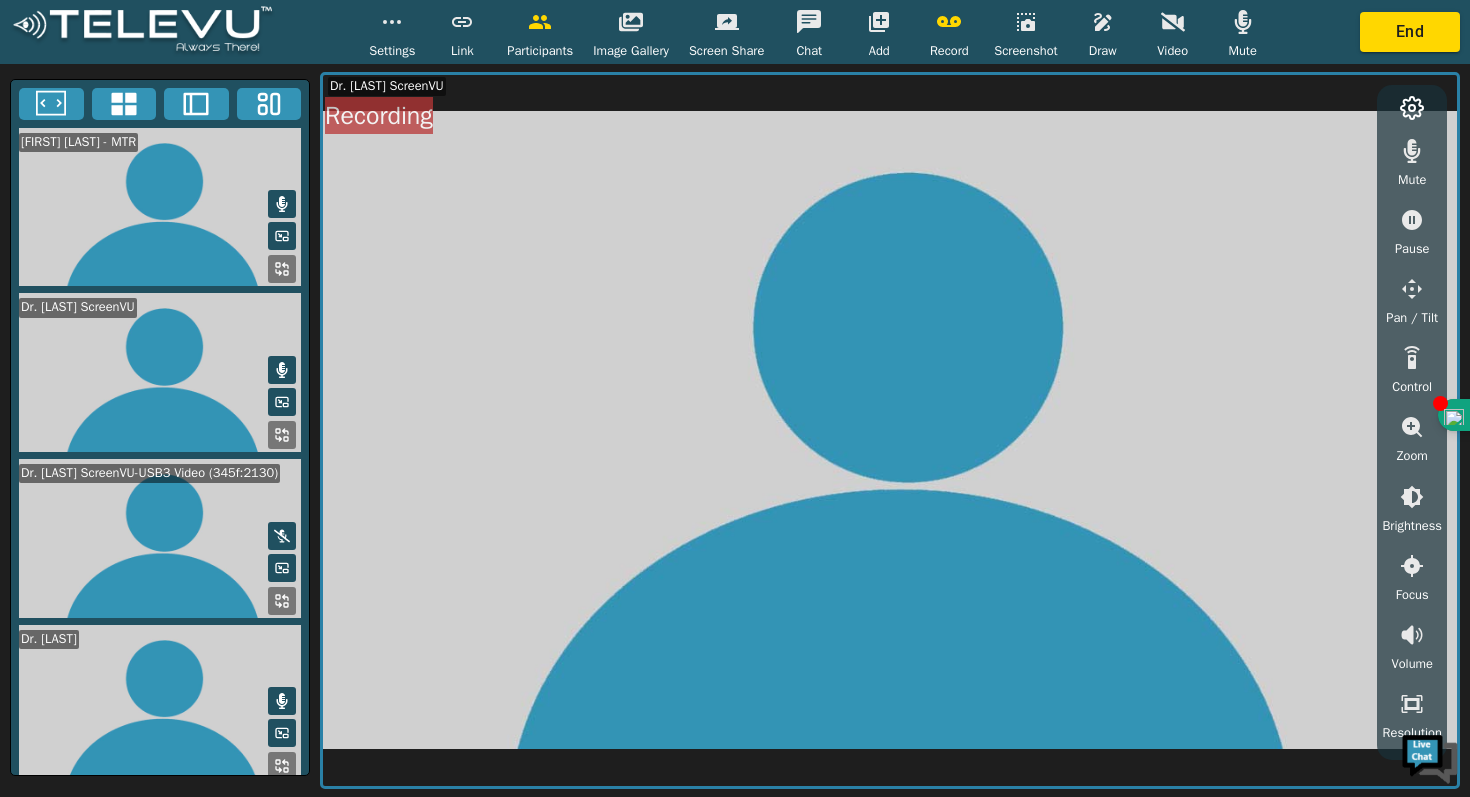 click 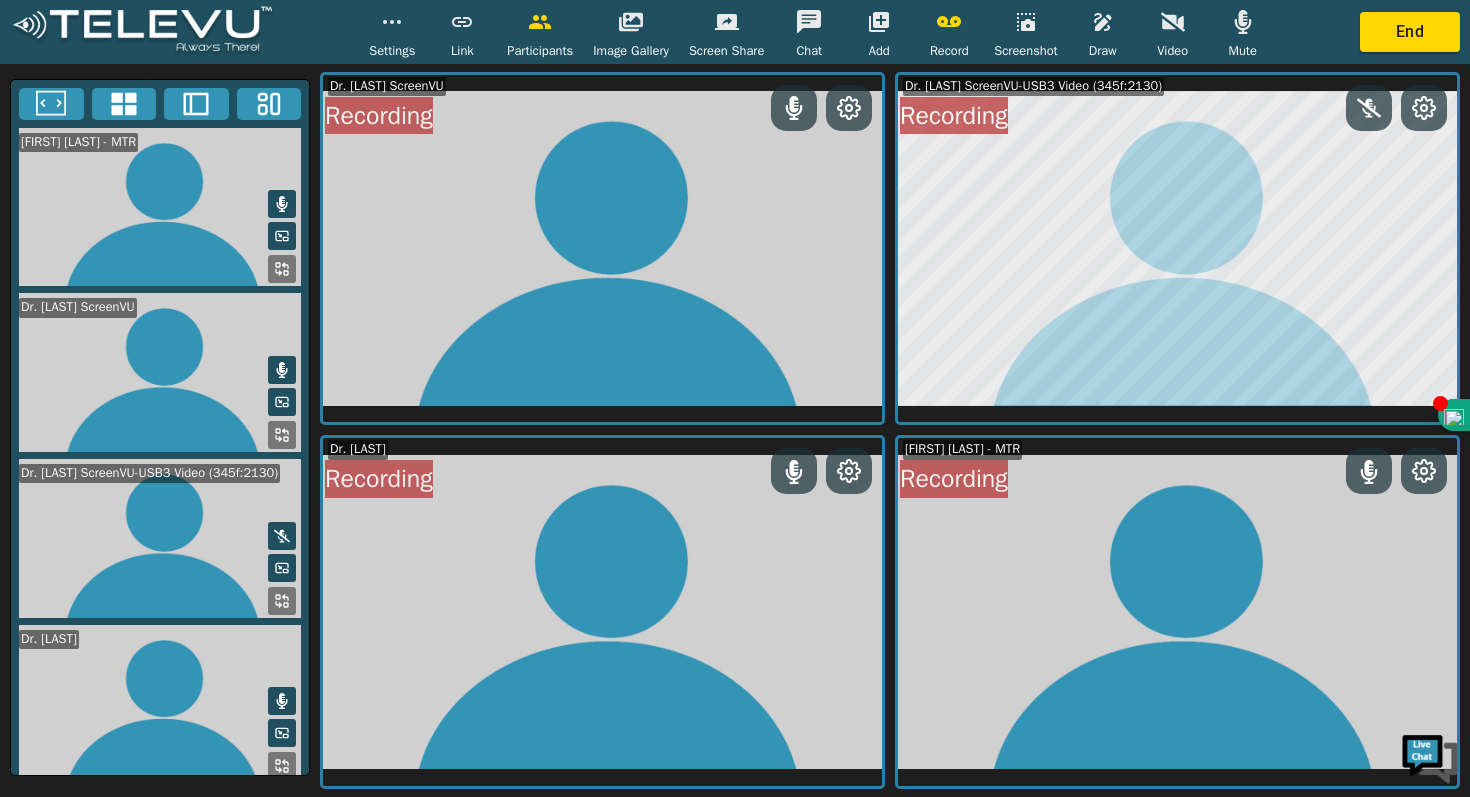 click 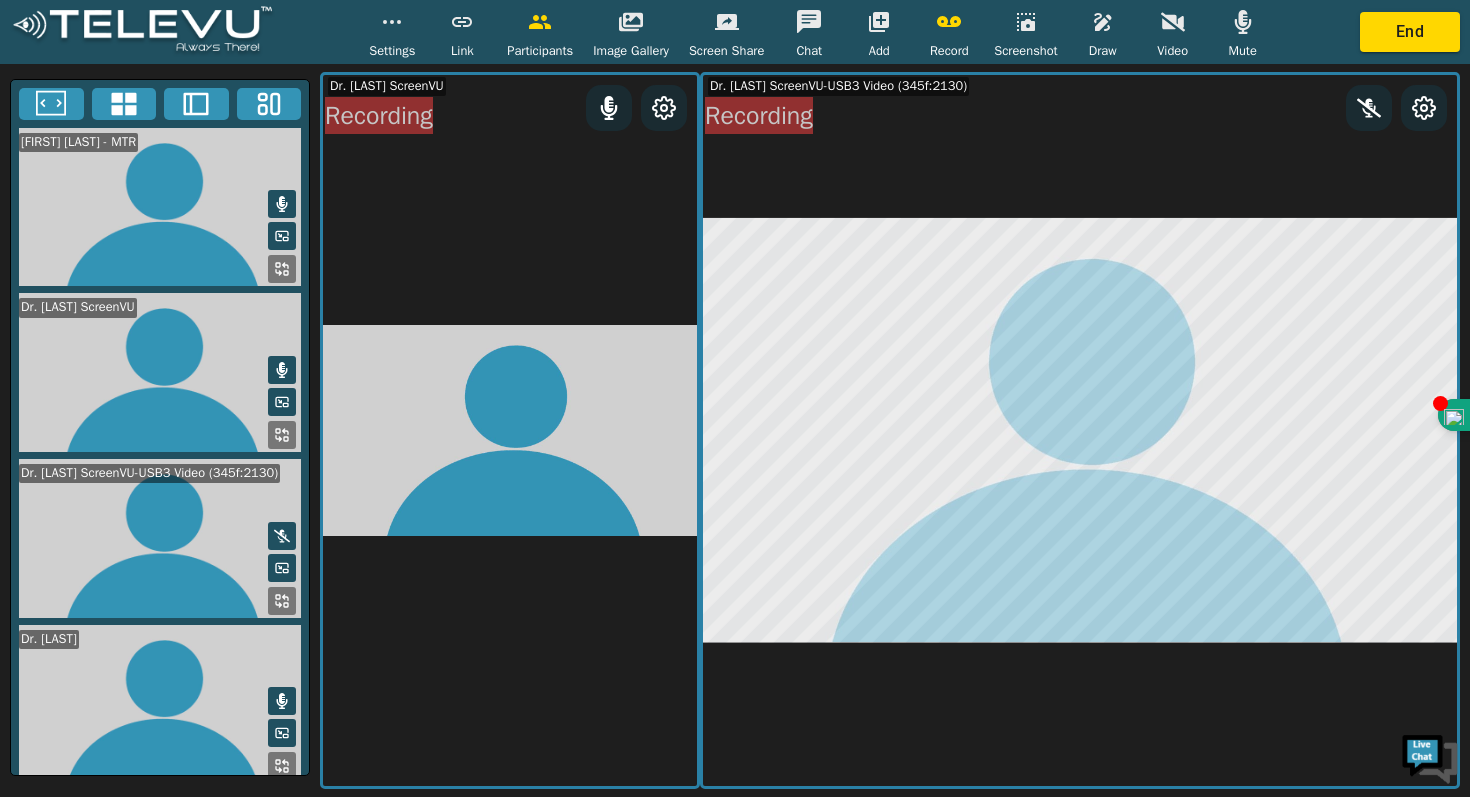 click 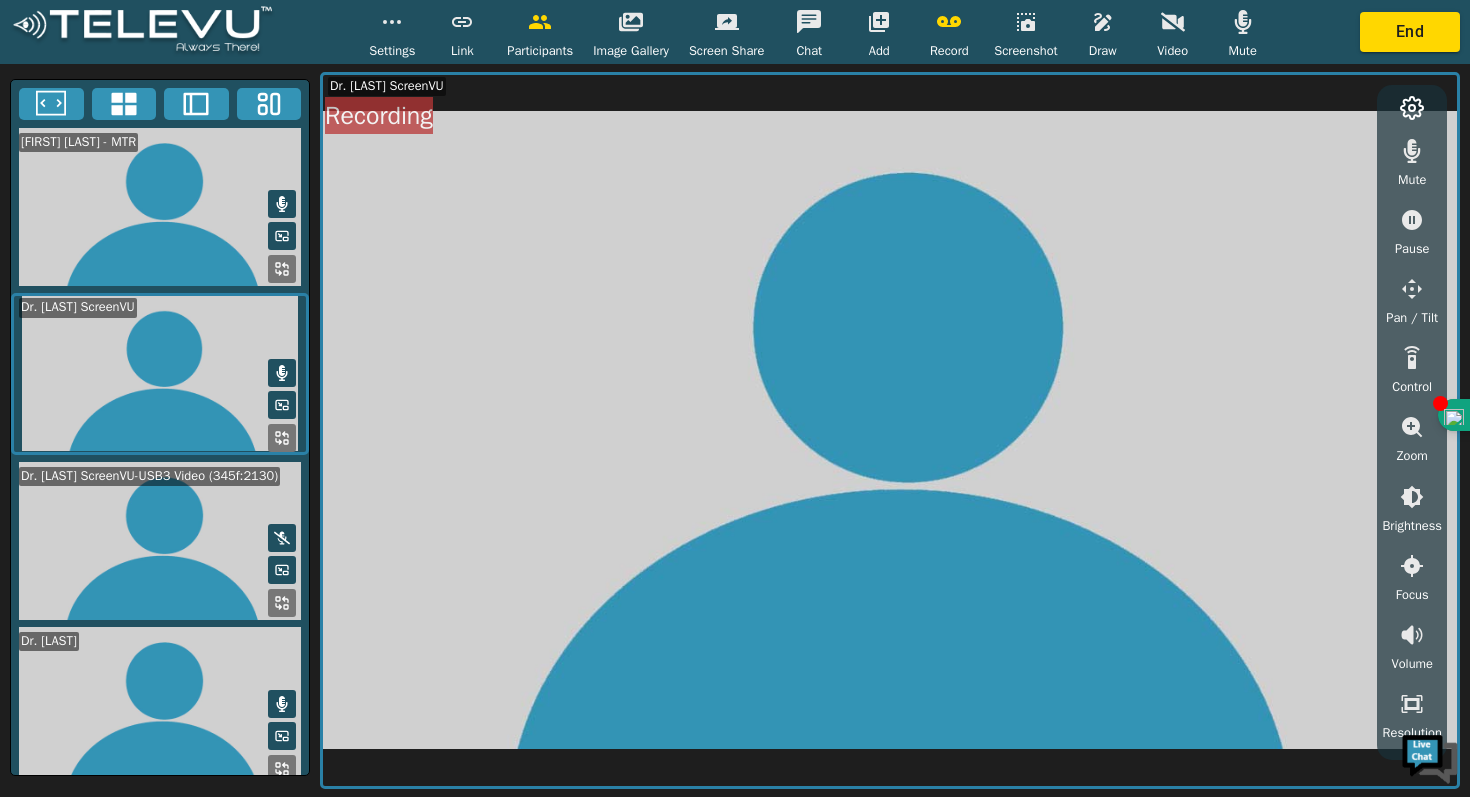 click 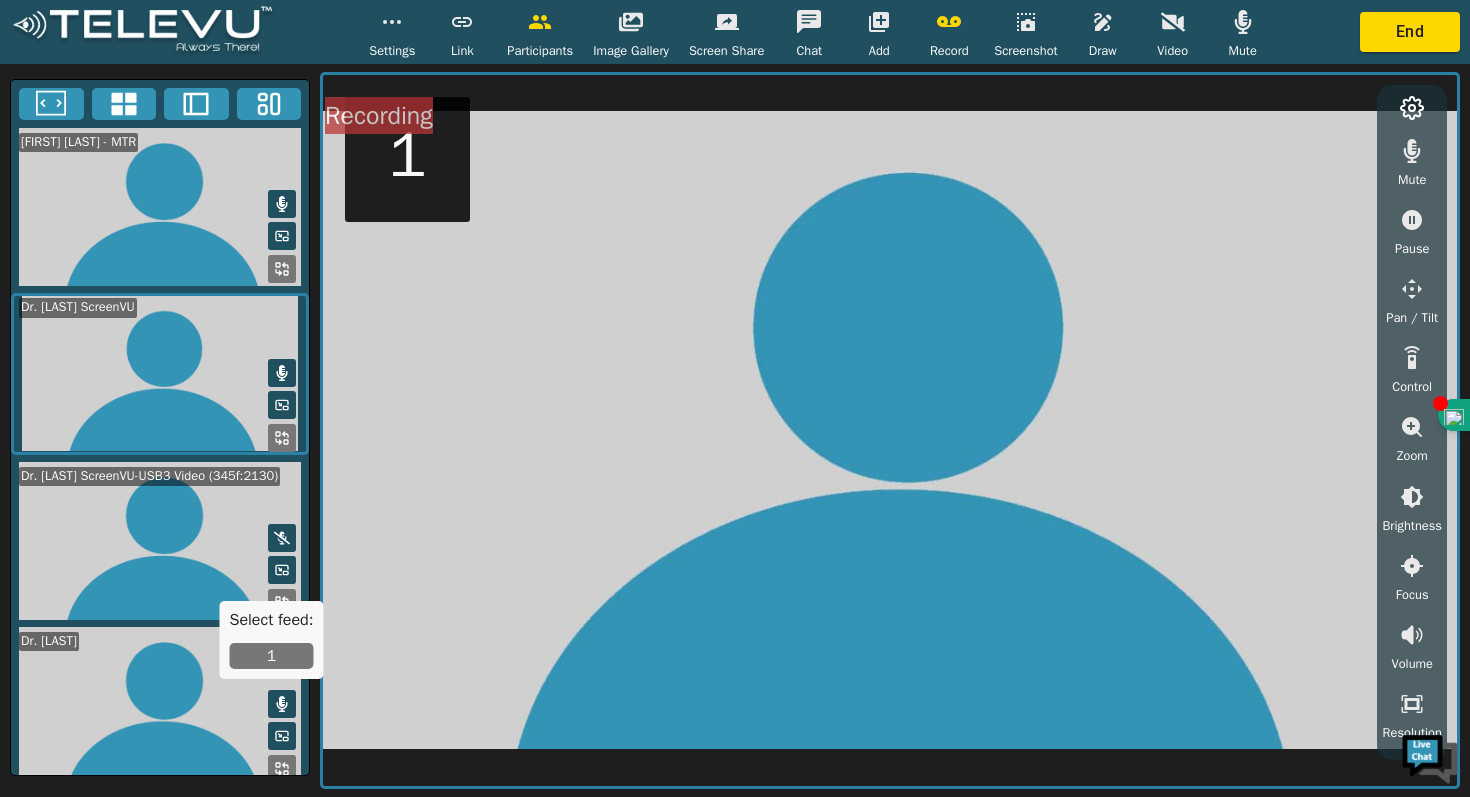 click 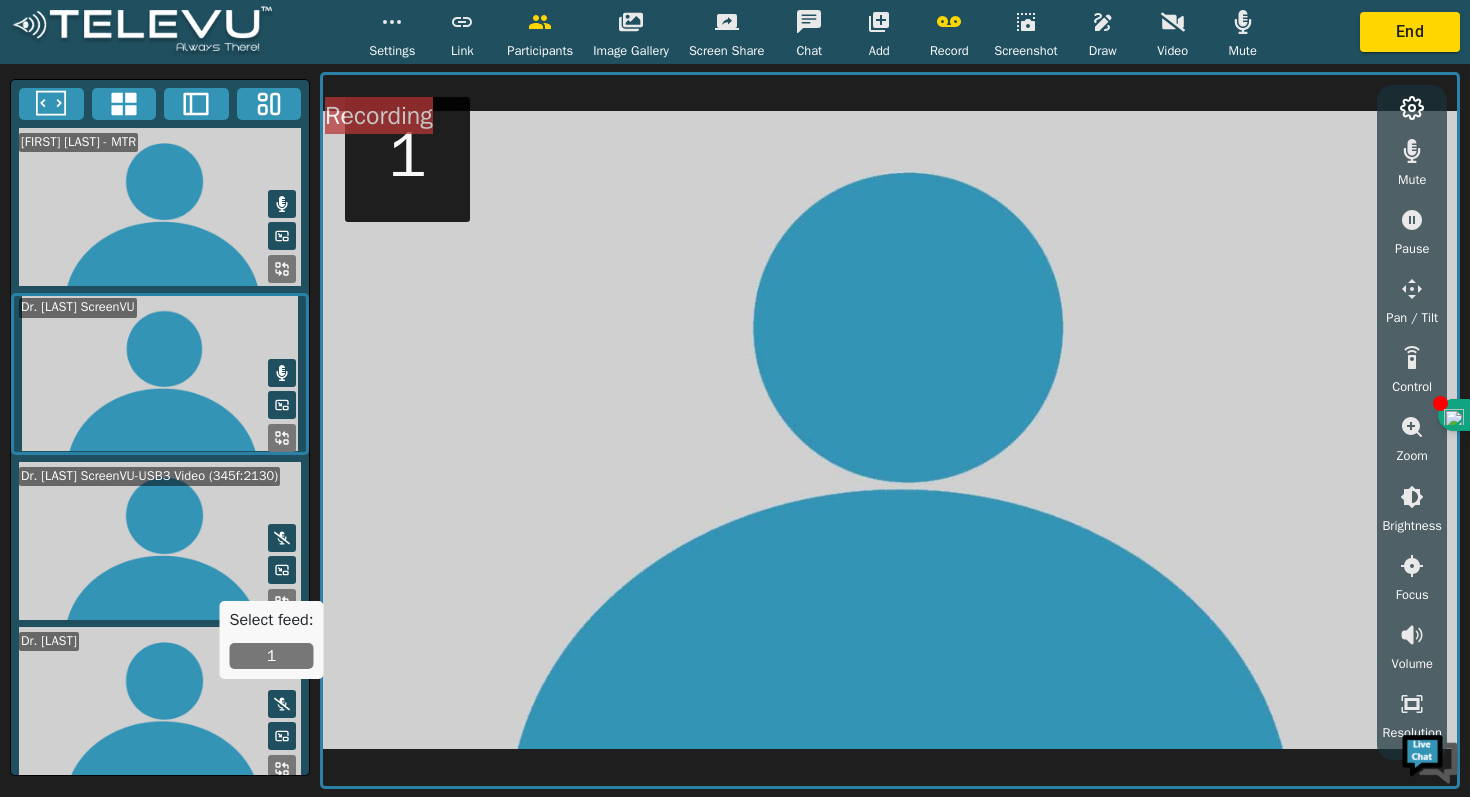 click 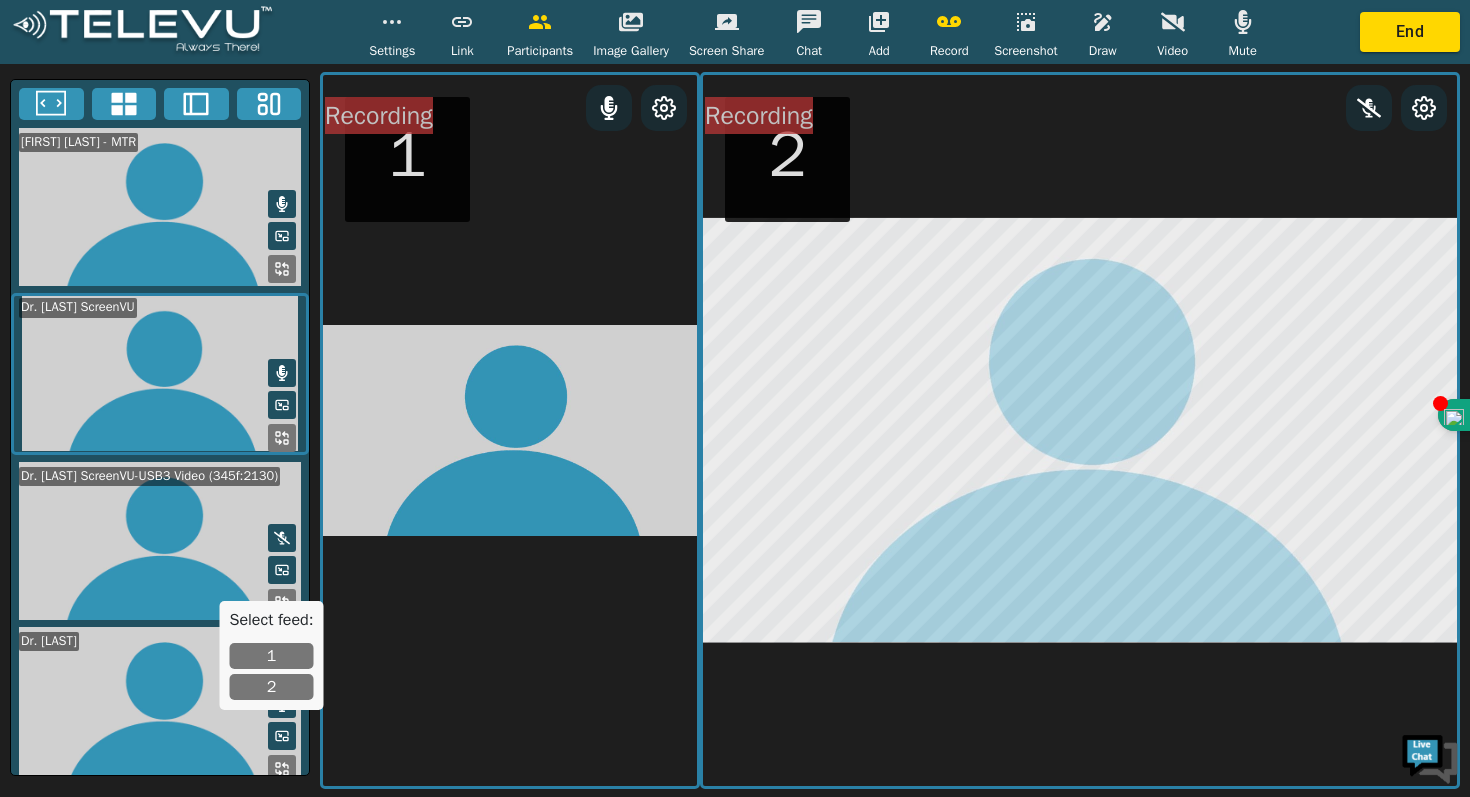 click at bounding box center (160, 541) 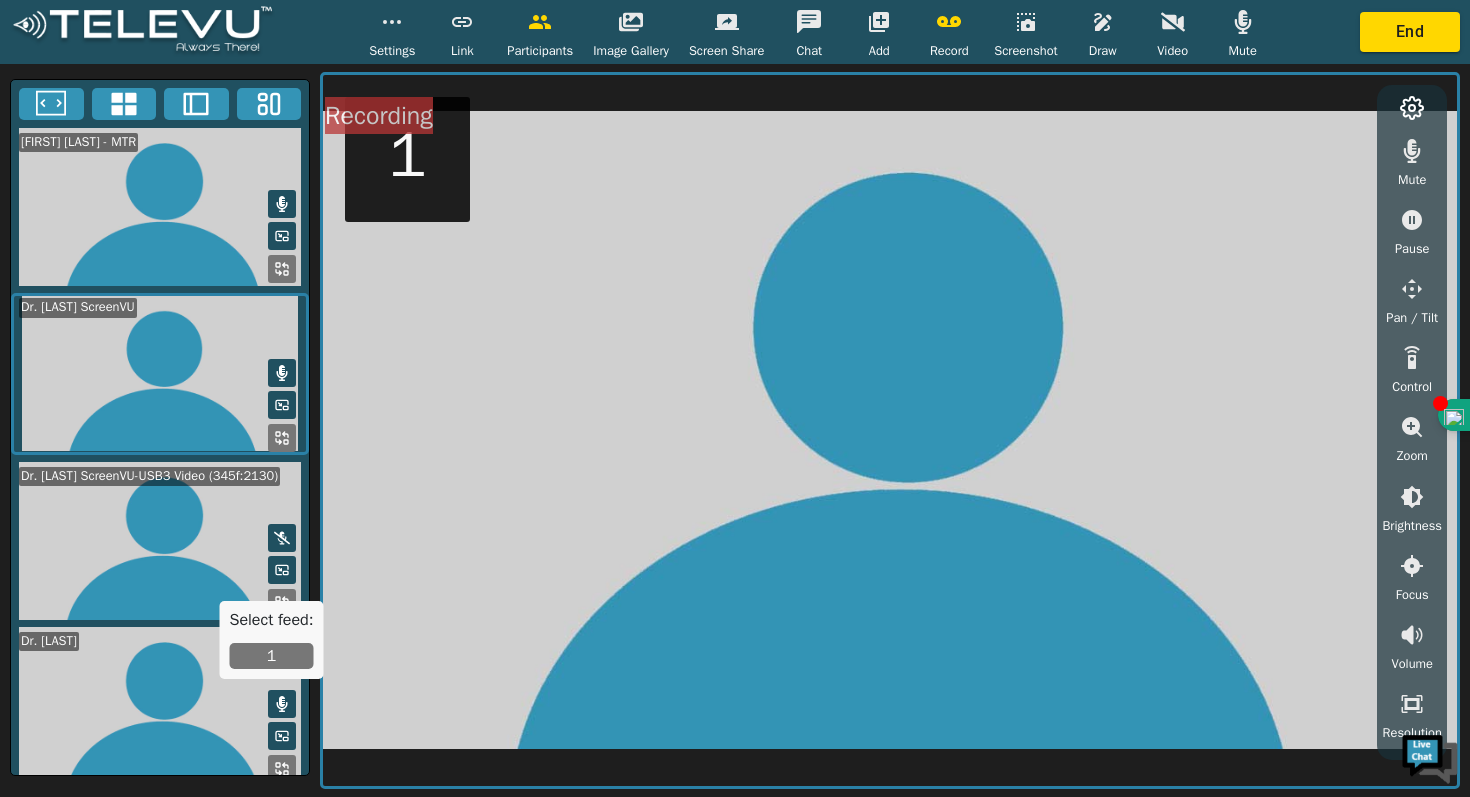 click on "1" at bounding box center [272, 656] 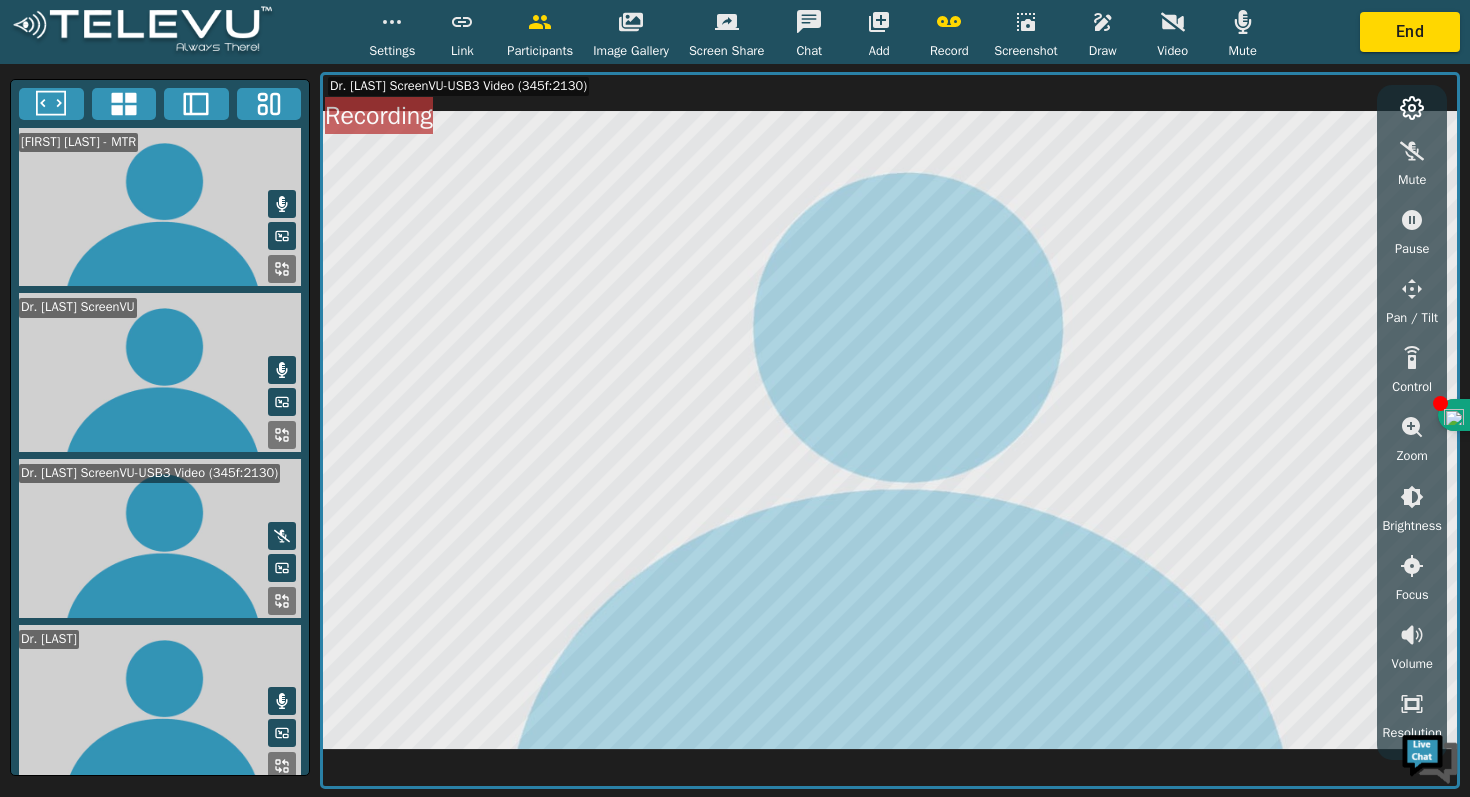 click 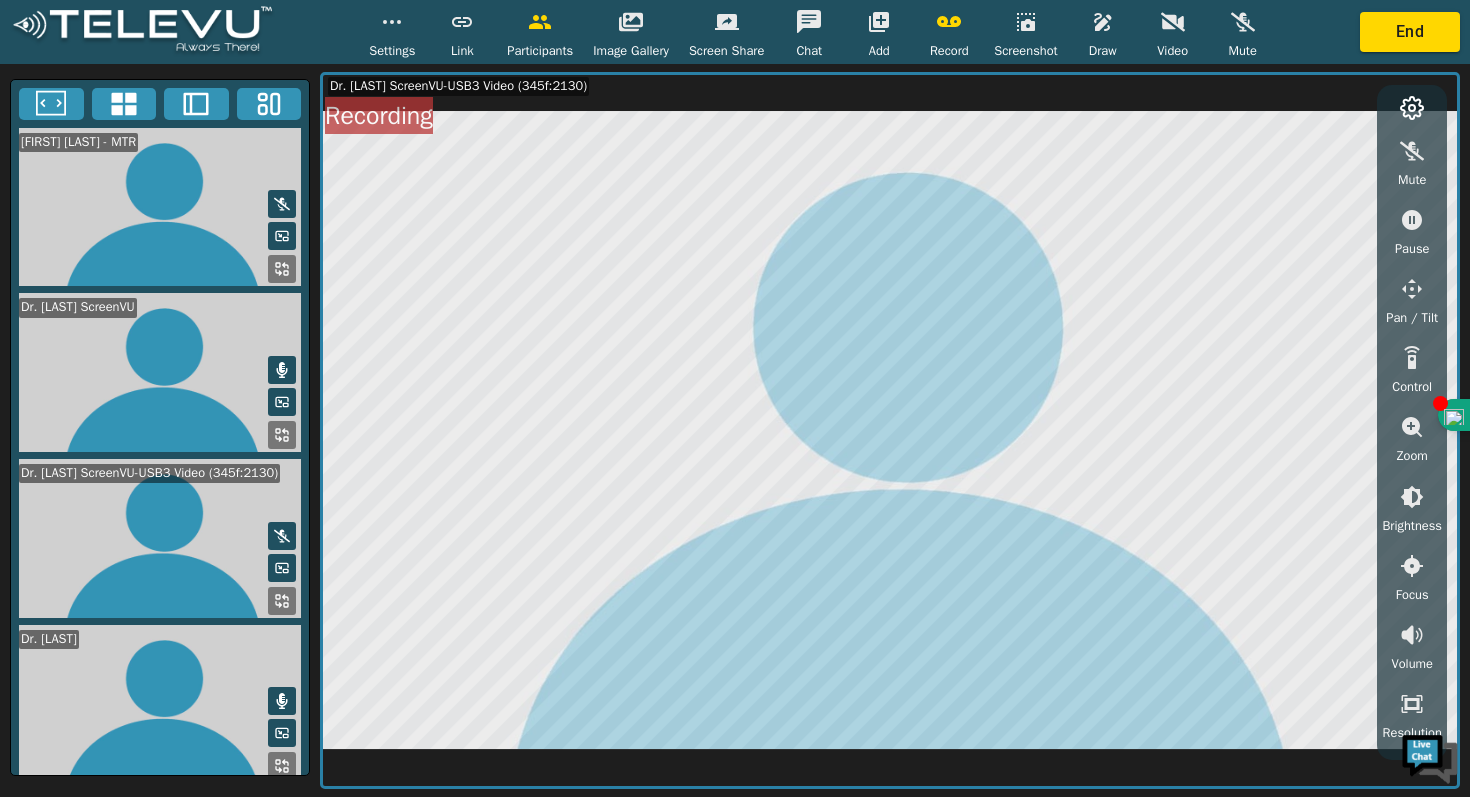 click 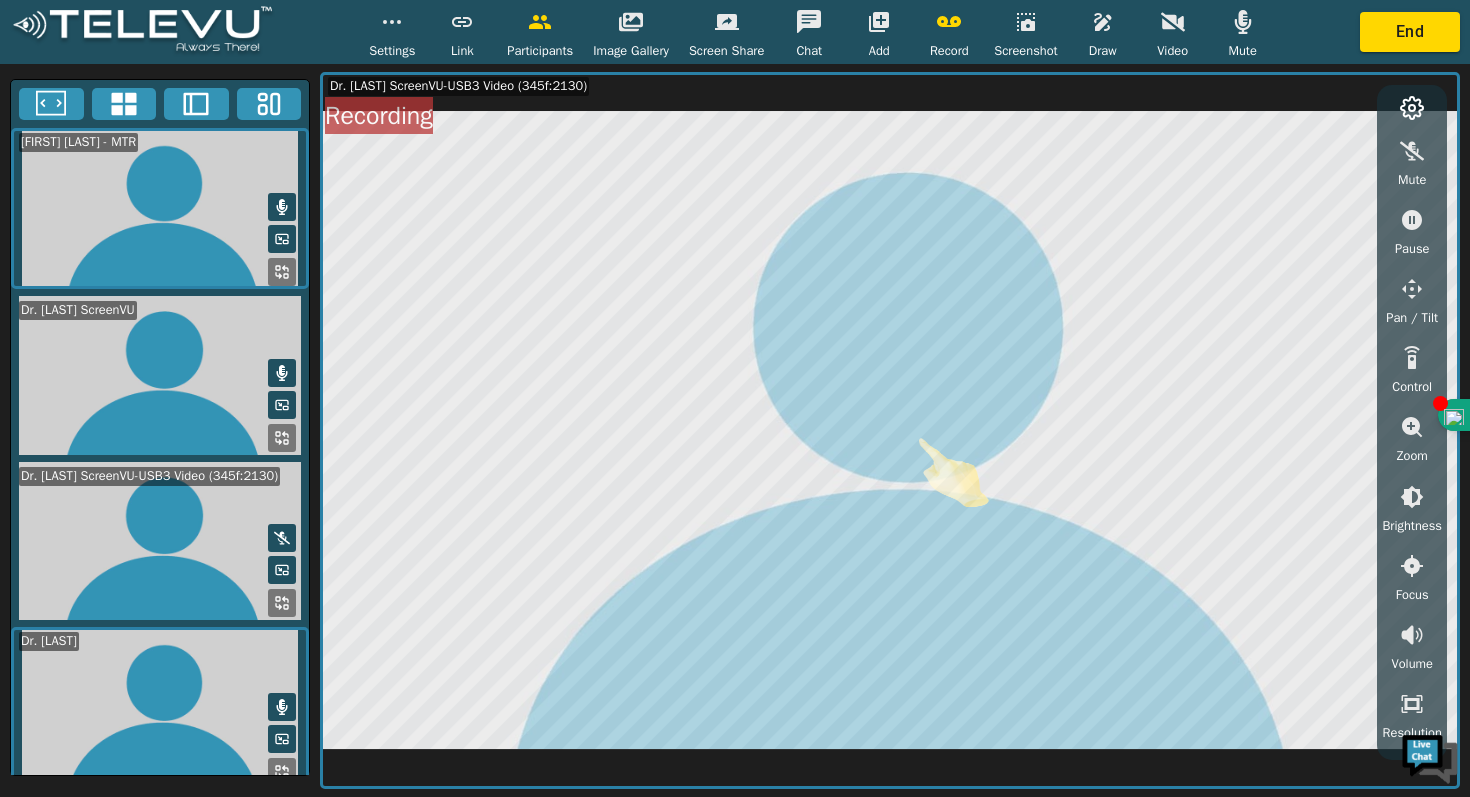 click 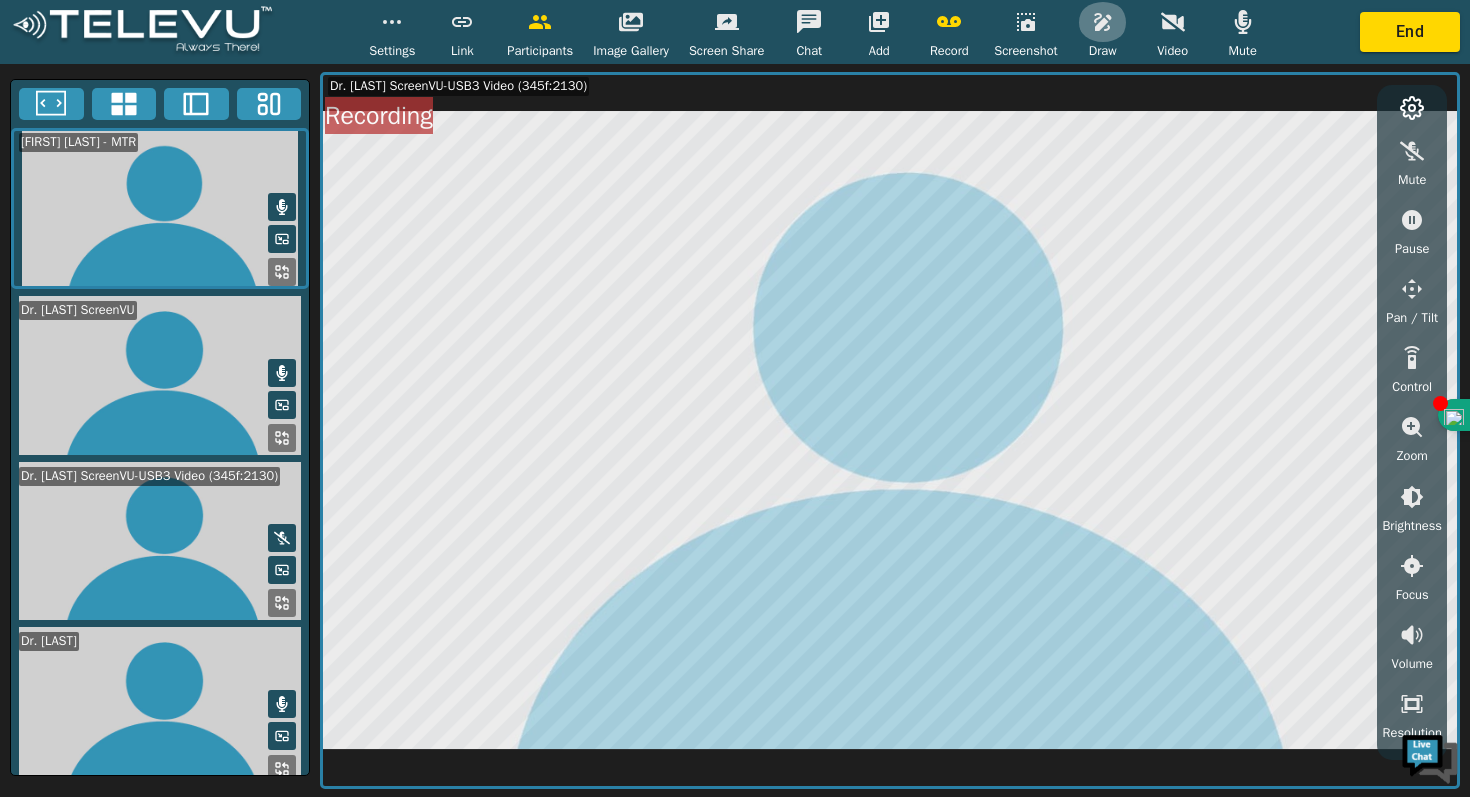 click 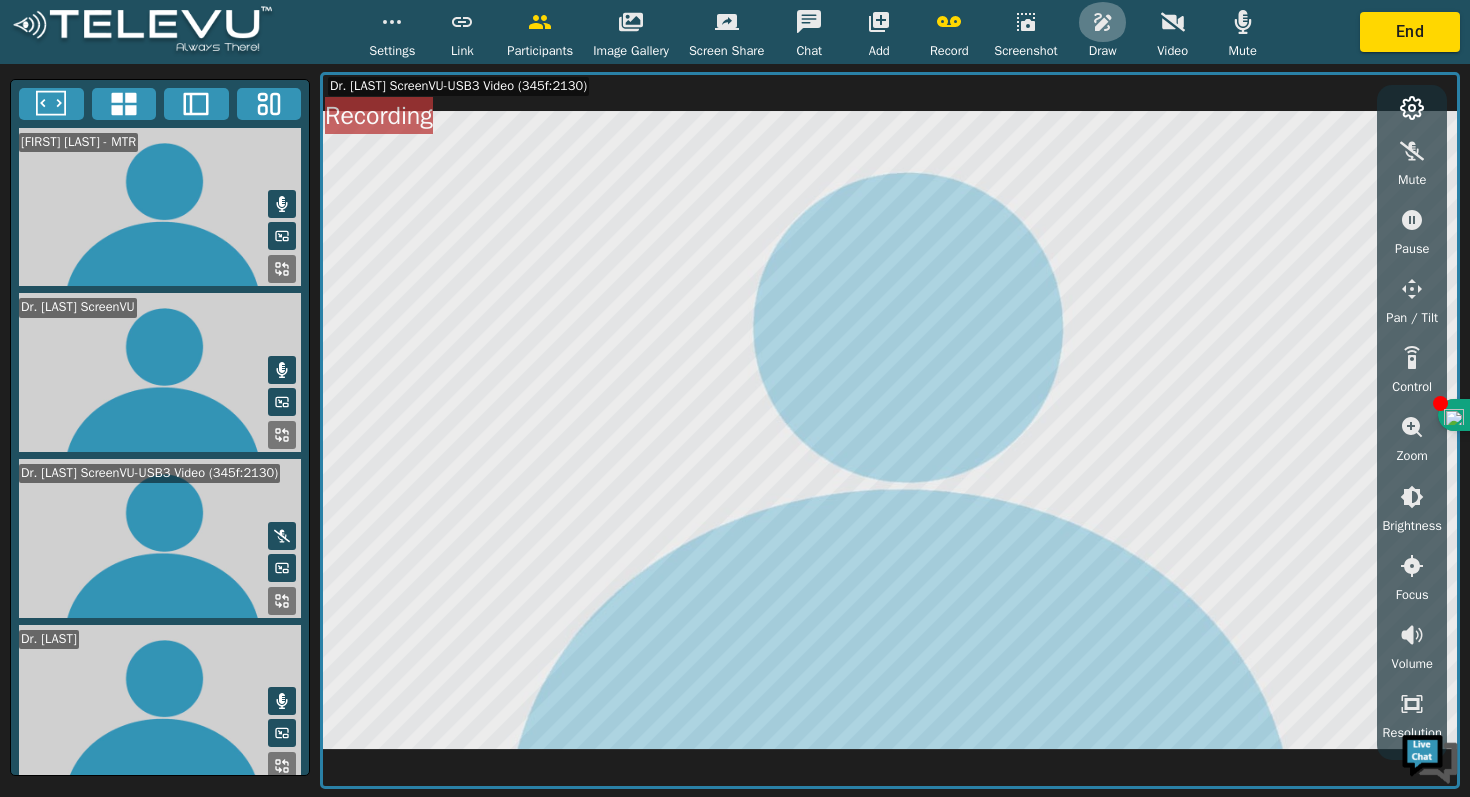 click 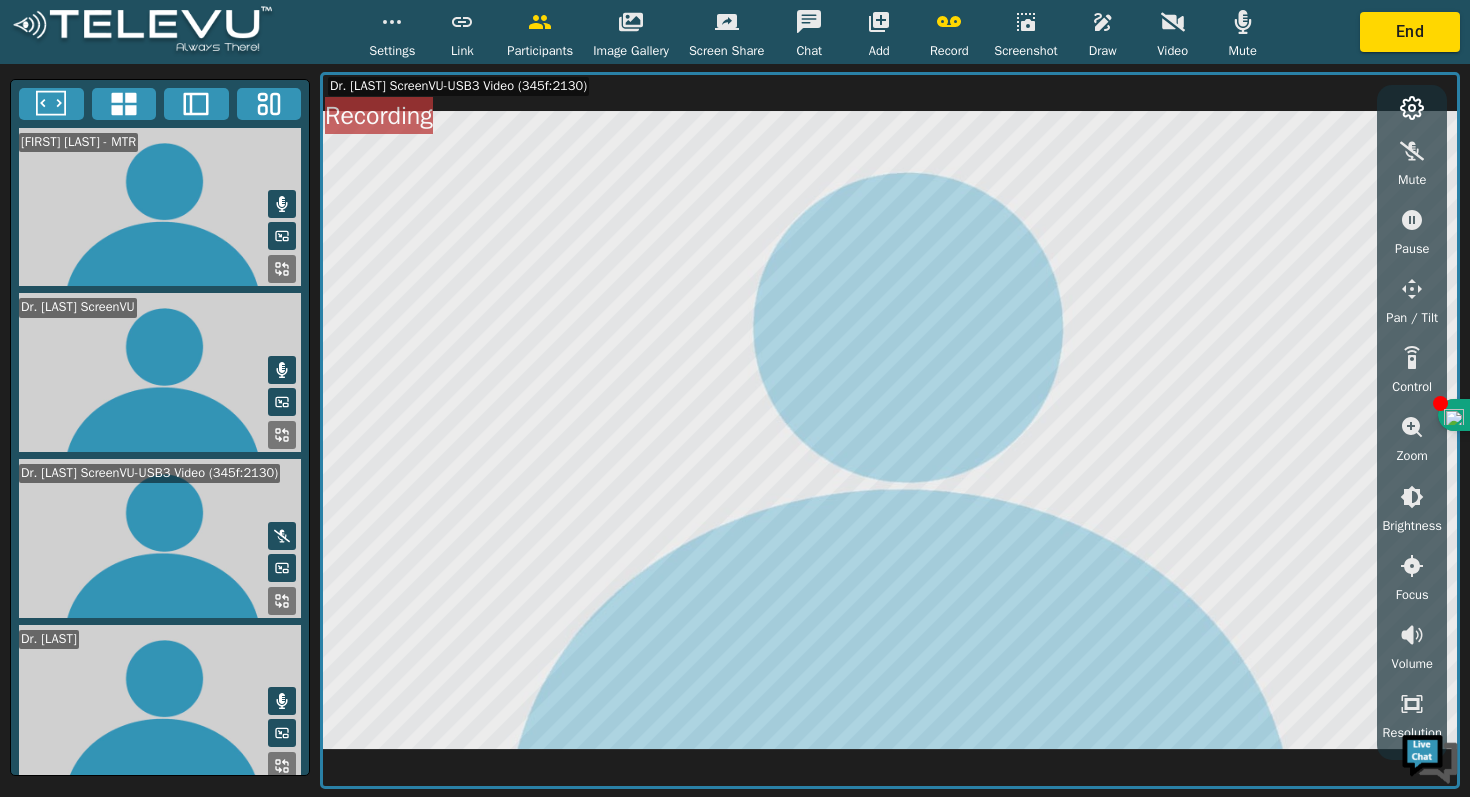 click 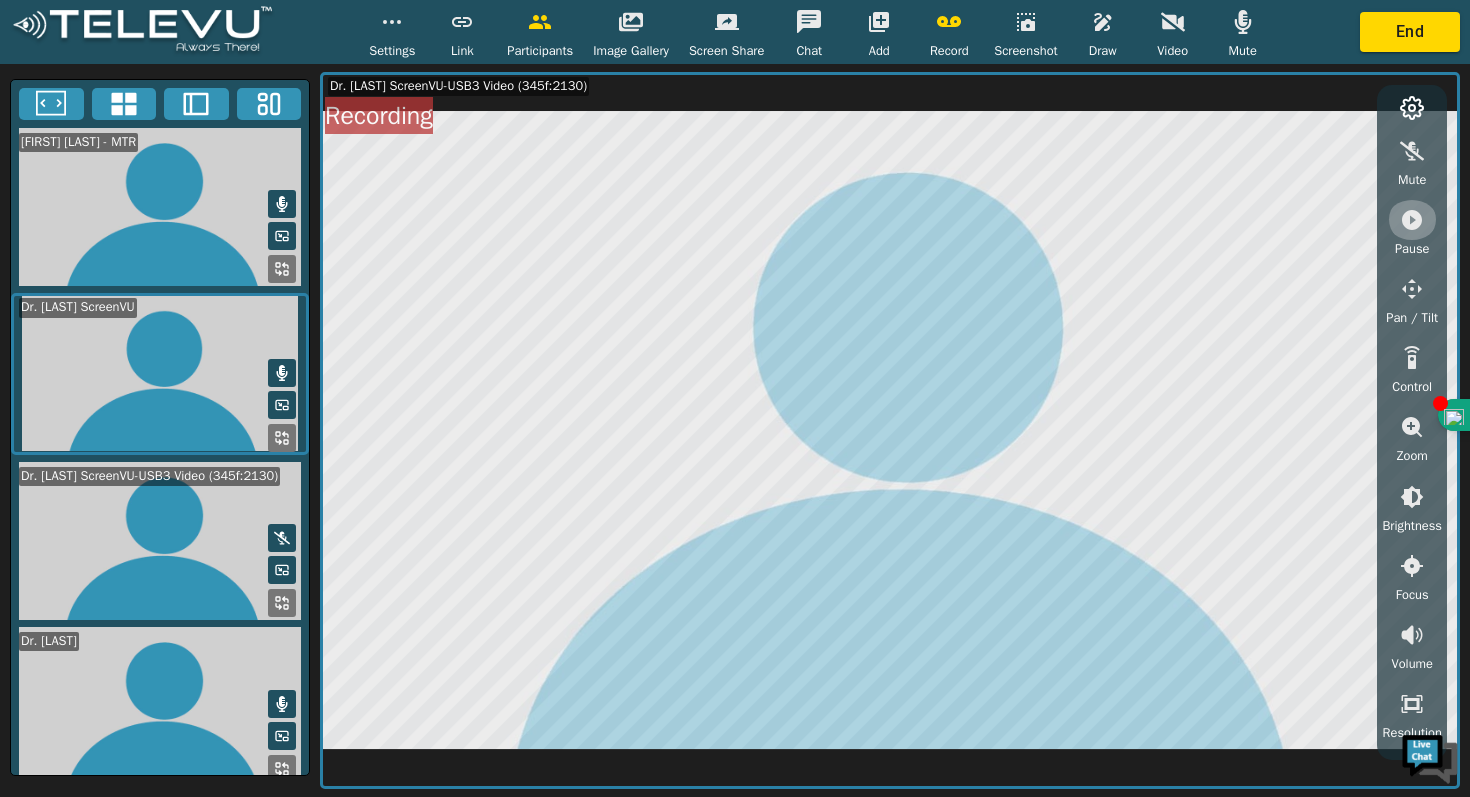 click 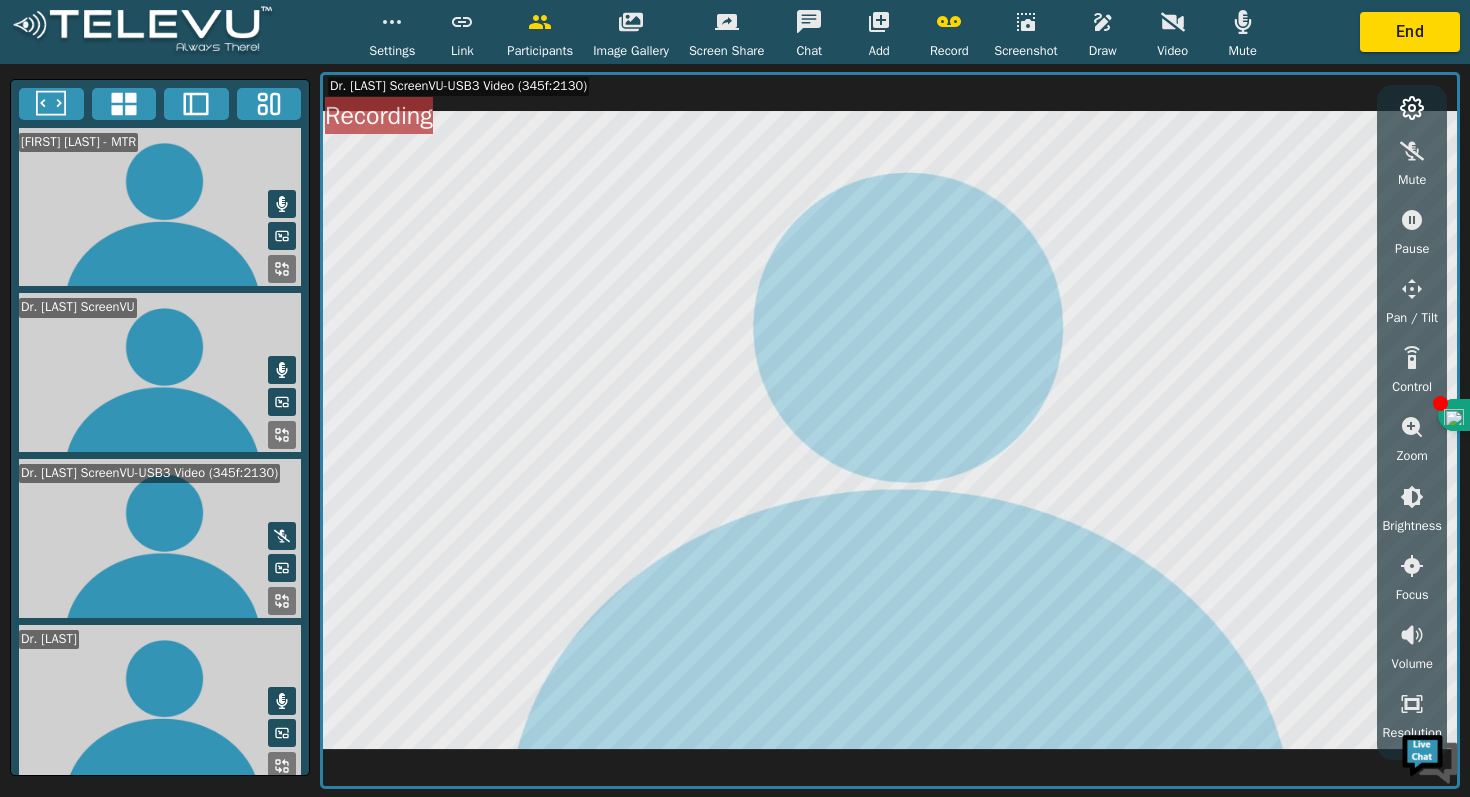 click 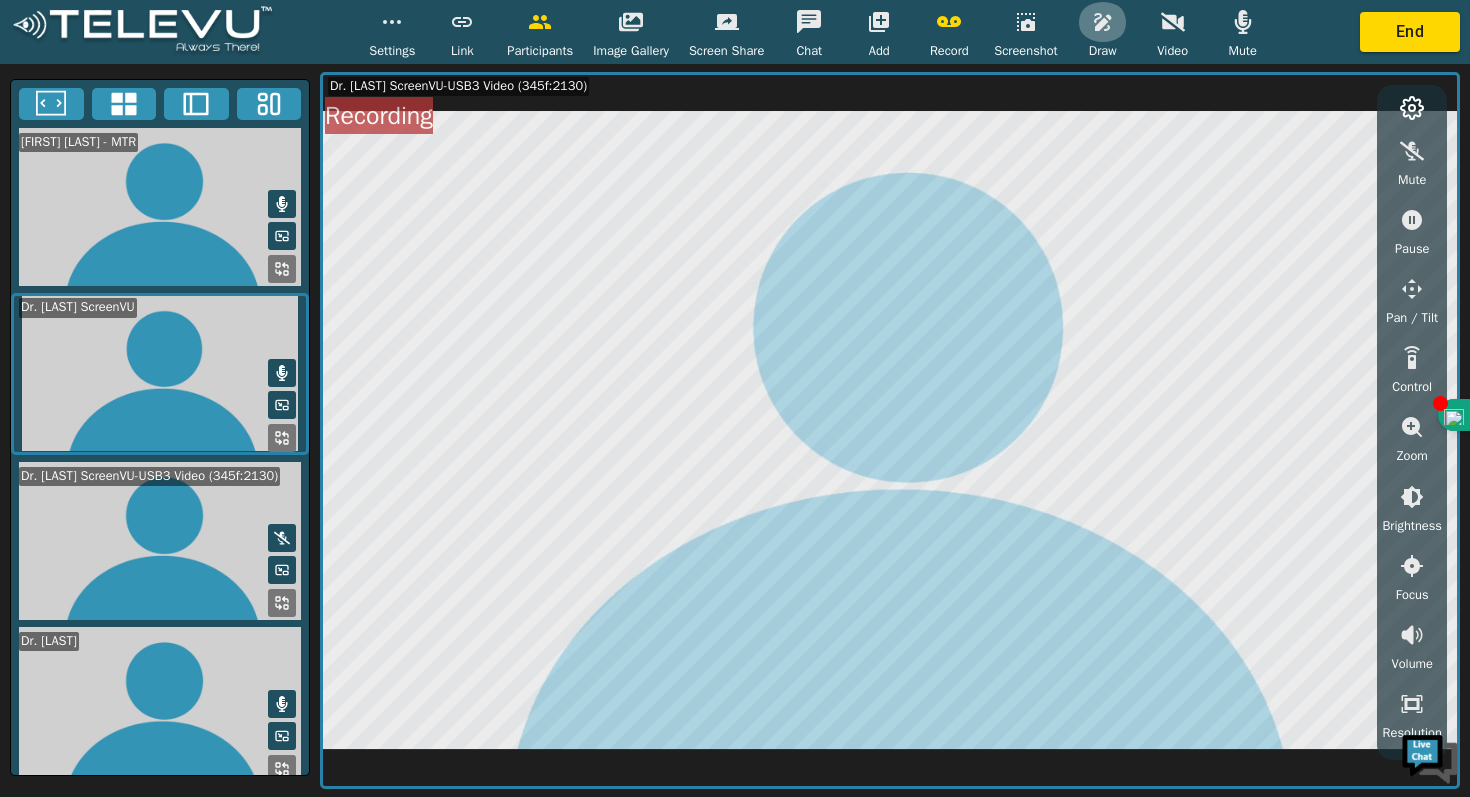 click 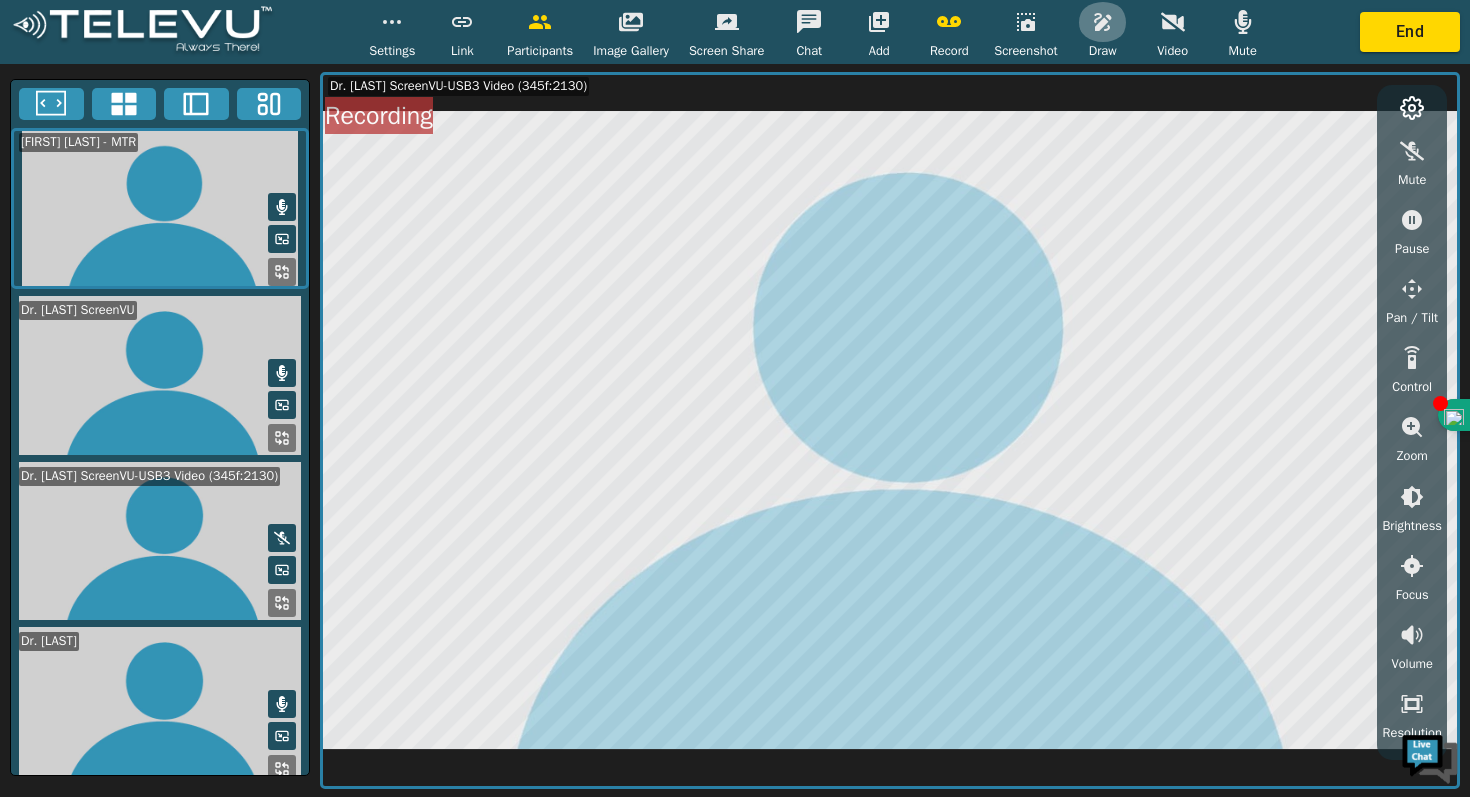 click 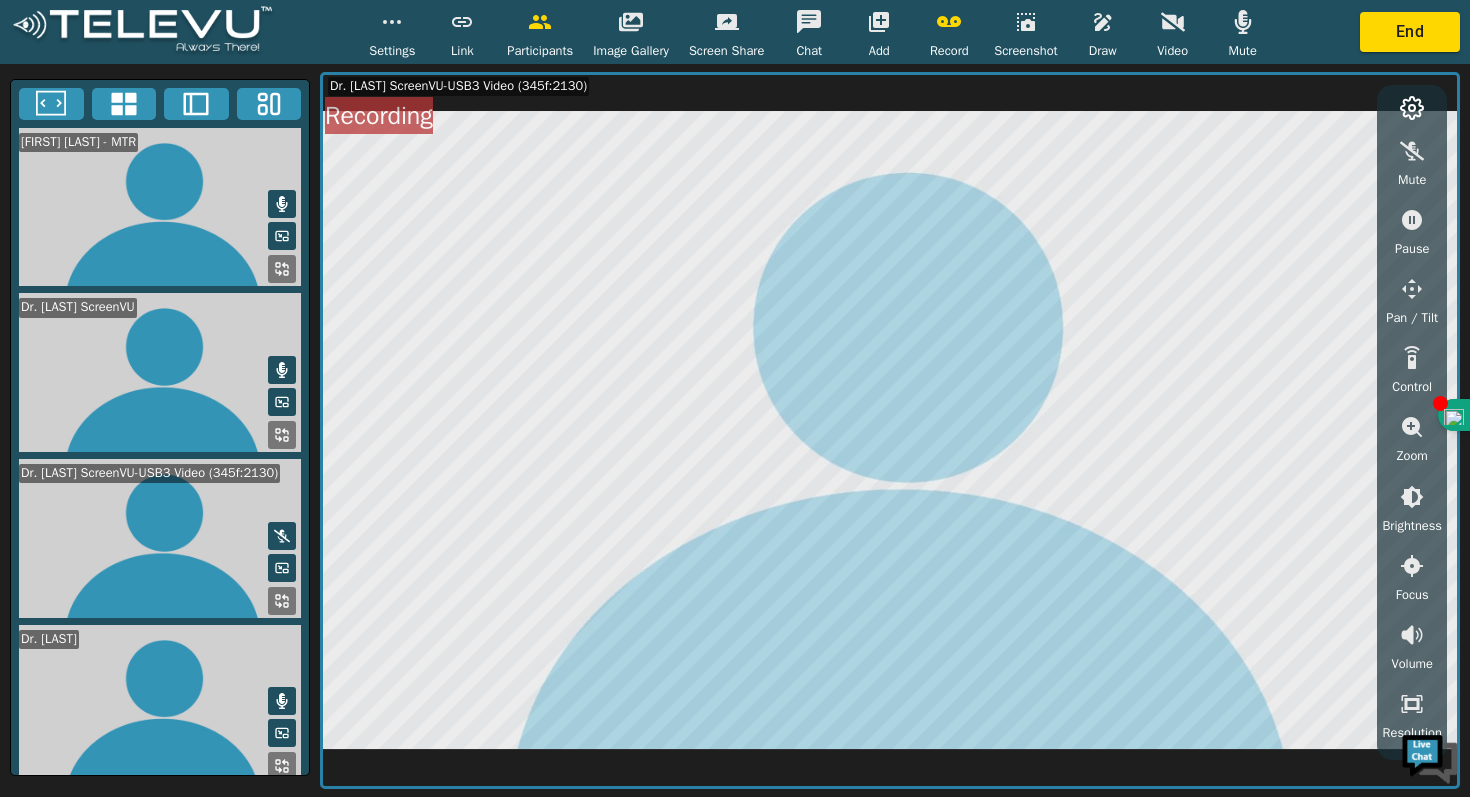 click at bounding box center [160, 538] 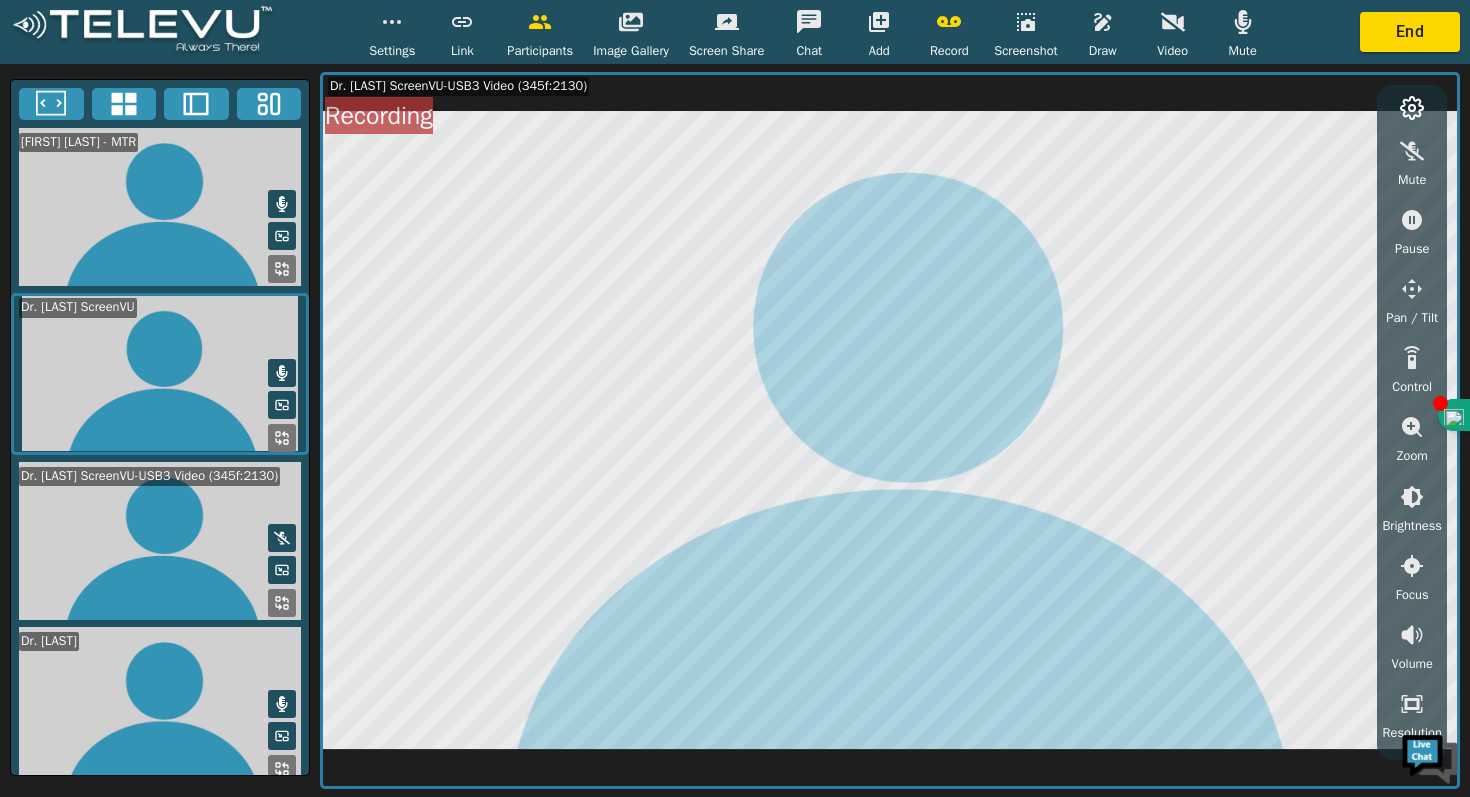 click 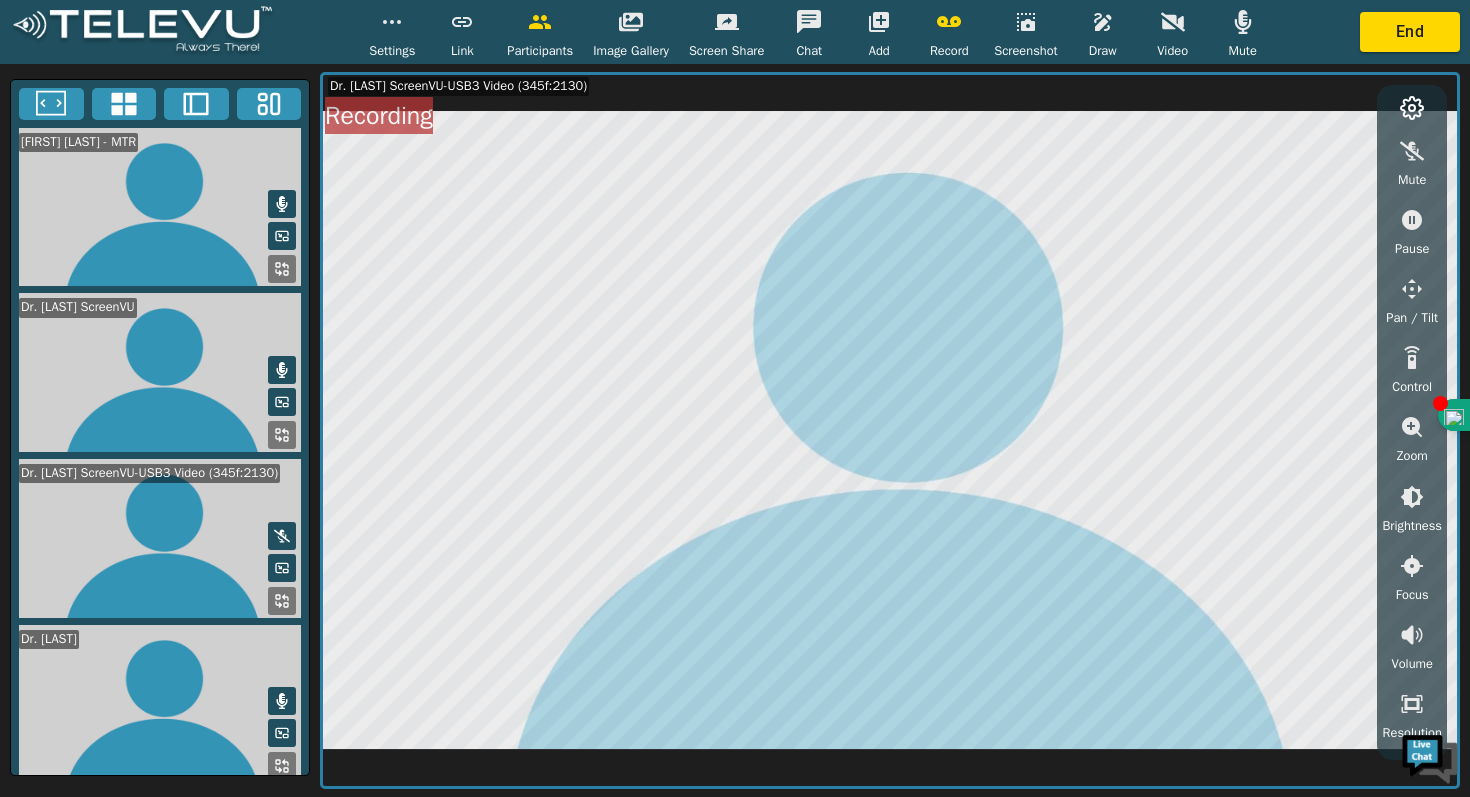 click 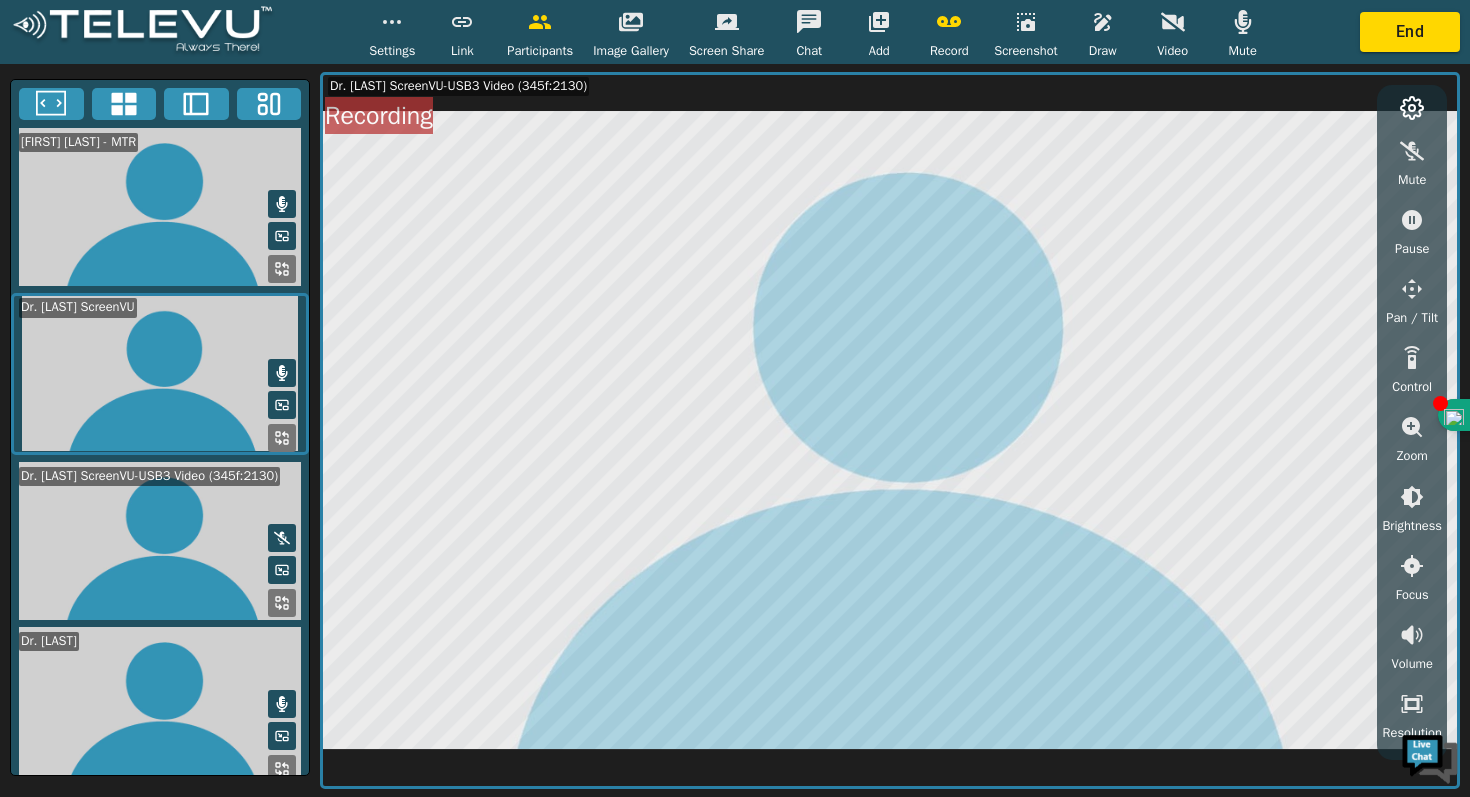 click 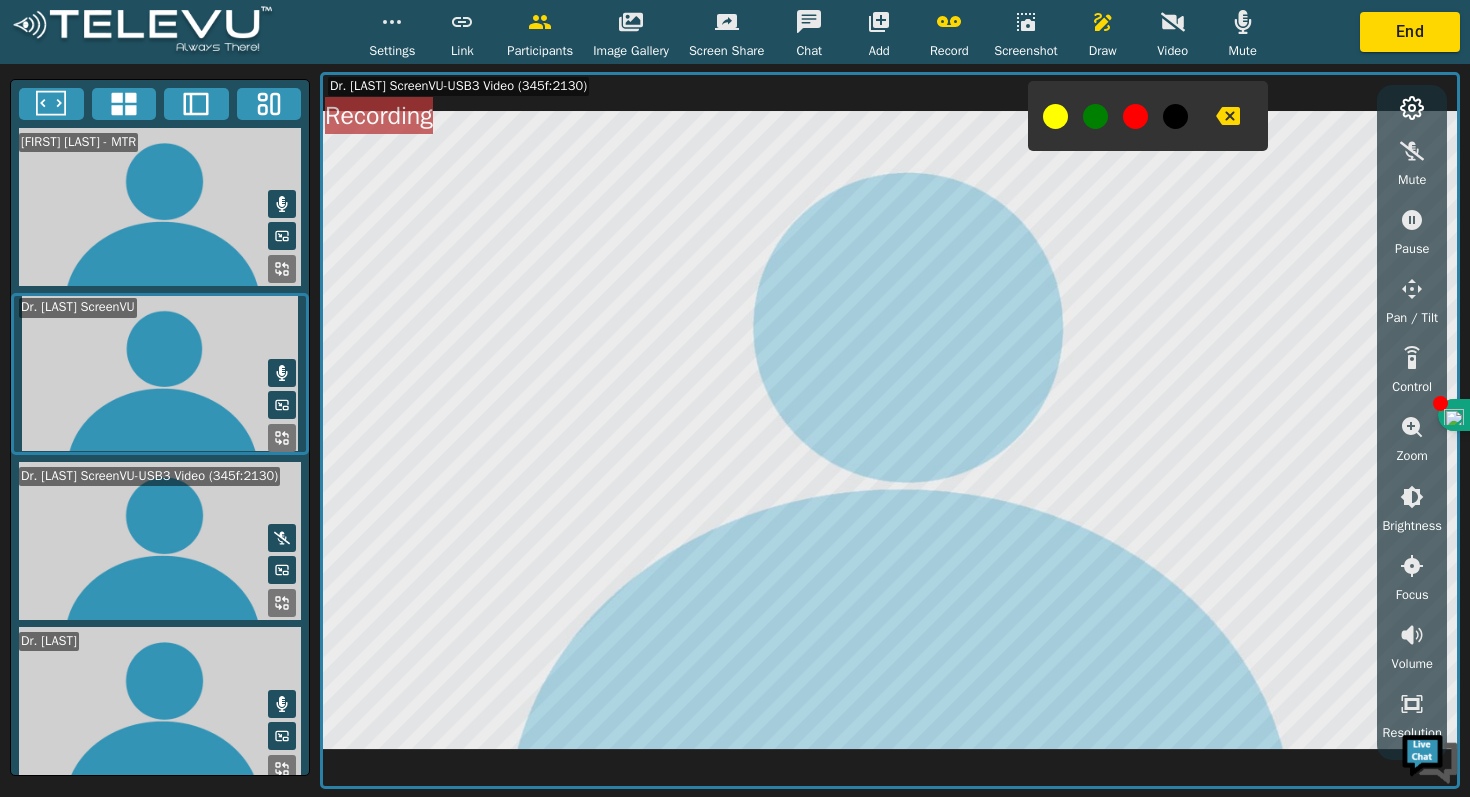 click at bounding box center [1055, 116] 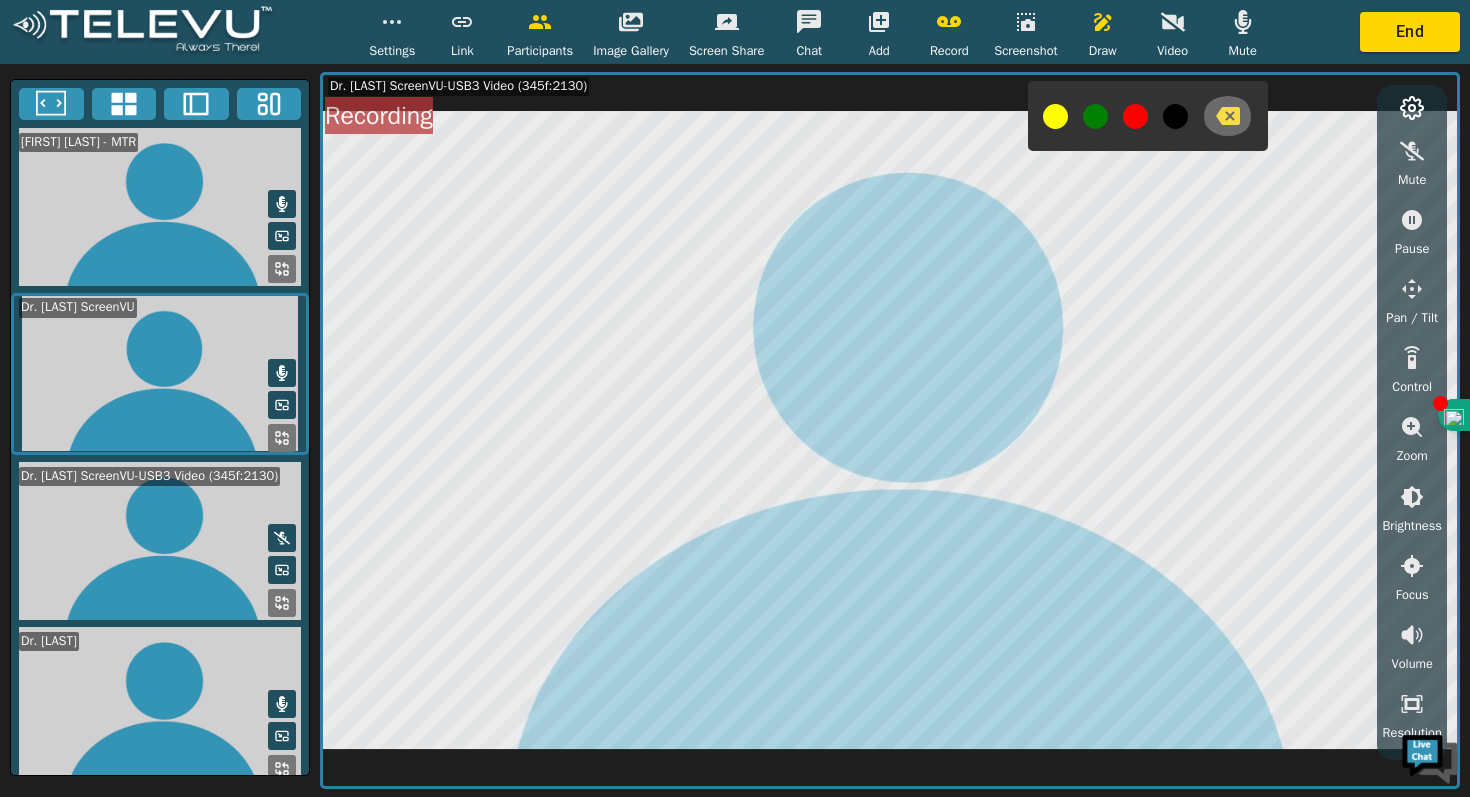 click 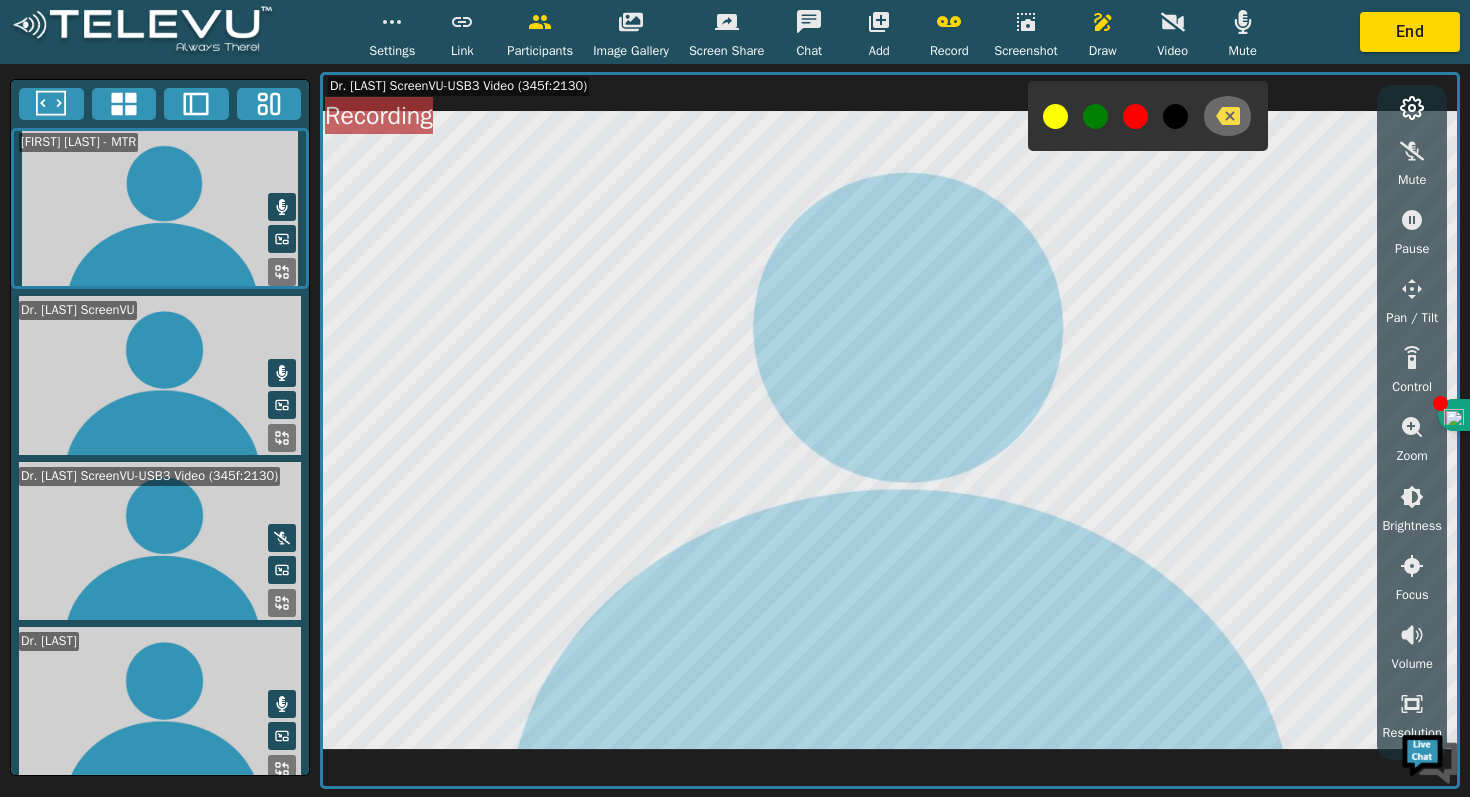 click 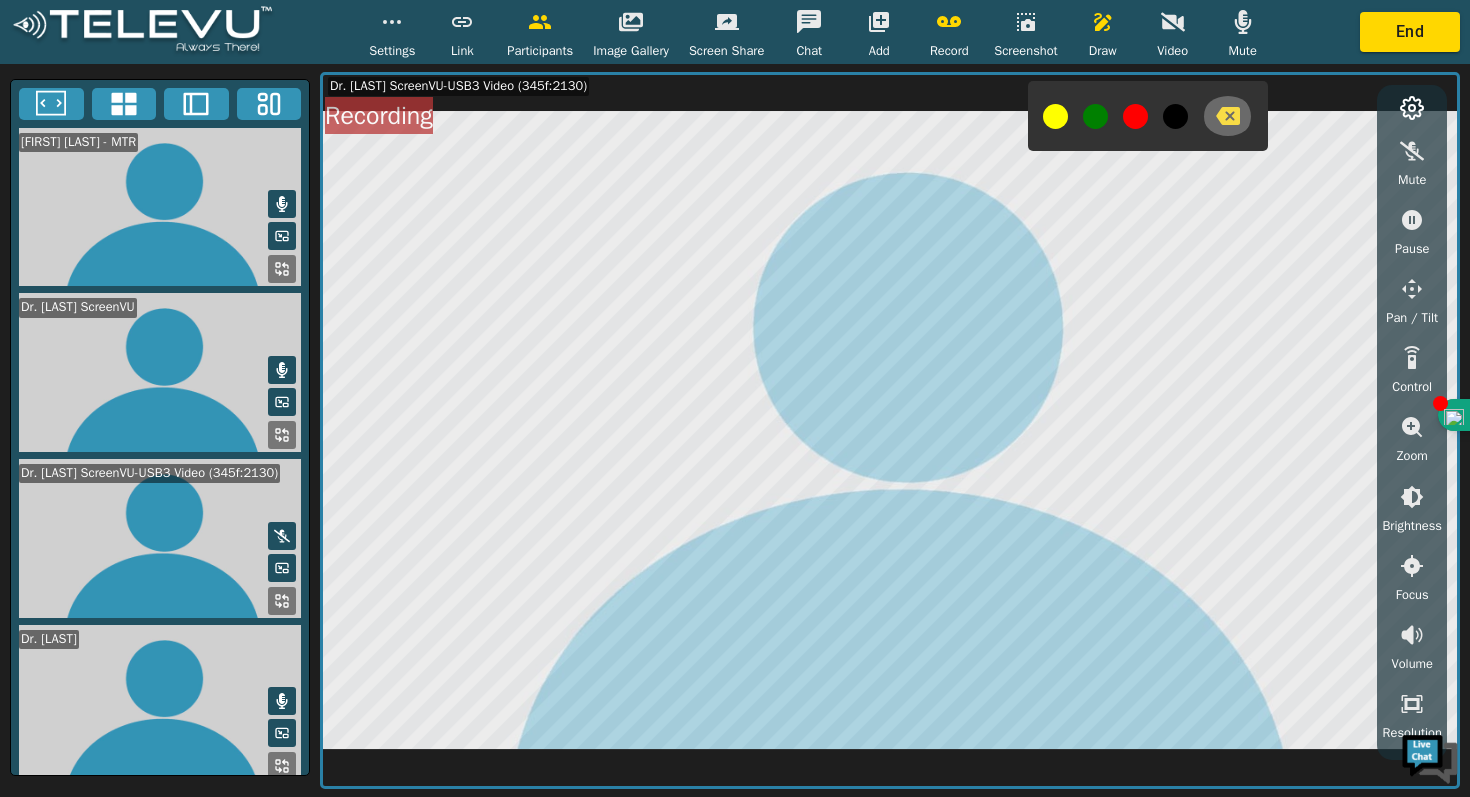 click 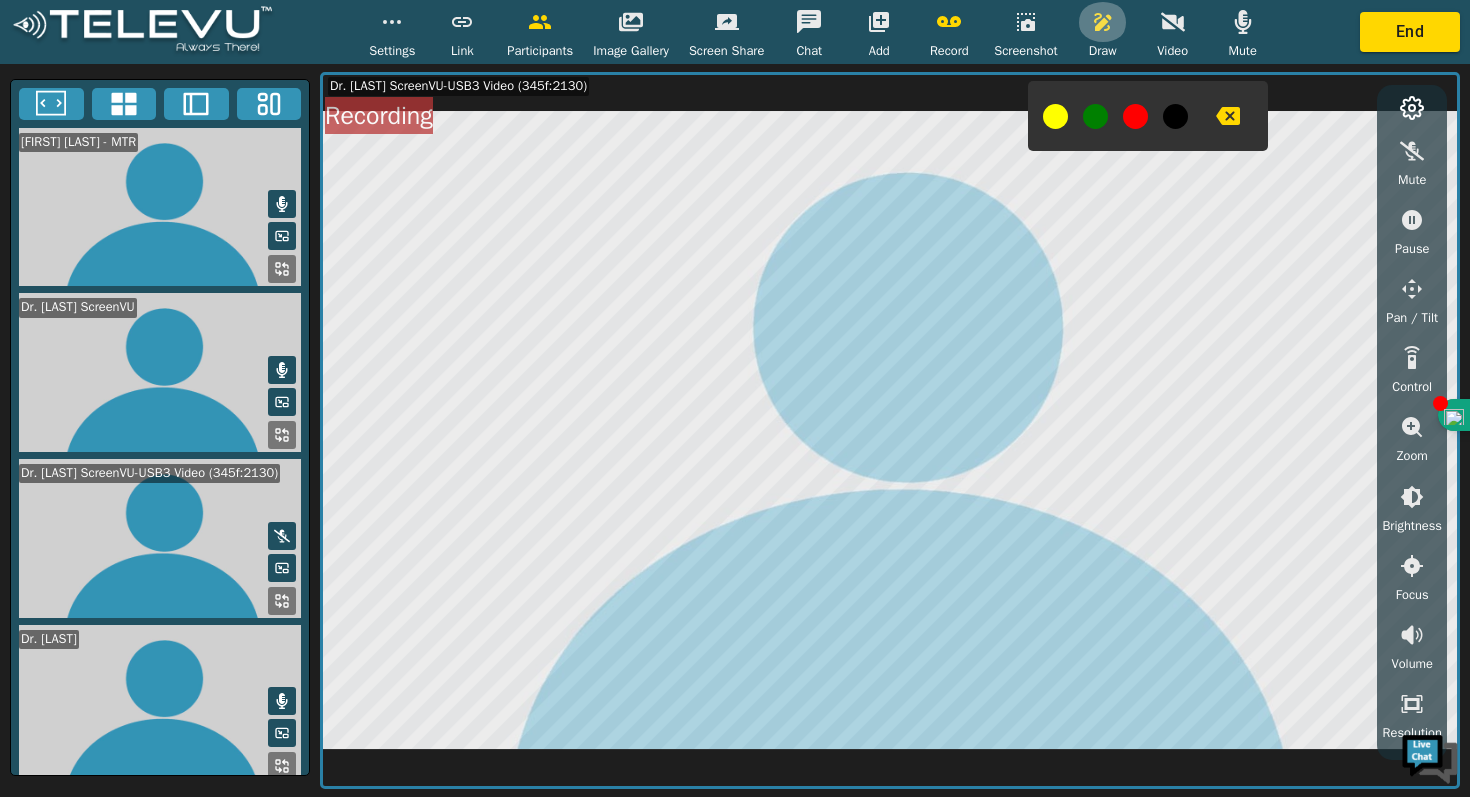 click 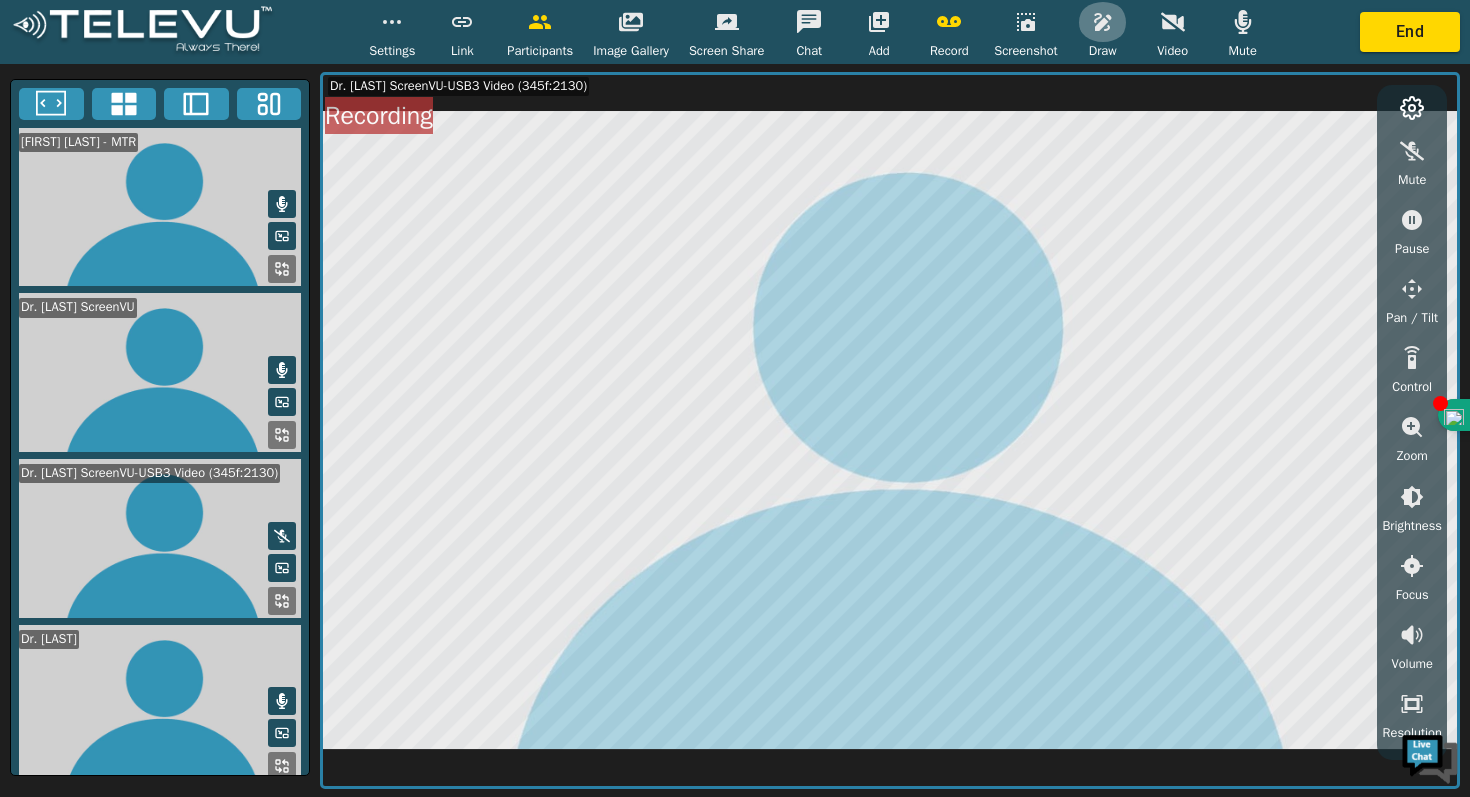 click 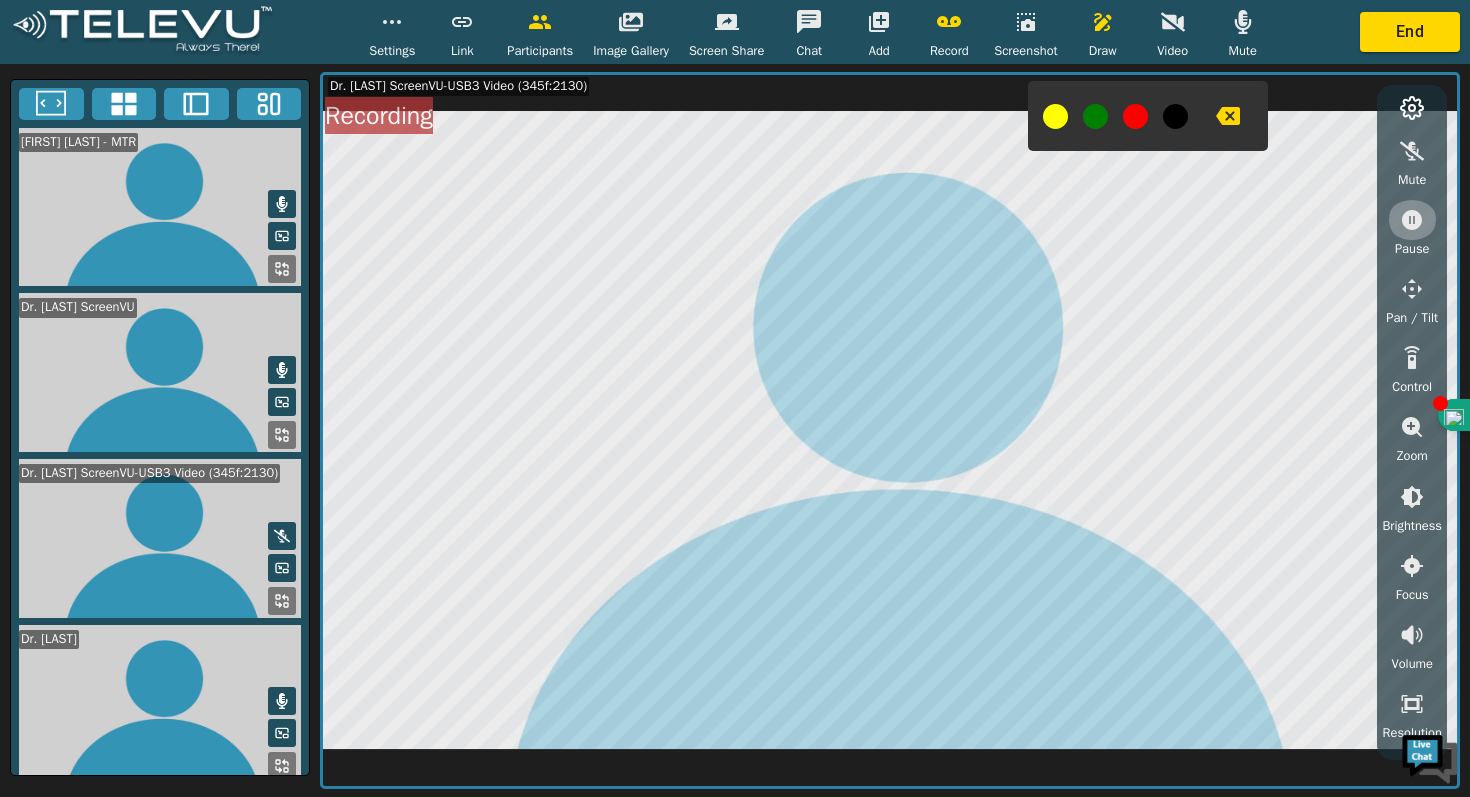 click 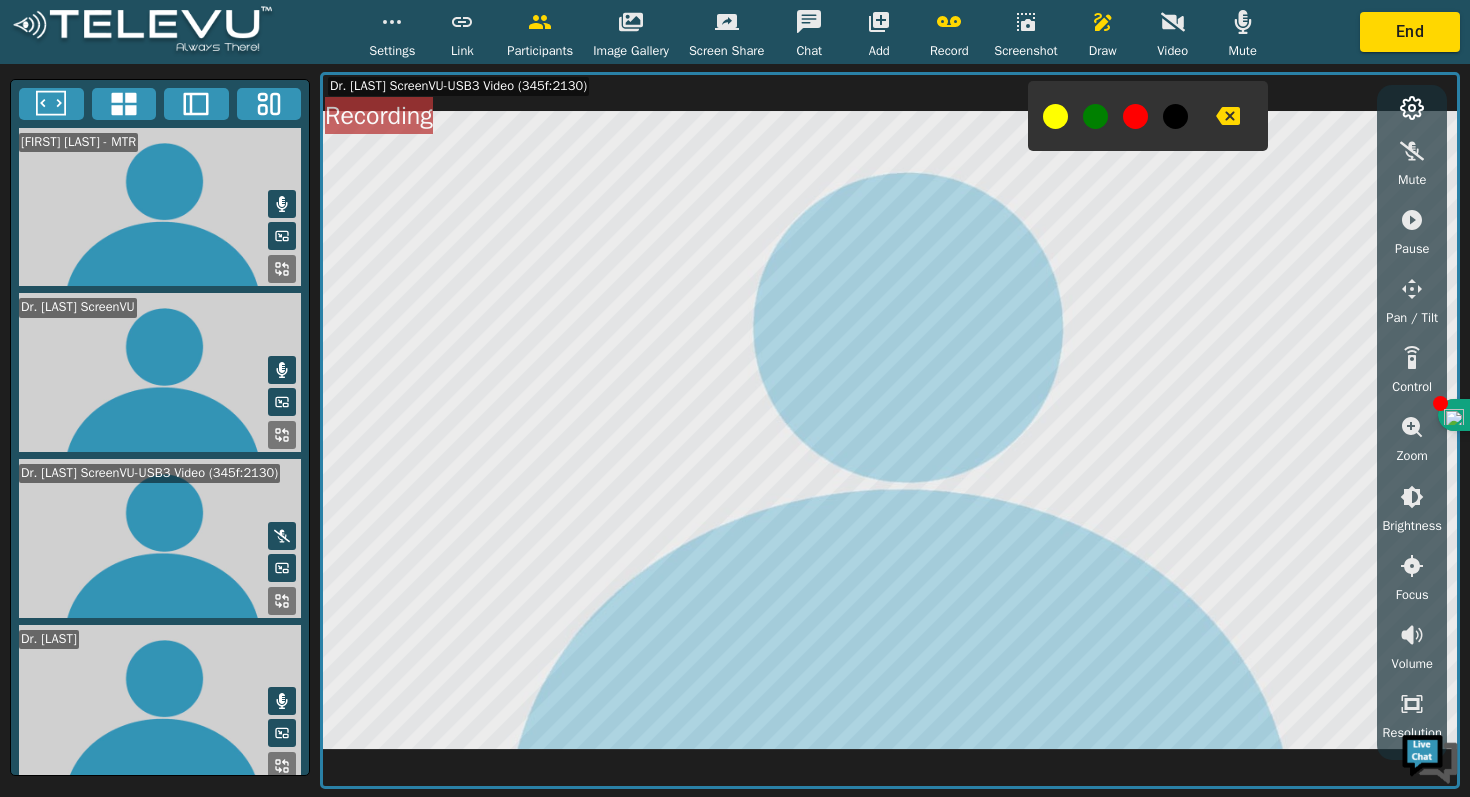 click 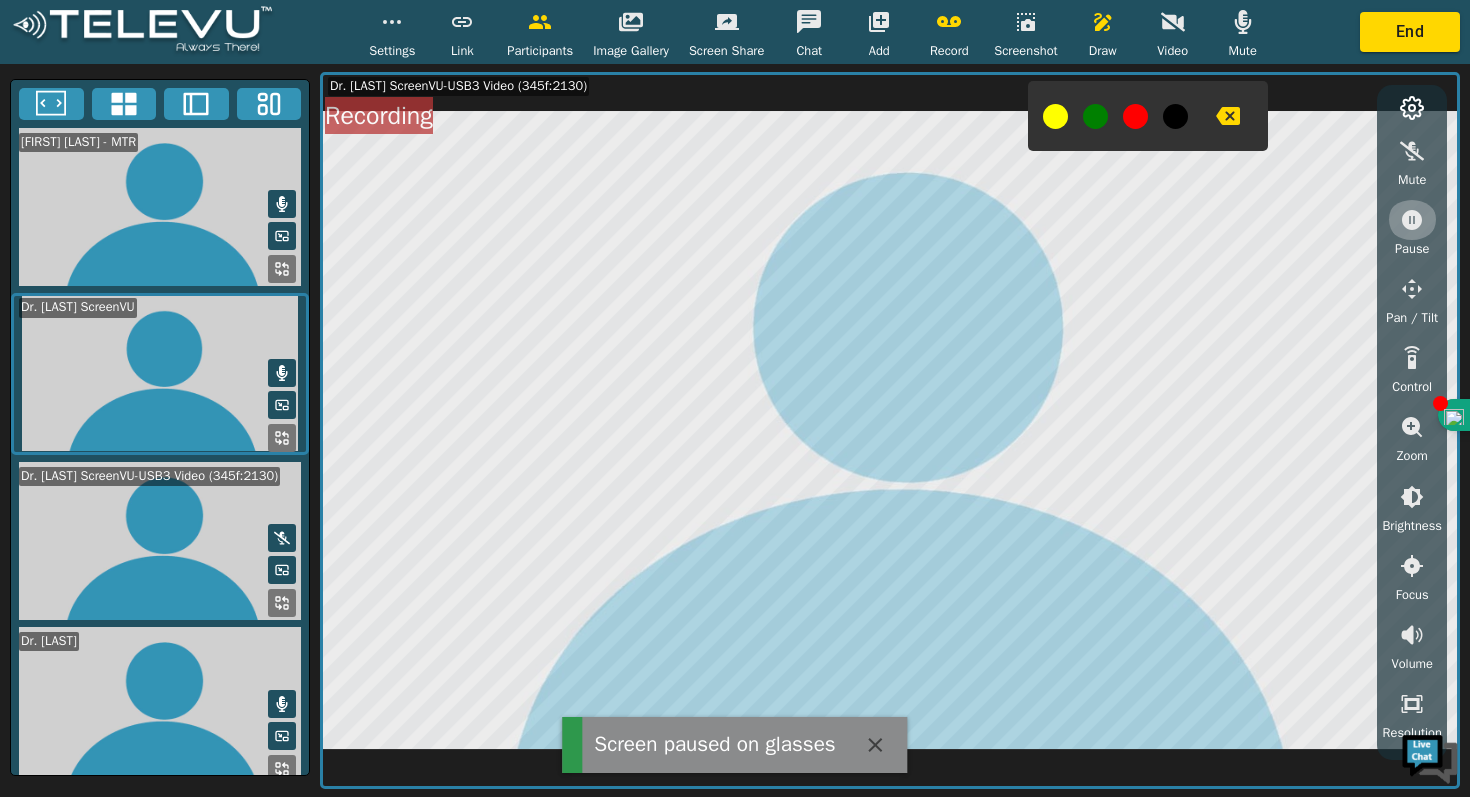 click 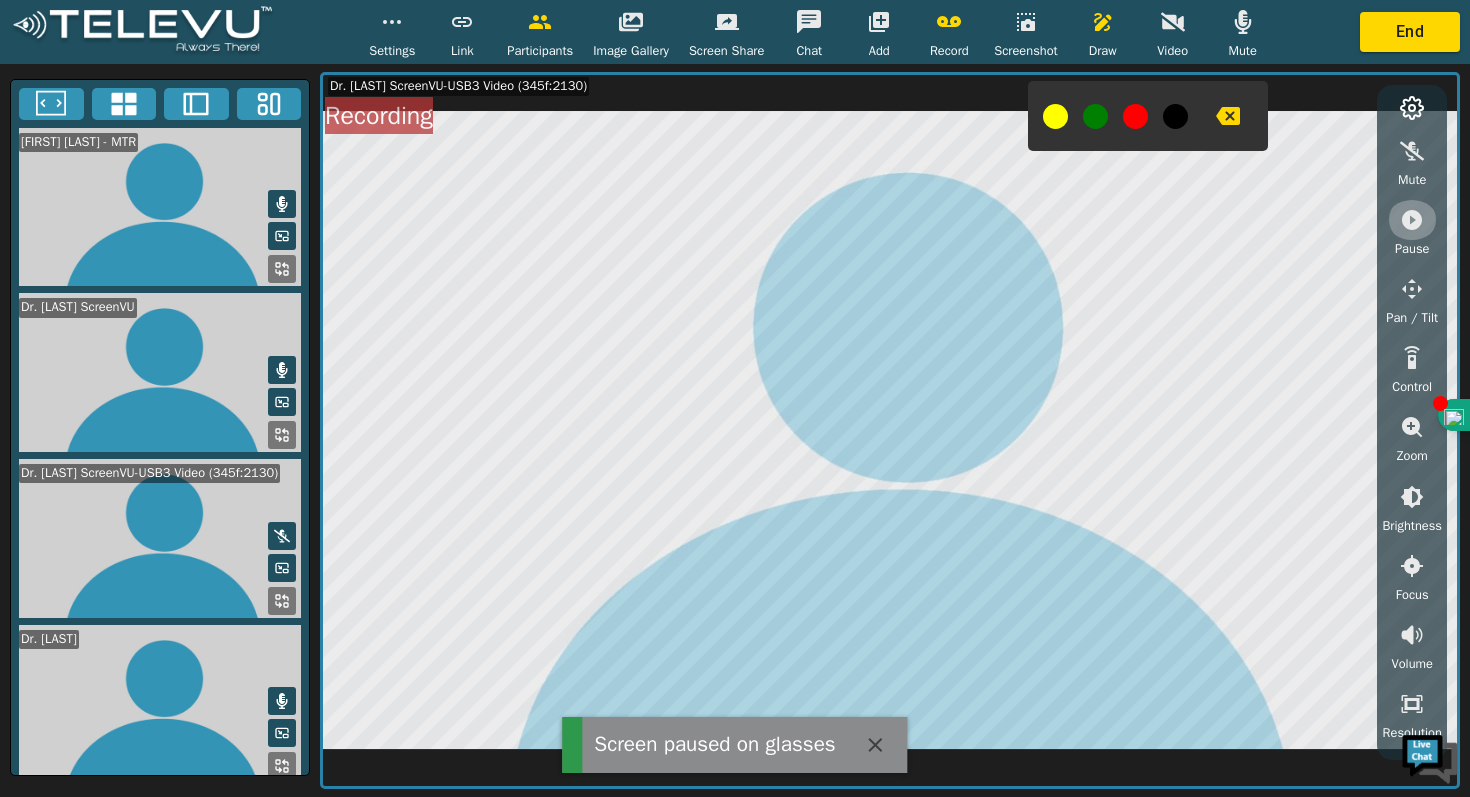 click 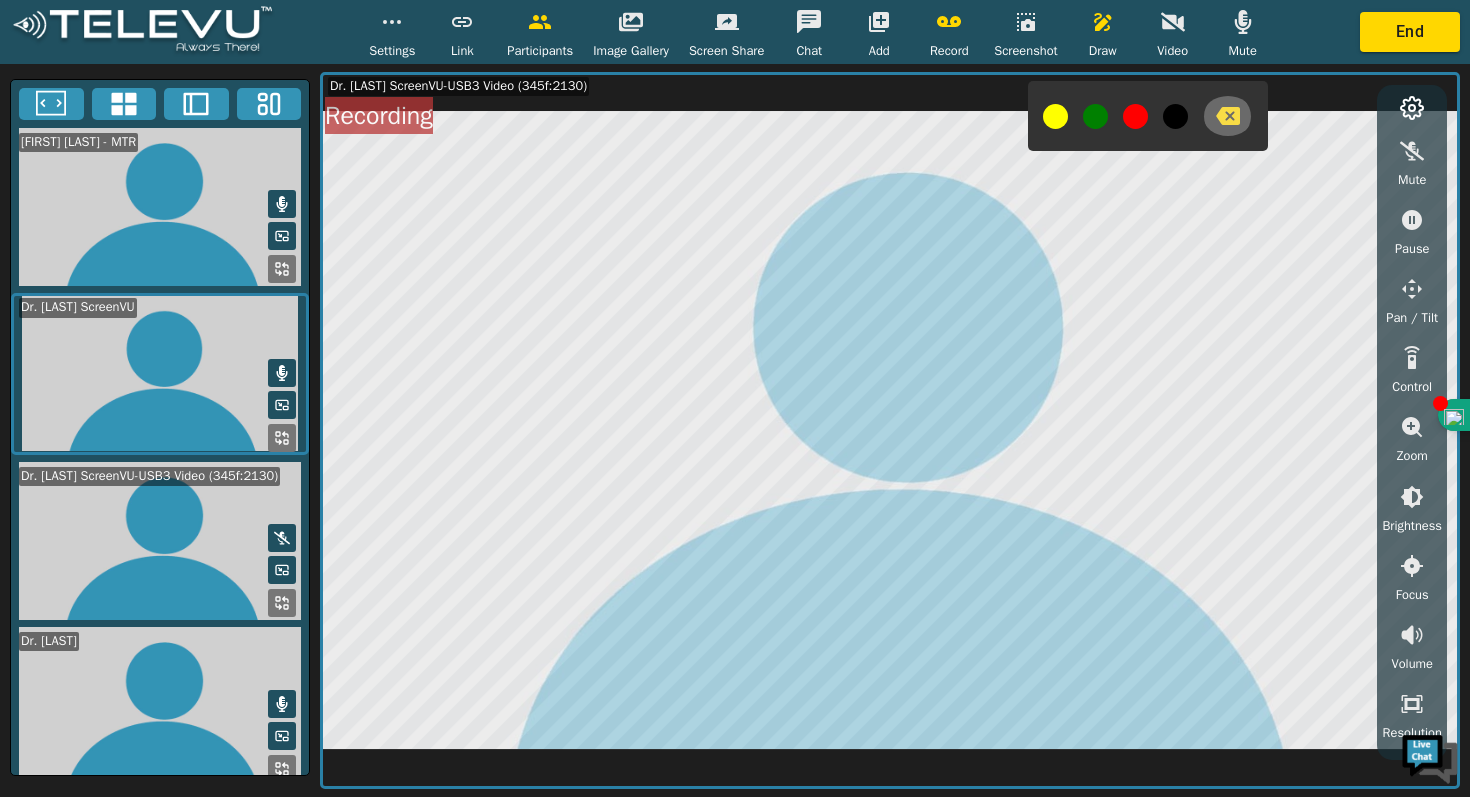 click 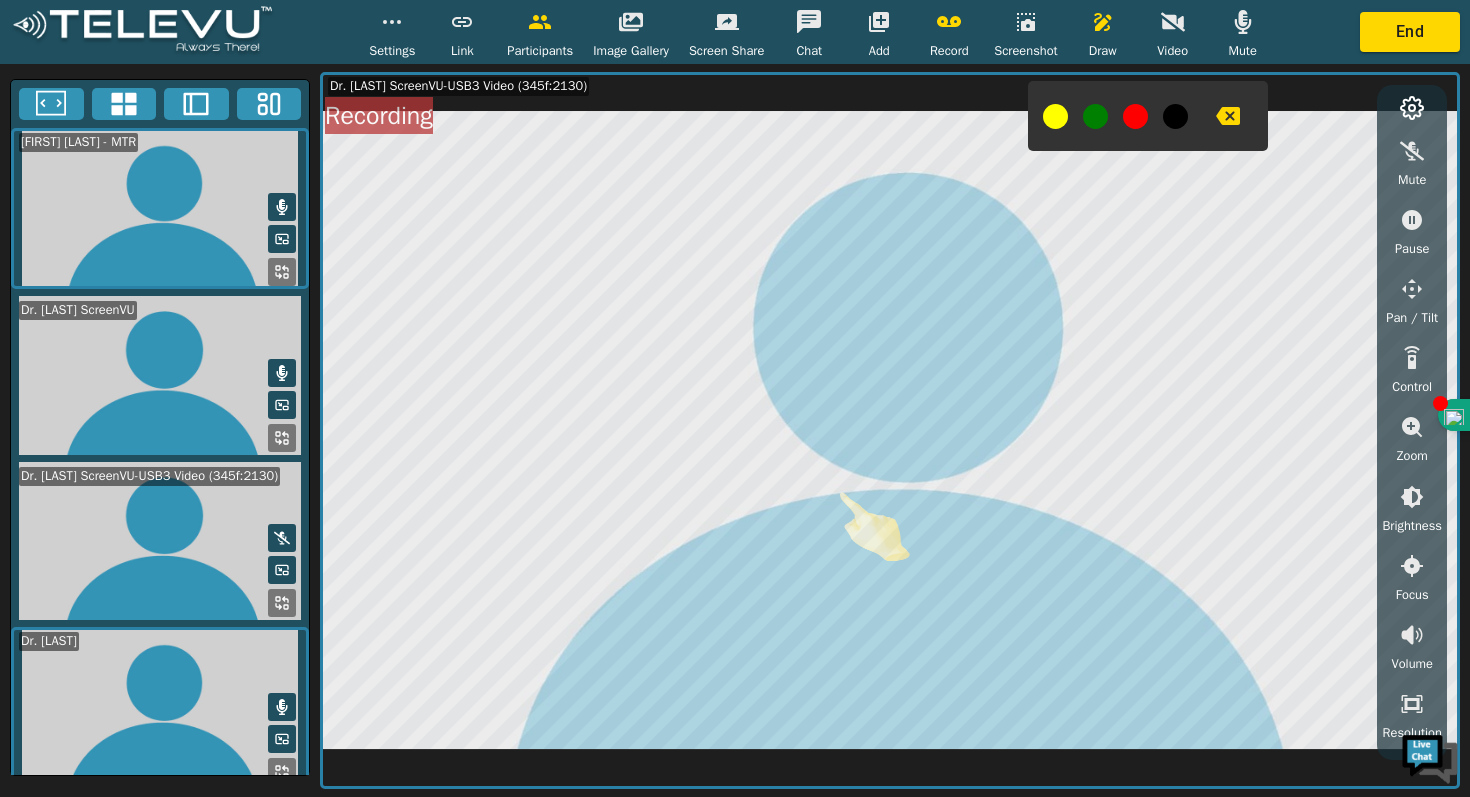 click 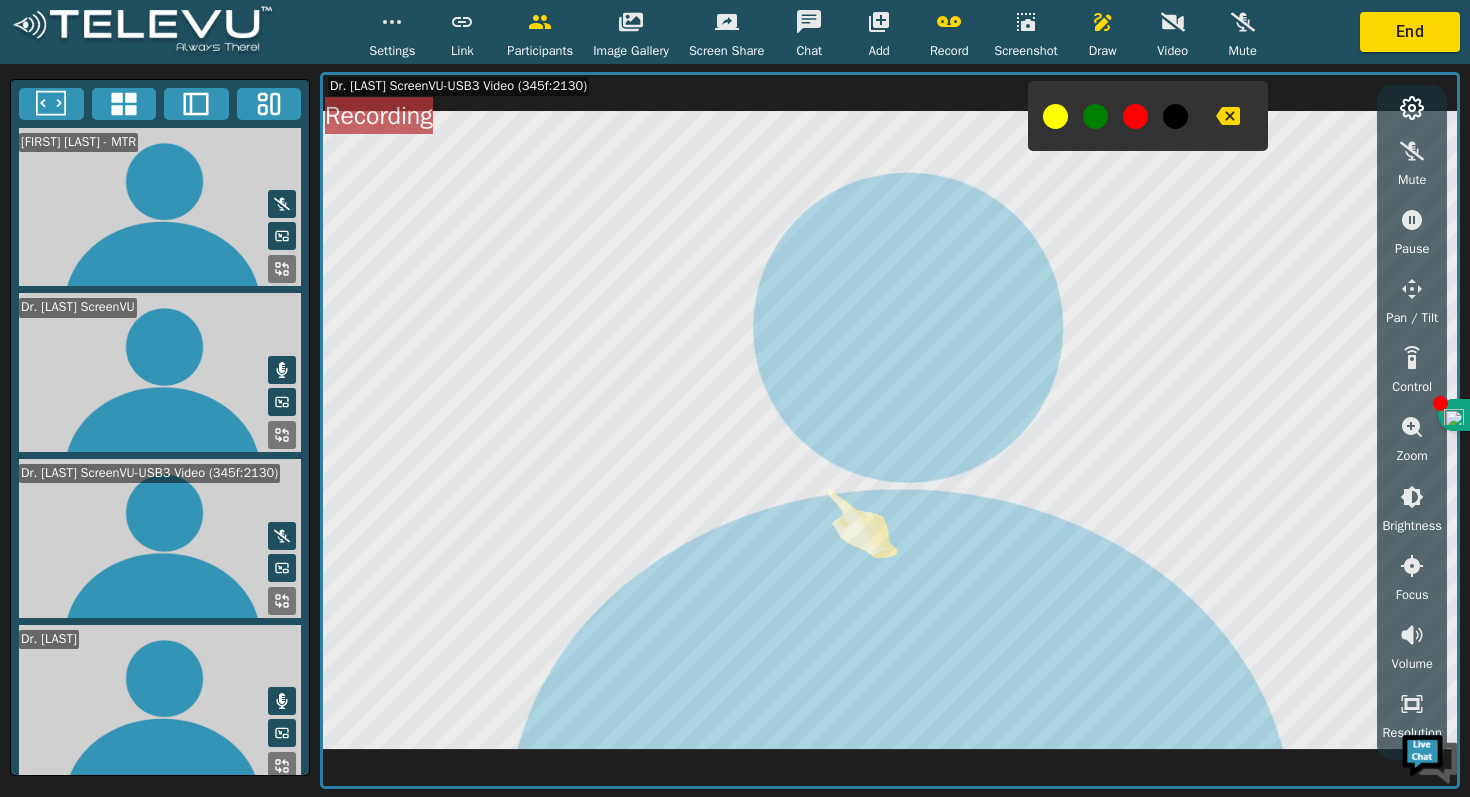 click 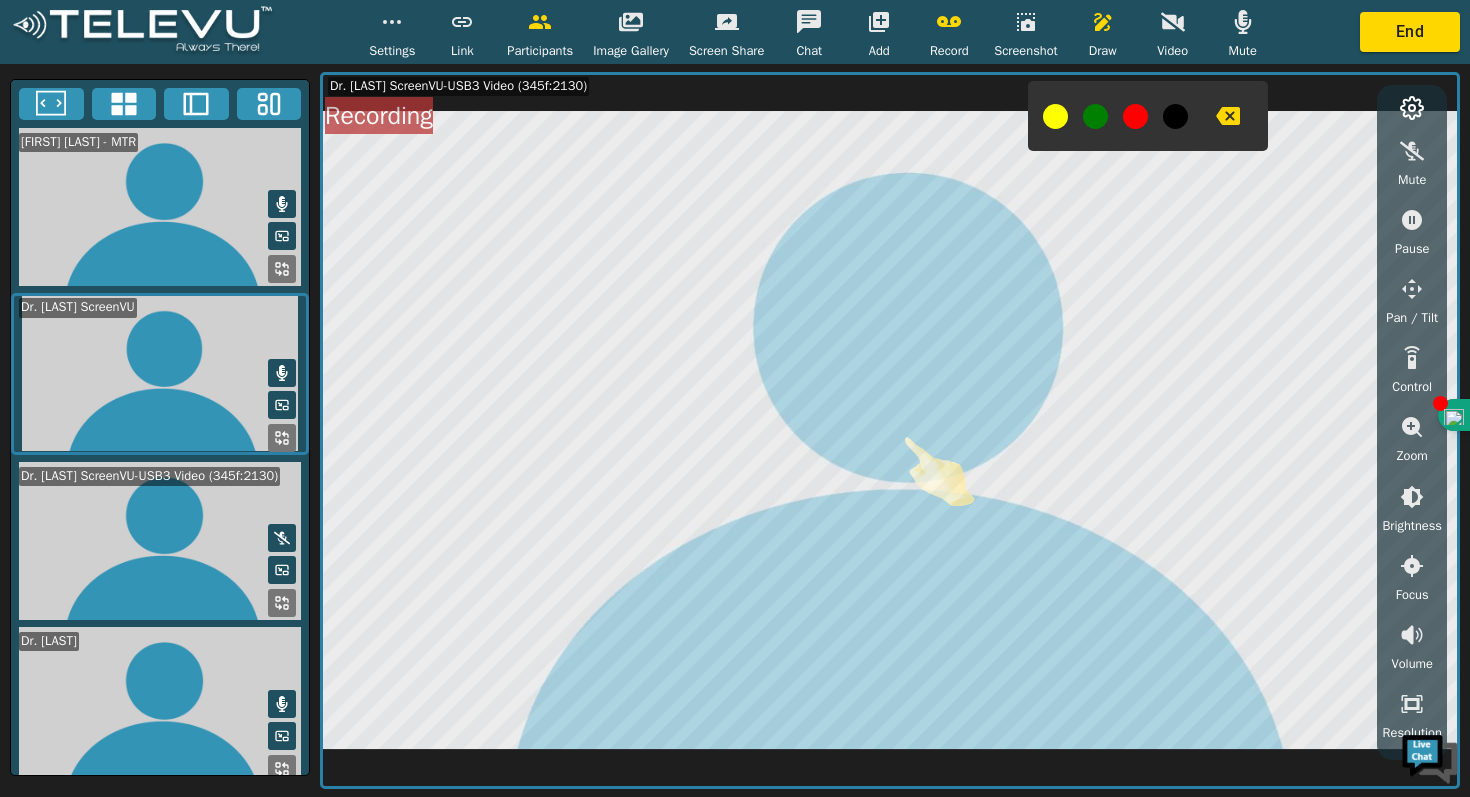 click 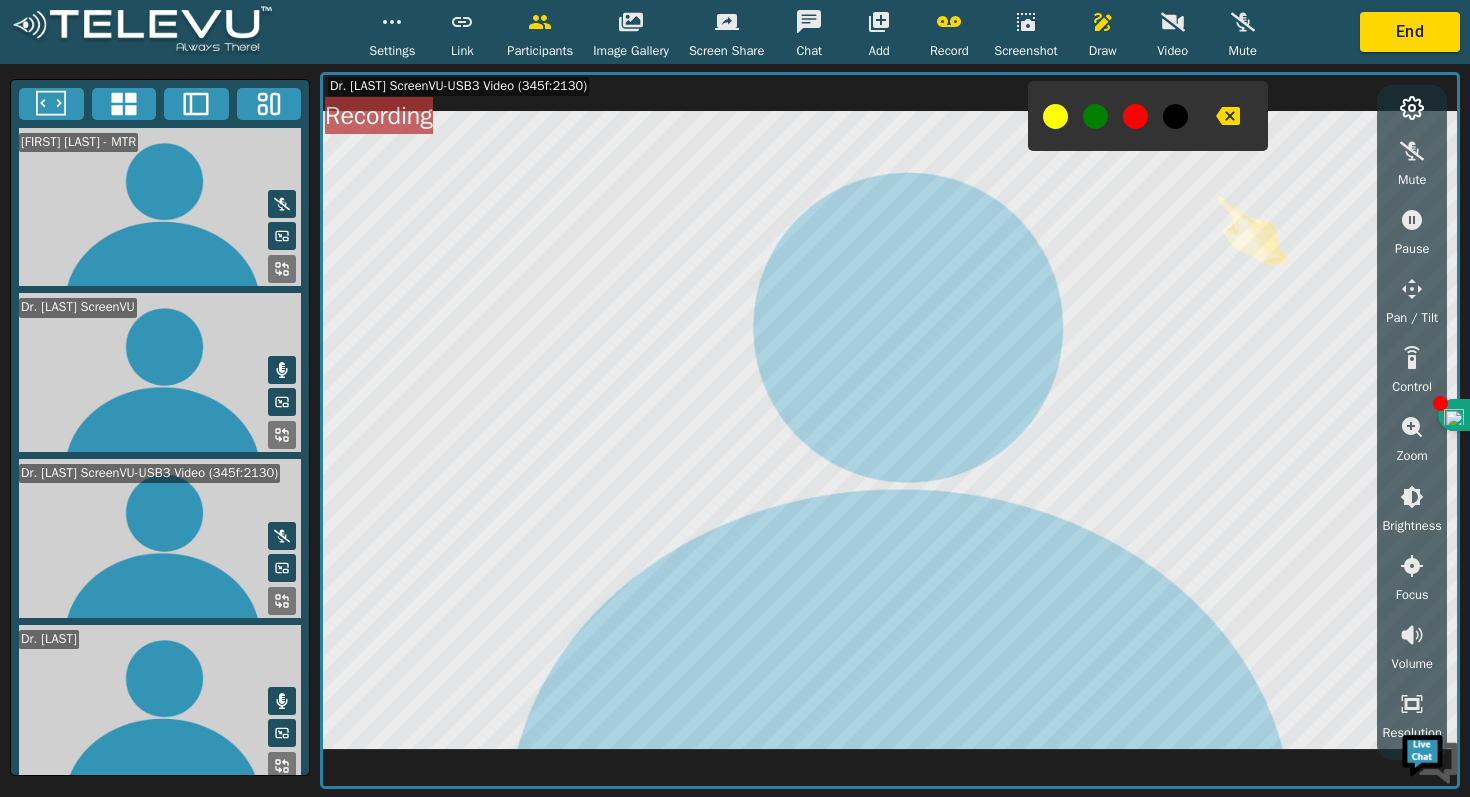 click 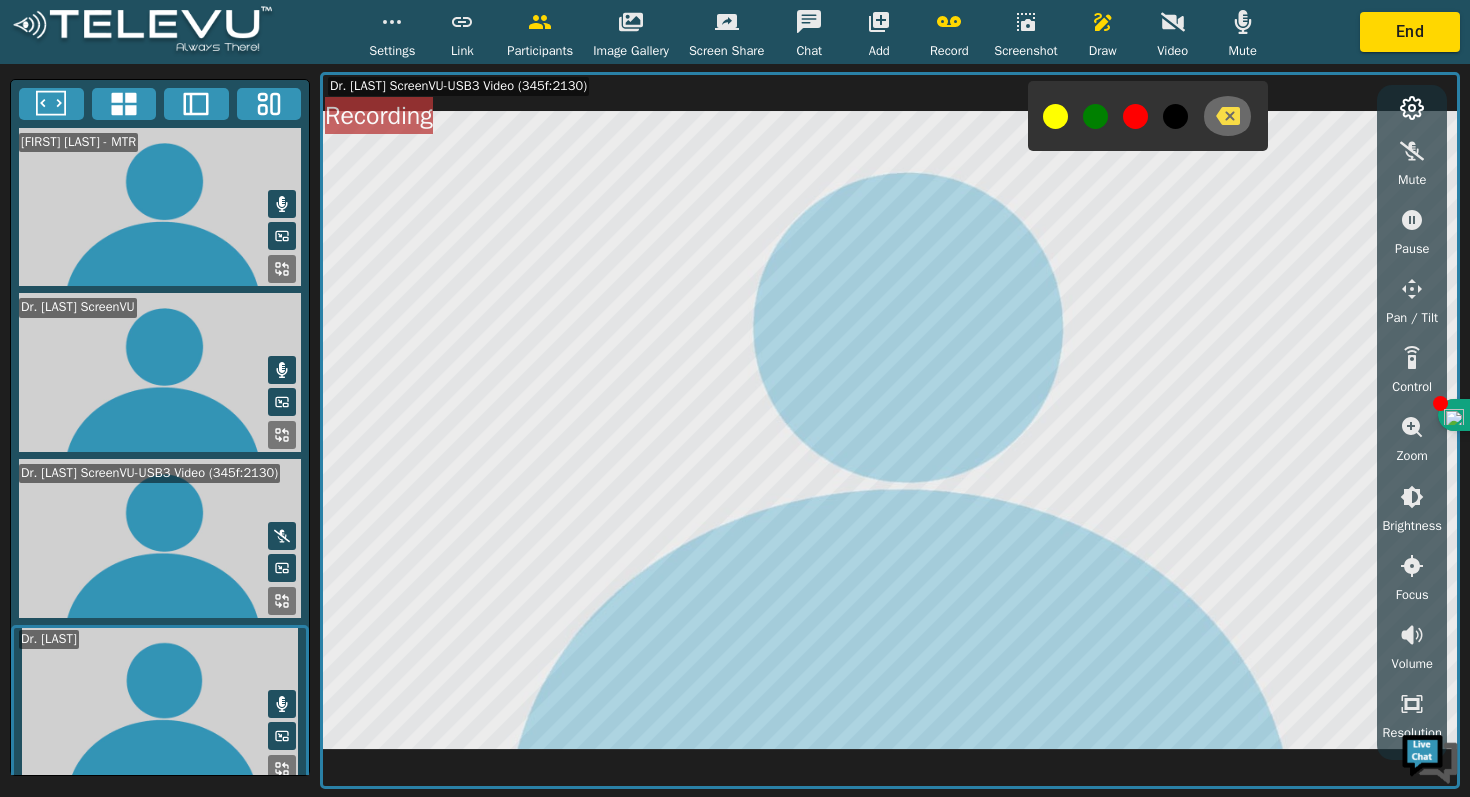 click 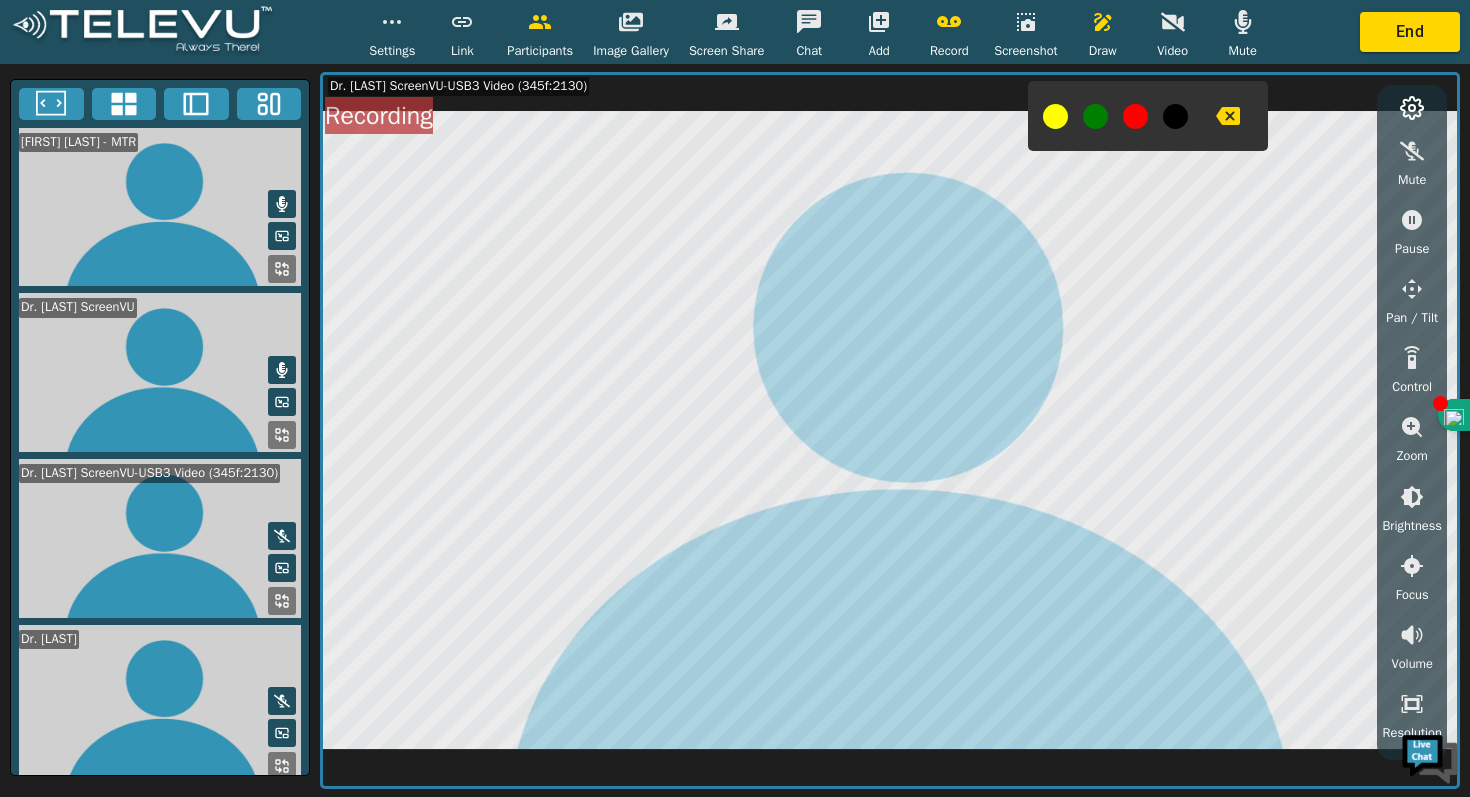 click 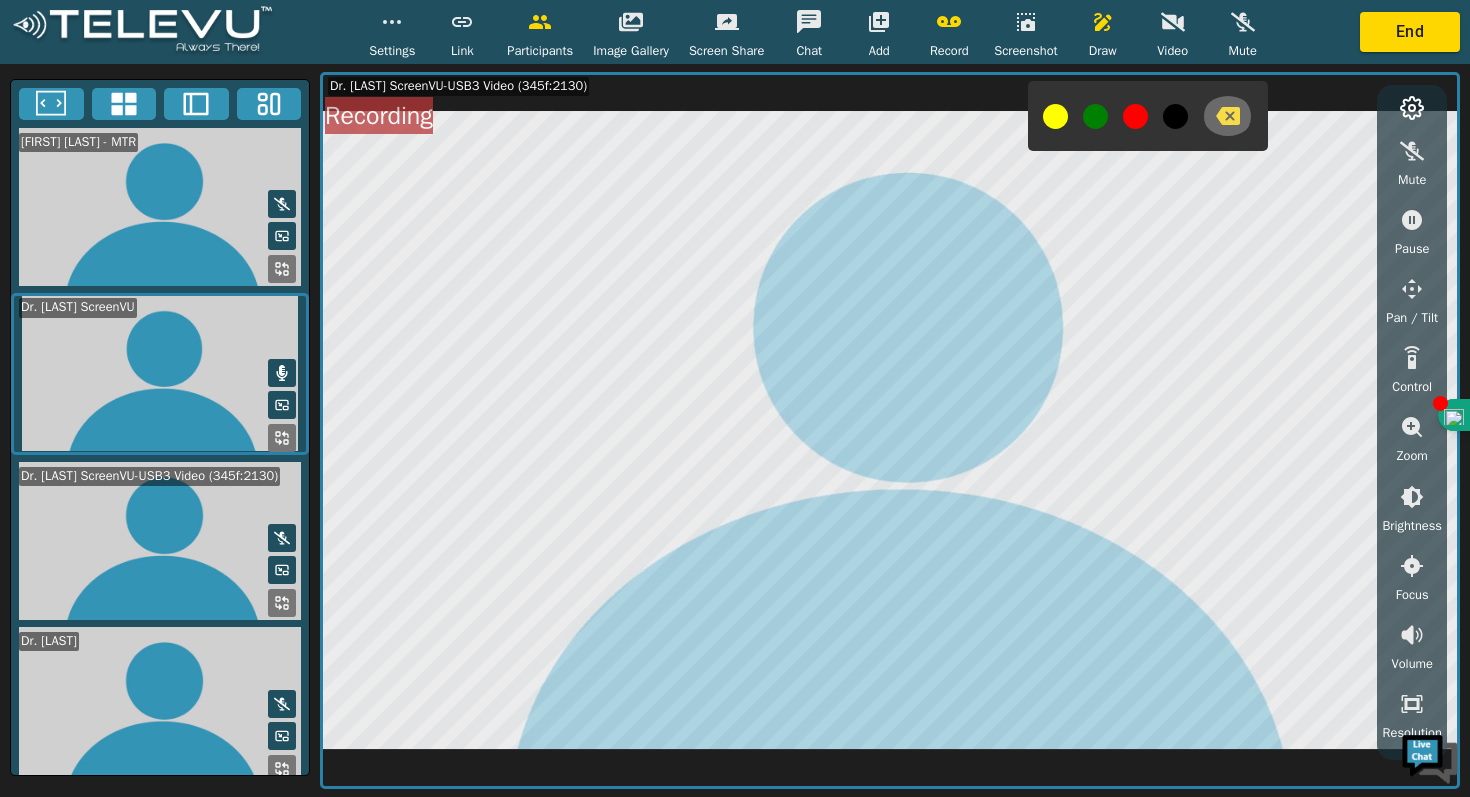 click 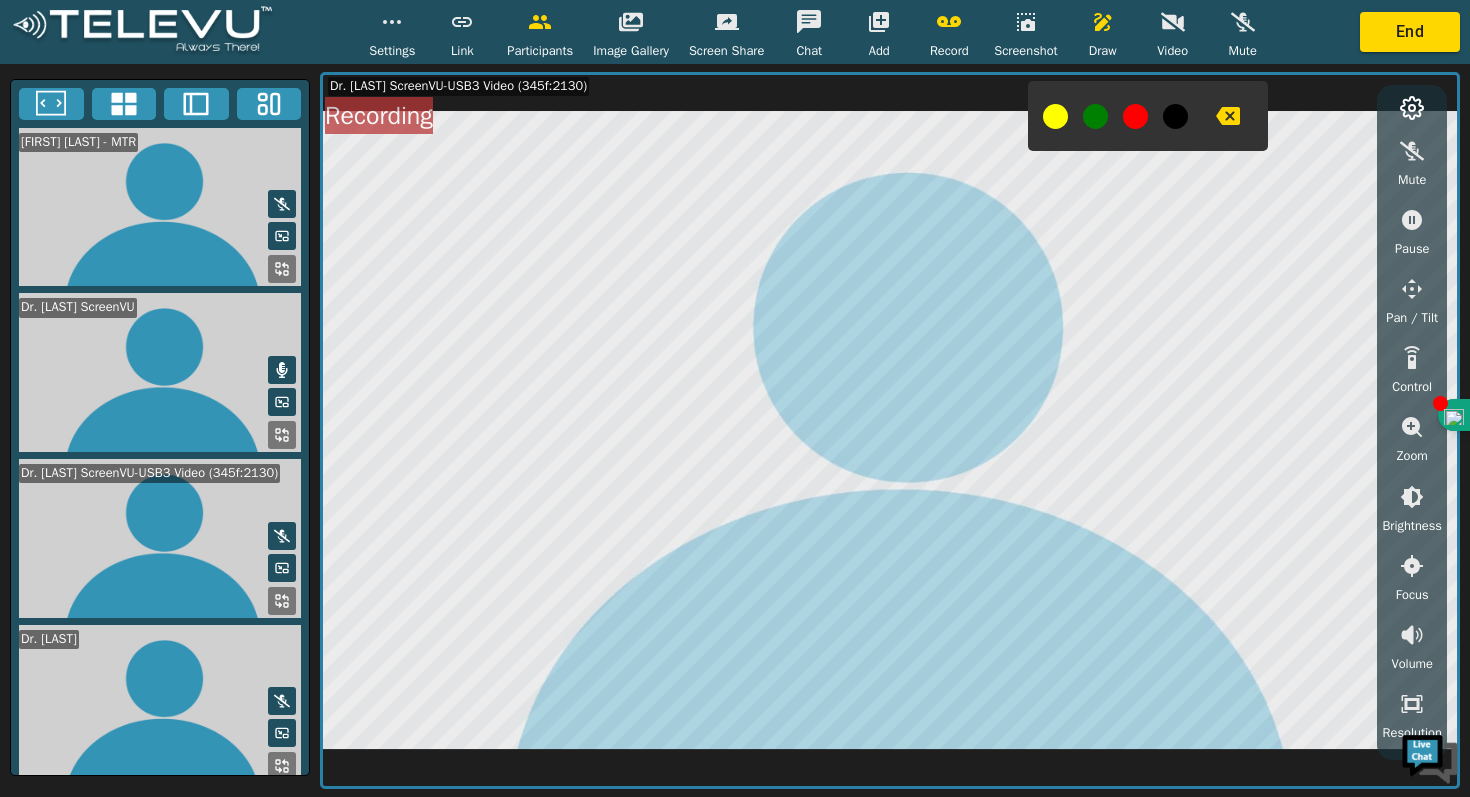 click 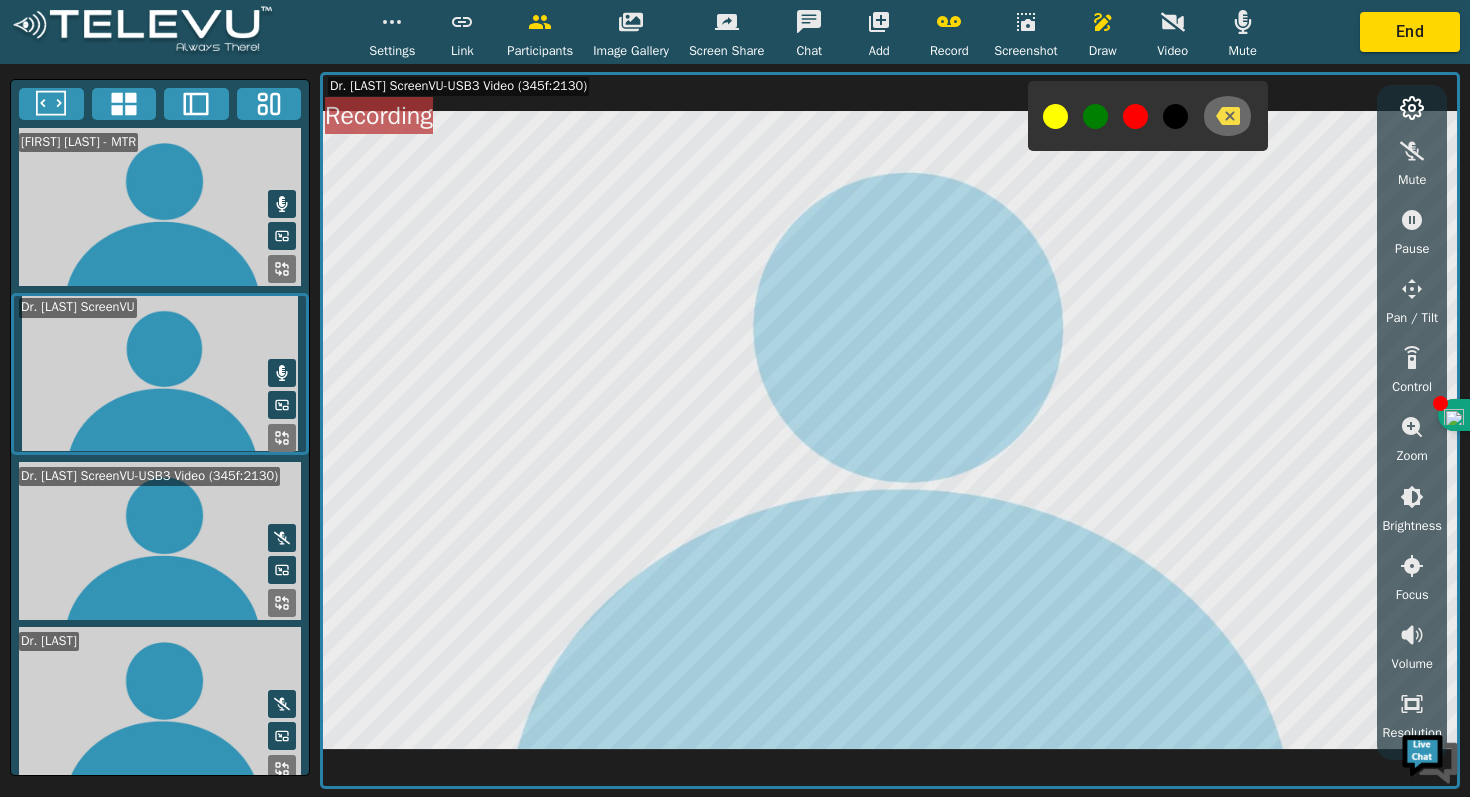 click 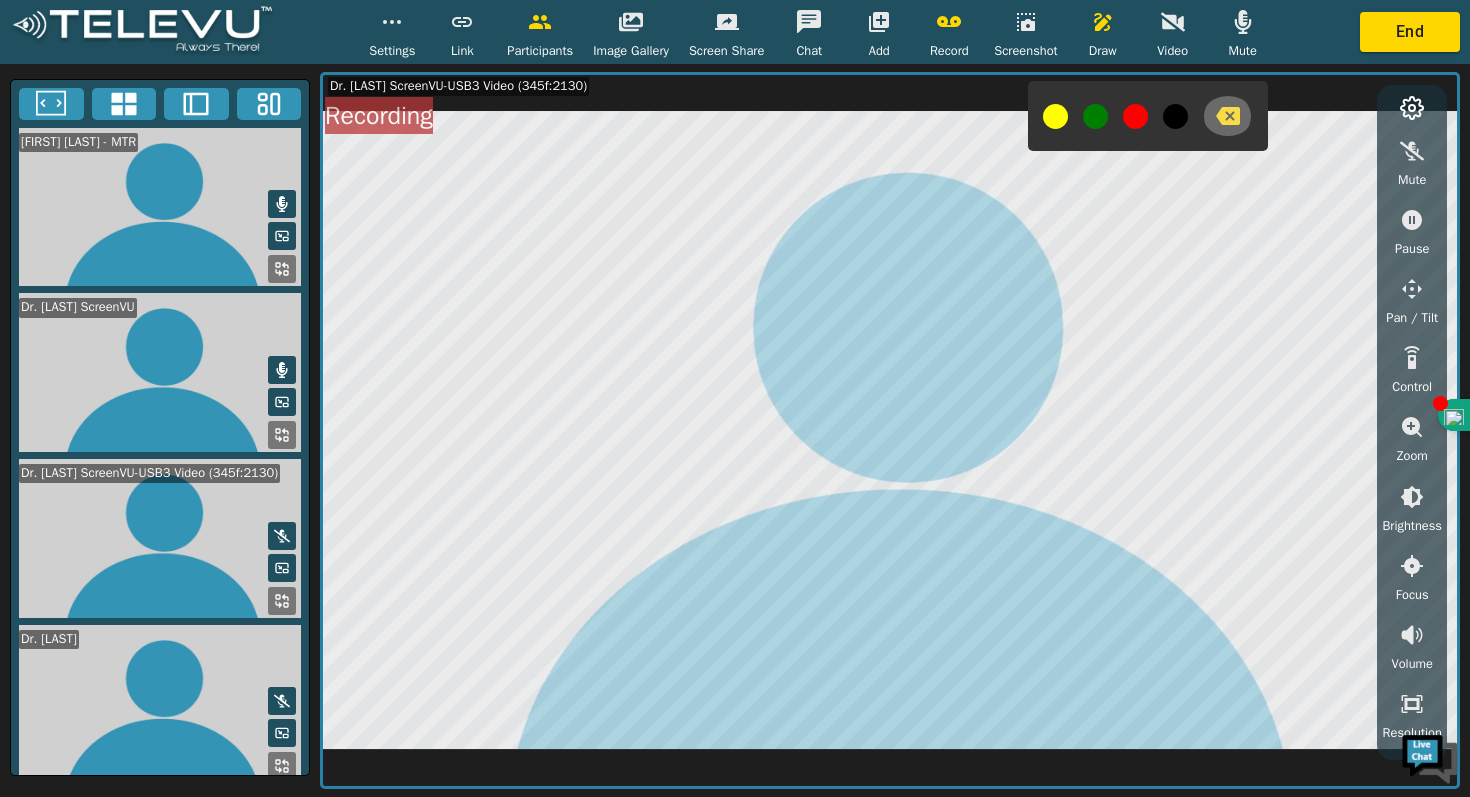 click 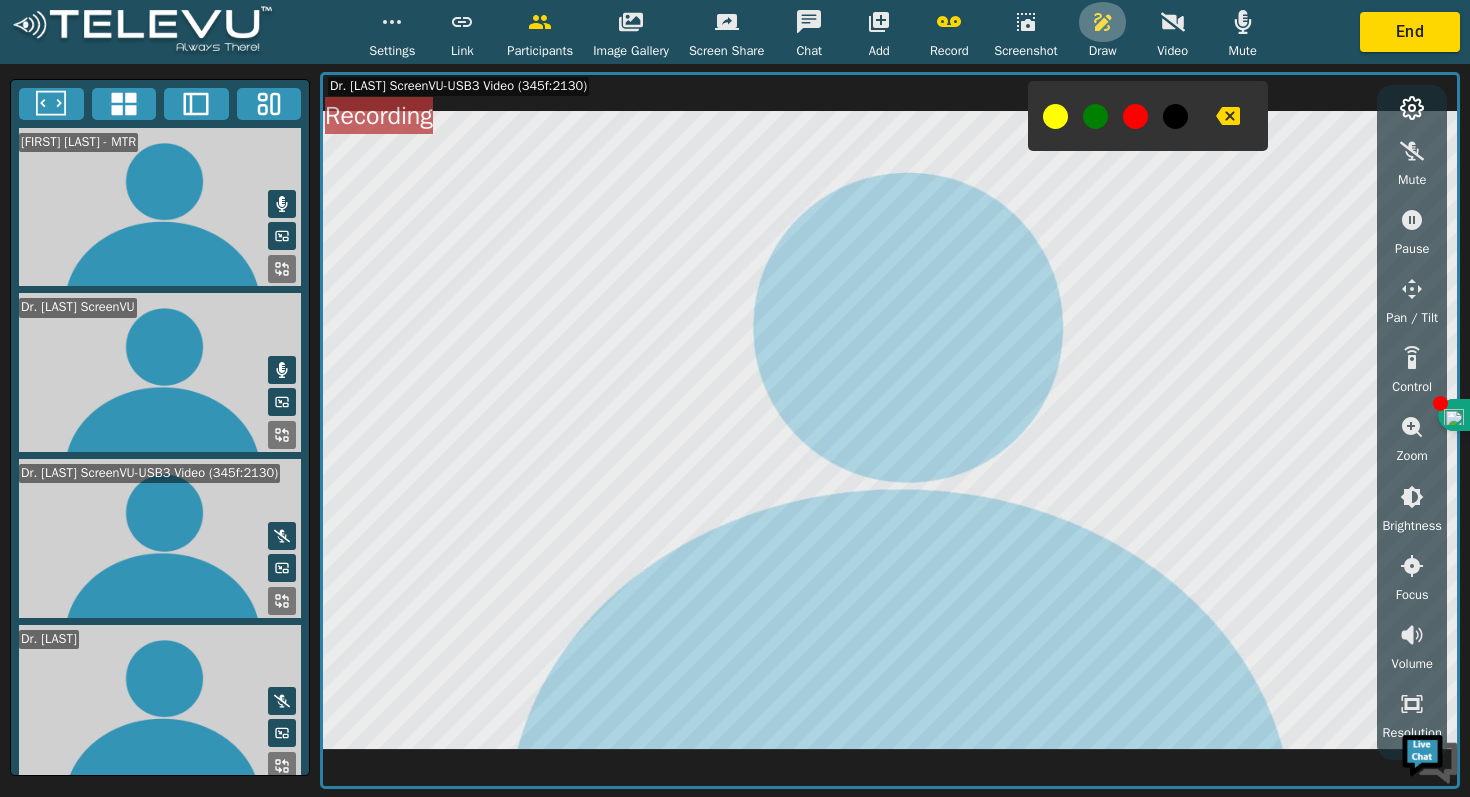 click 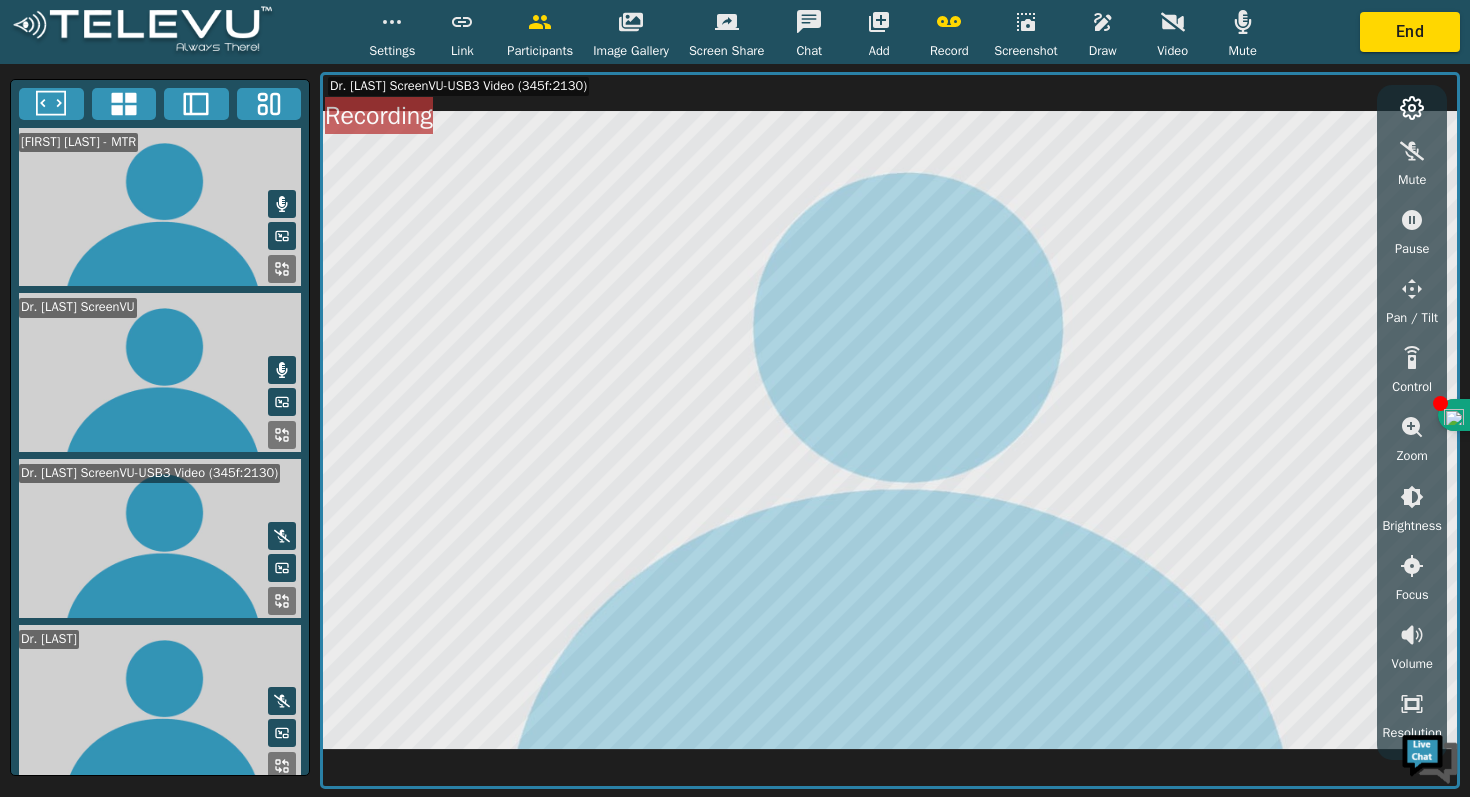 click 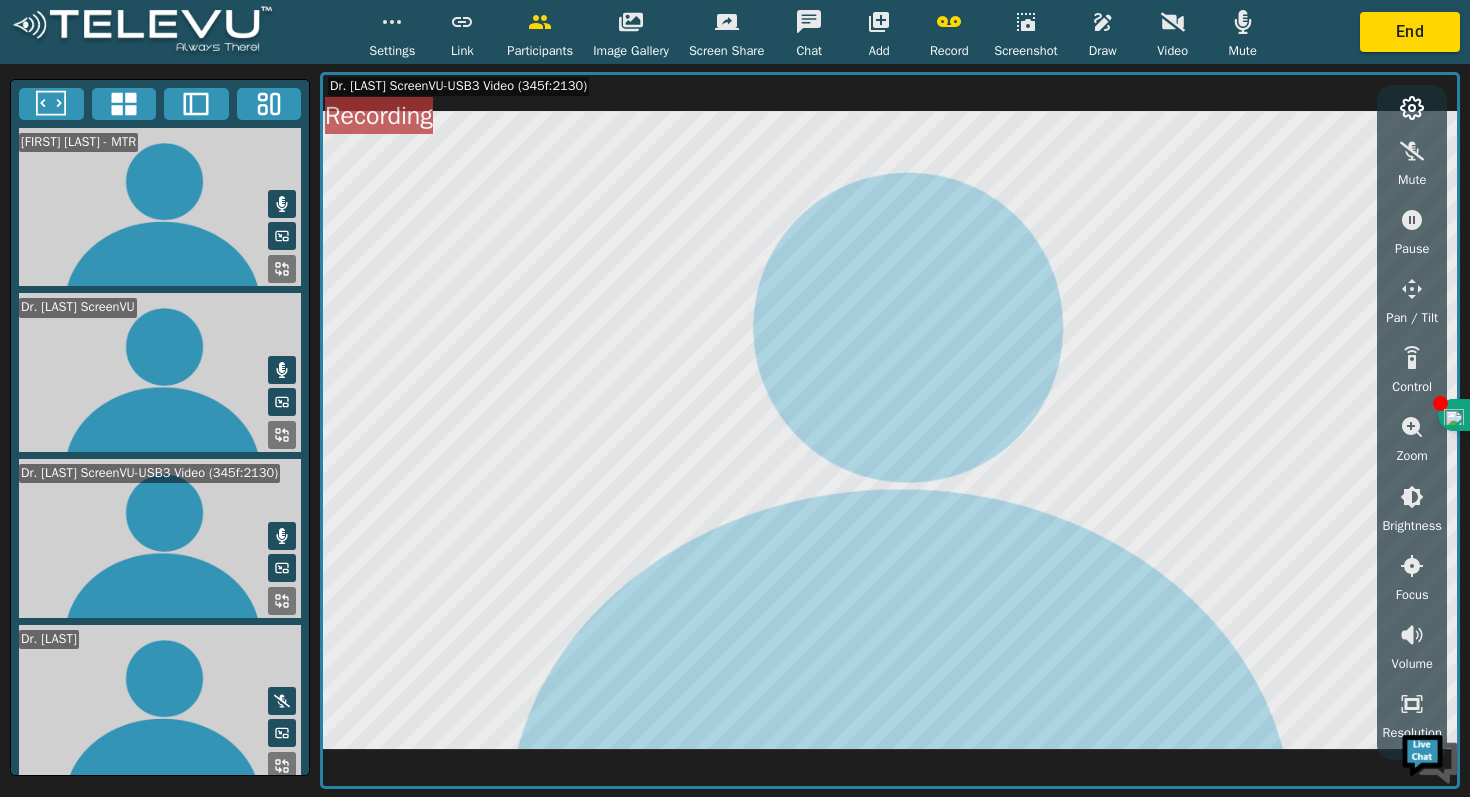 click 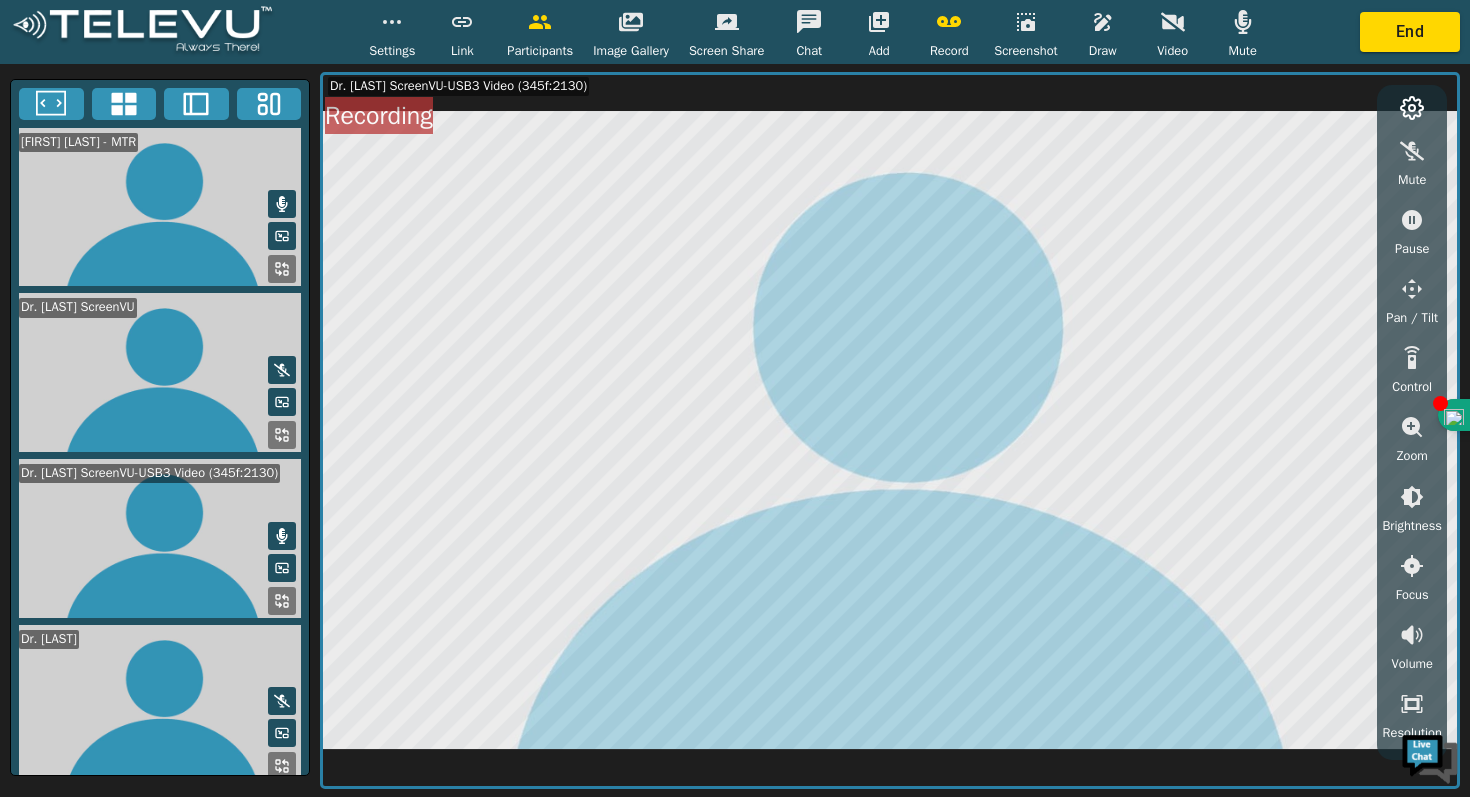 click 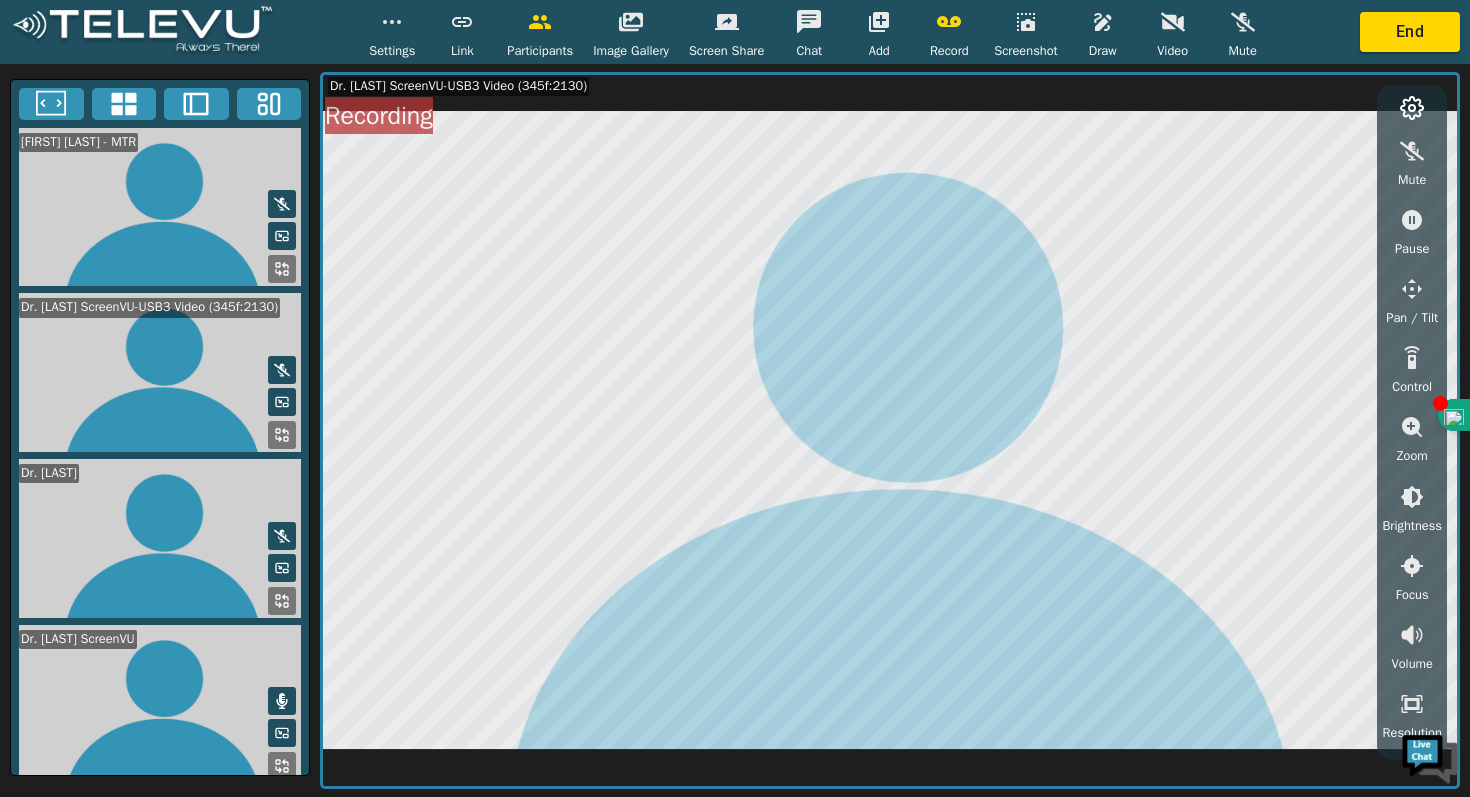 click 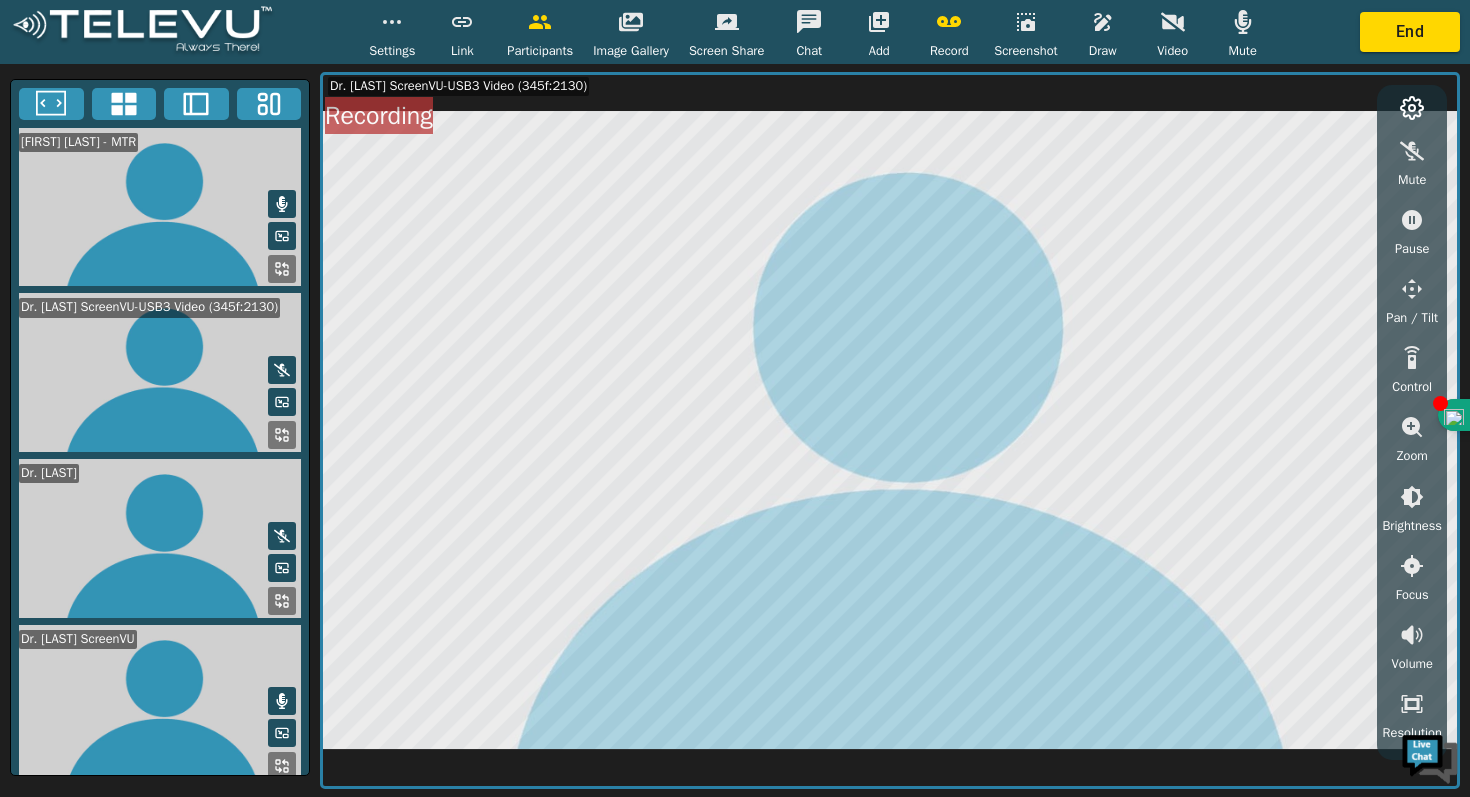 click 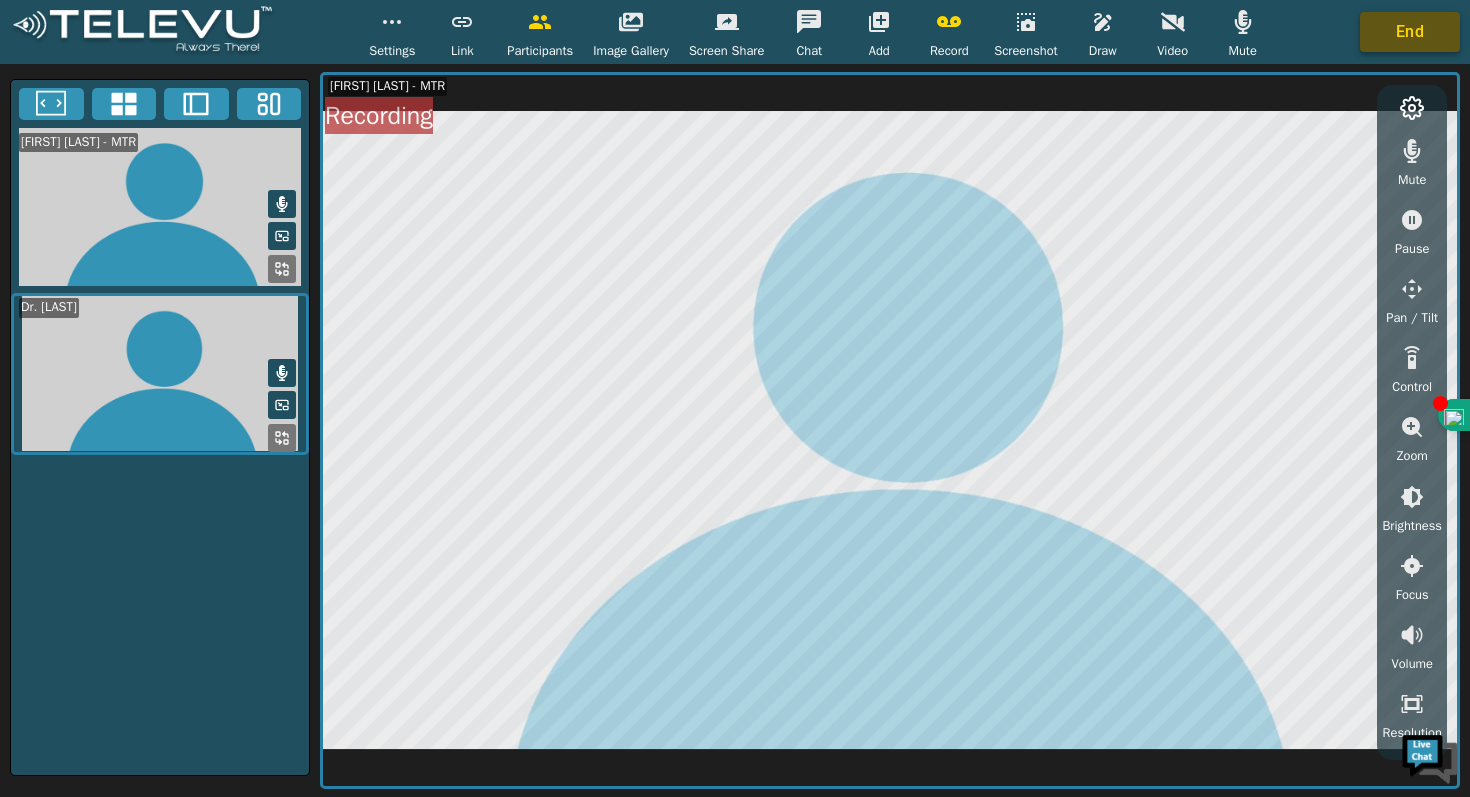 click on "End" at bounding box center [1410, 32] 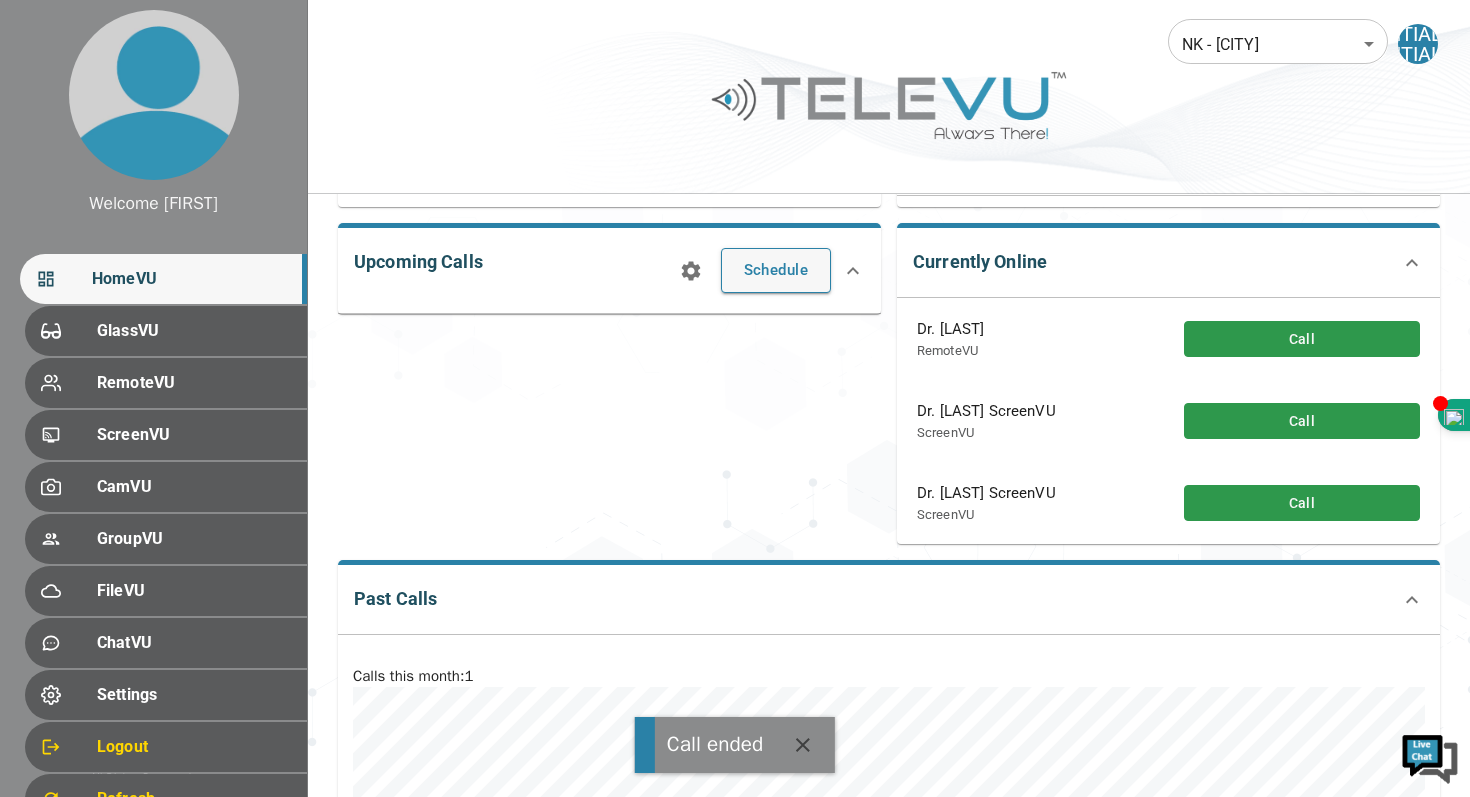 scroll, scrollTop: 293, scrollLeft: 0, axis: vertical 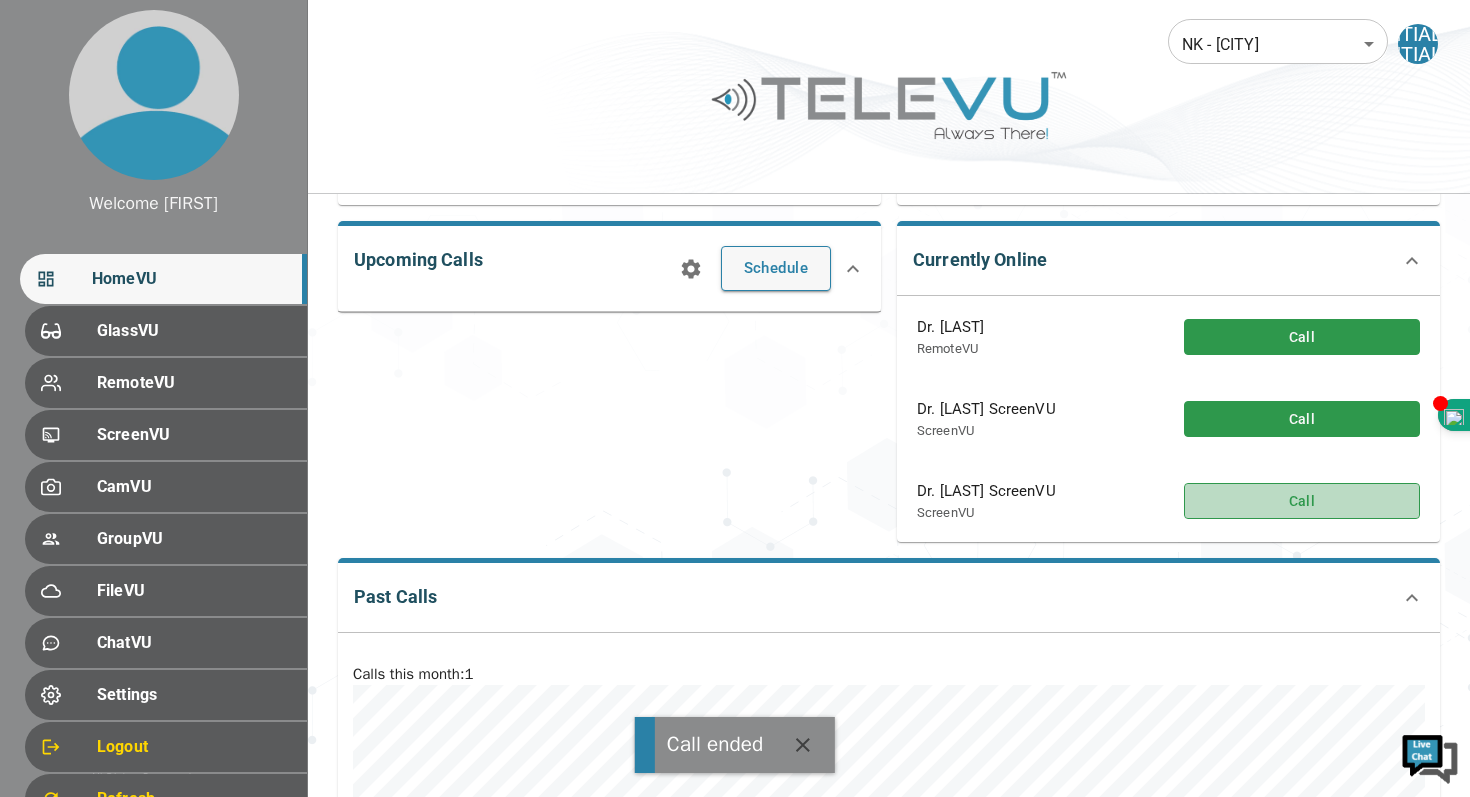 click on "Call" at bounding box center (1302, 501) 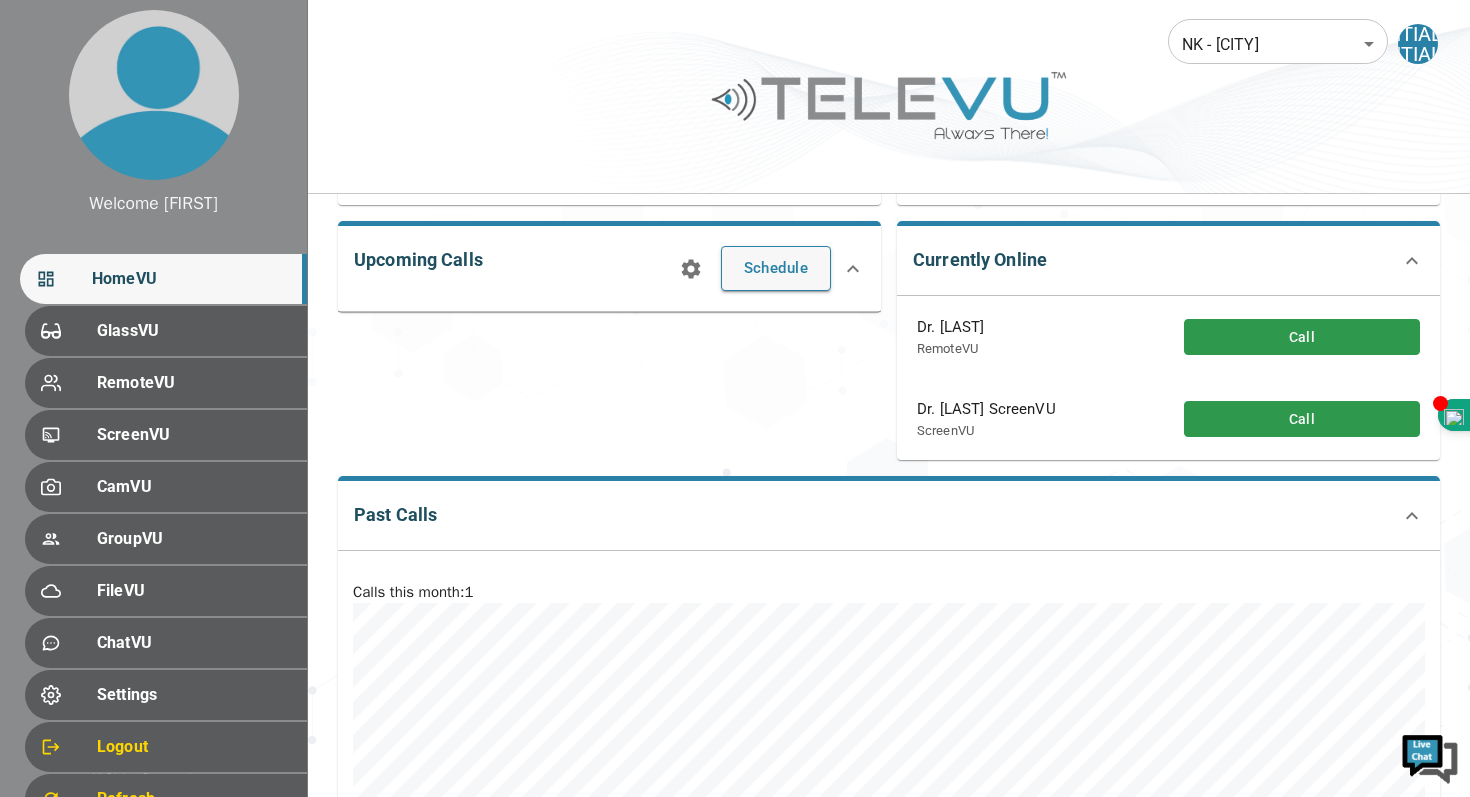 scroll, scrollTop: 0, scrollLeft: 0, axis: both 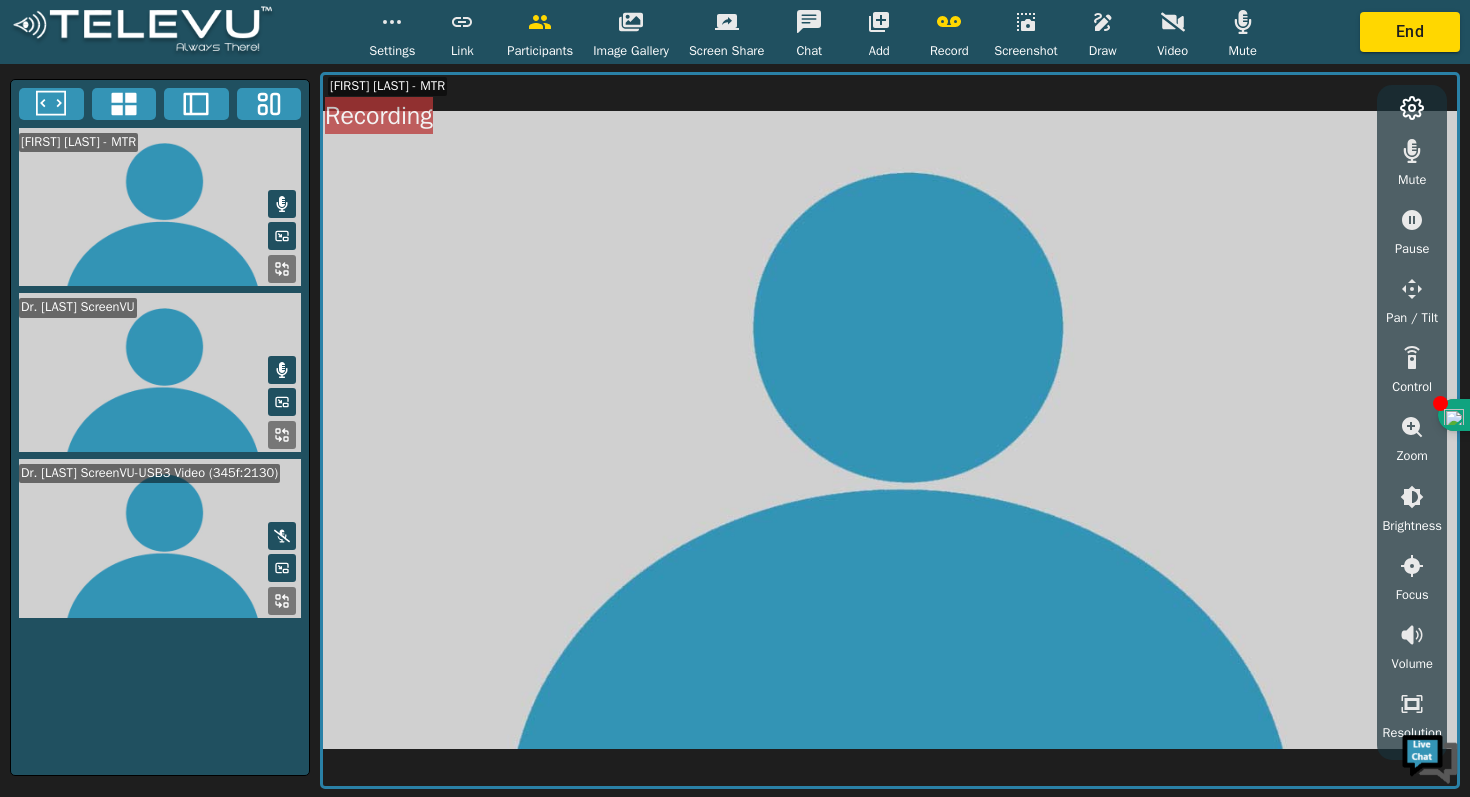click at bounding box center [160, 538] 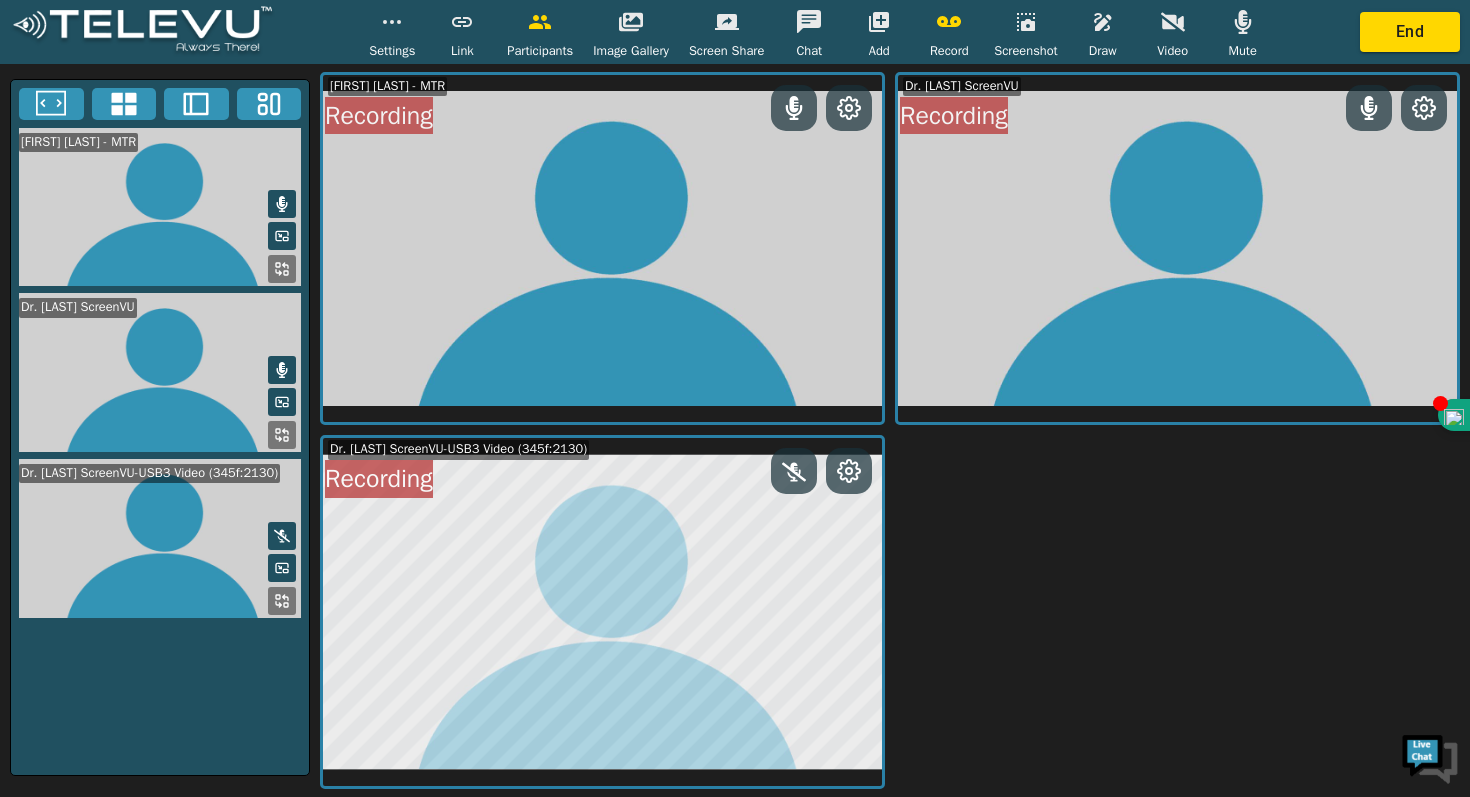 click 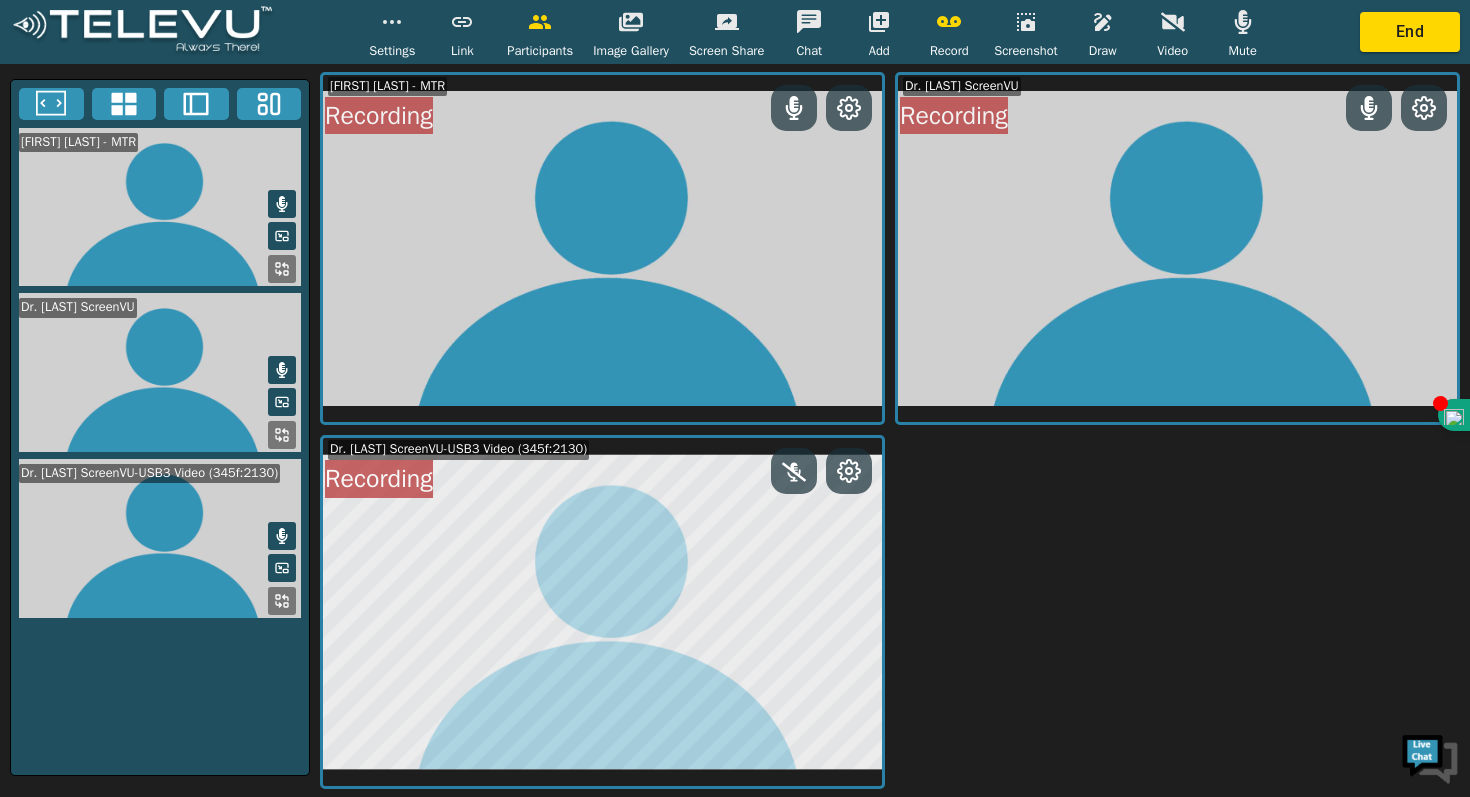click 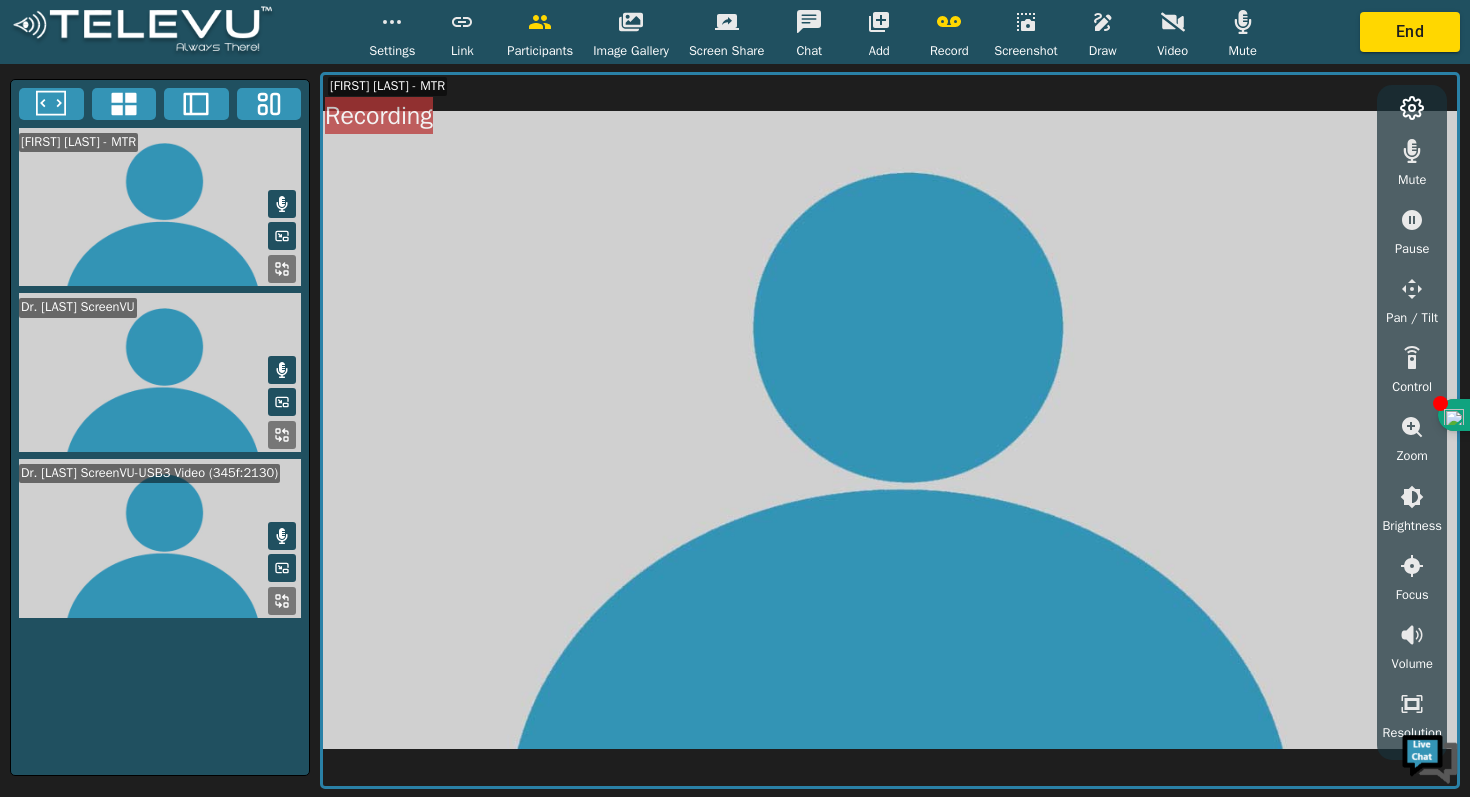 click 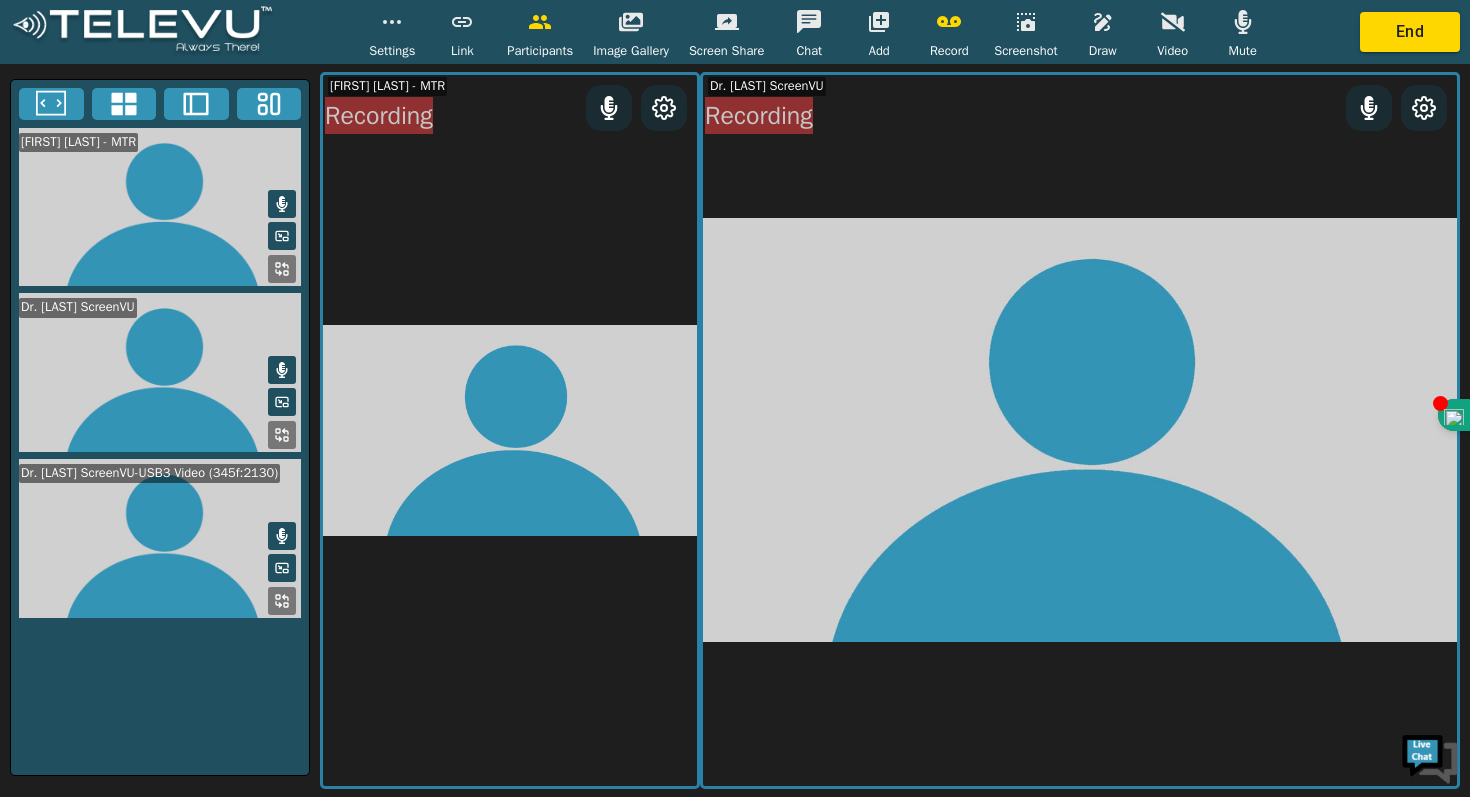 click 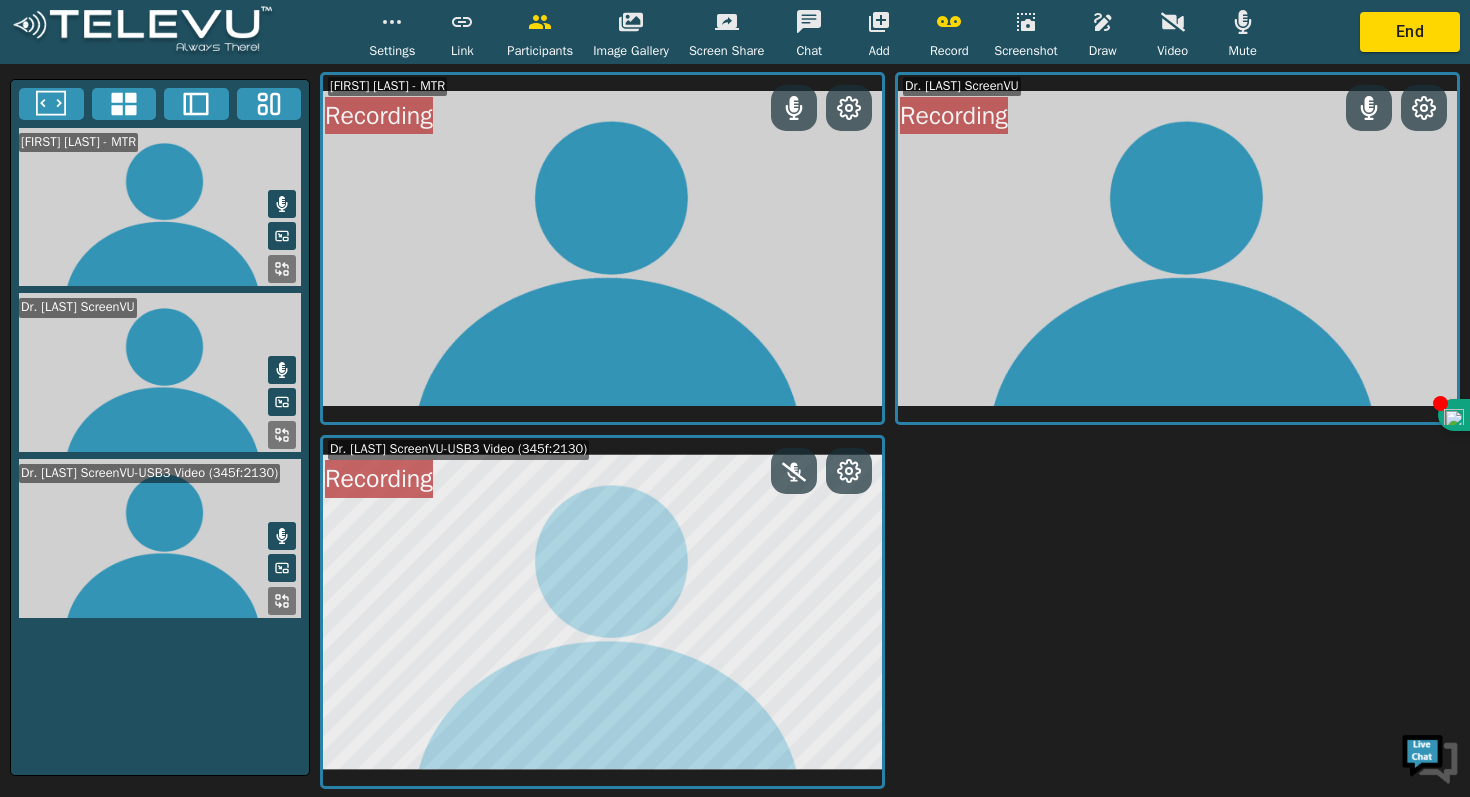 click 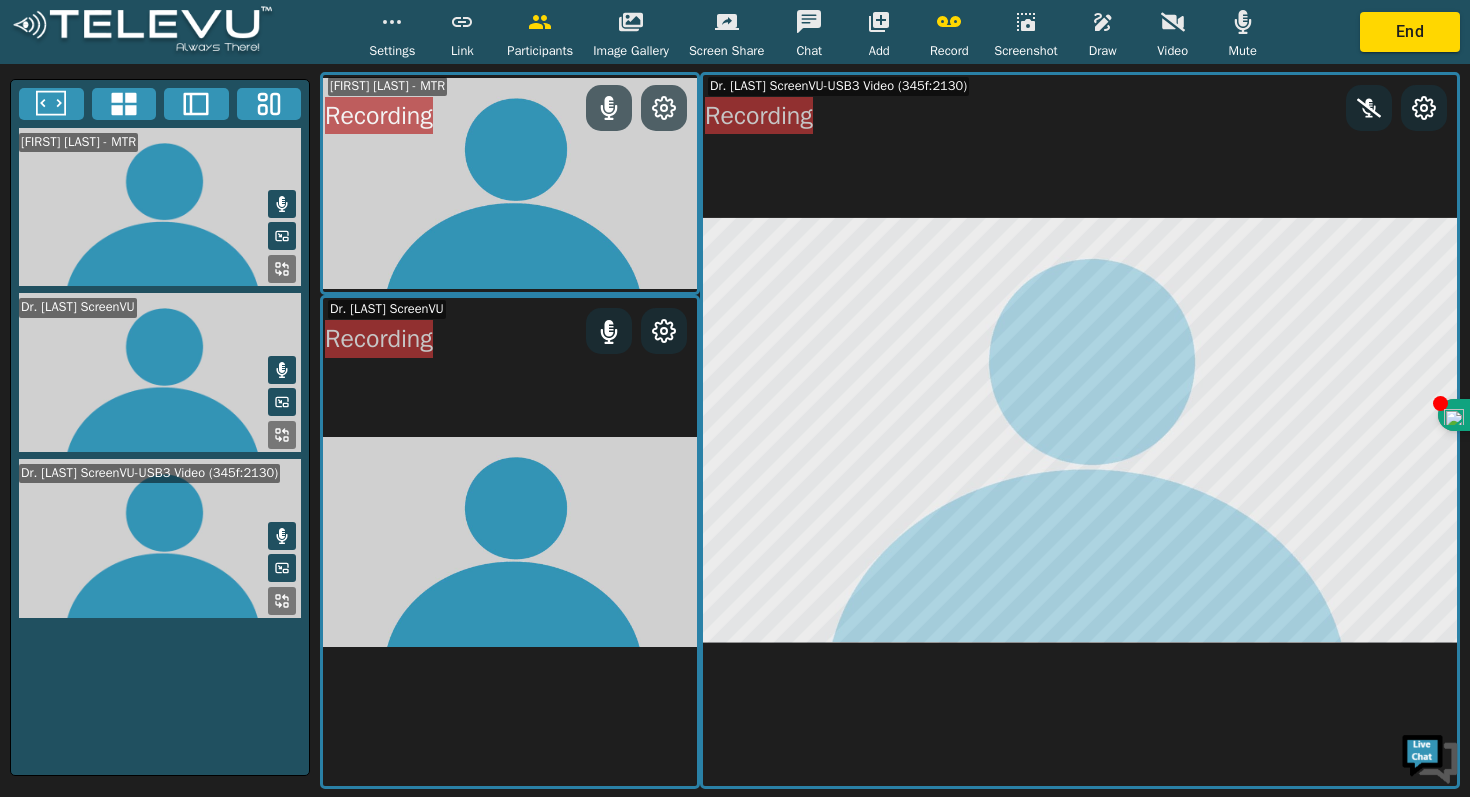 click 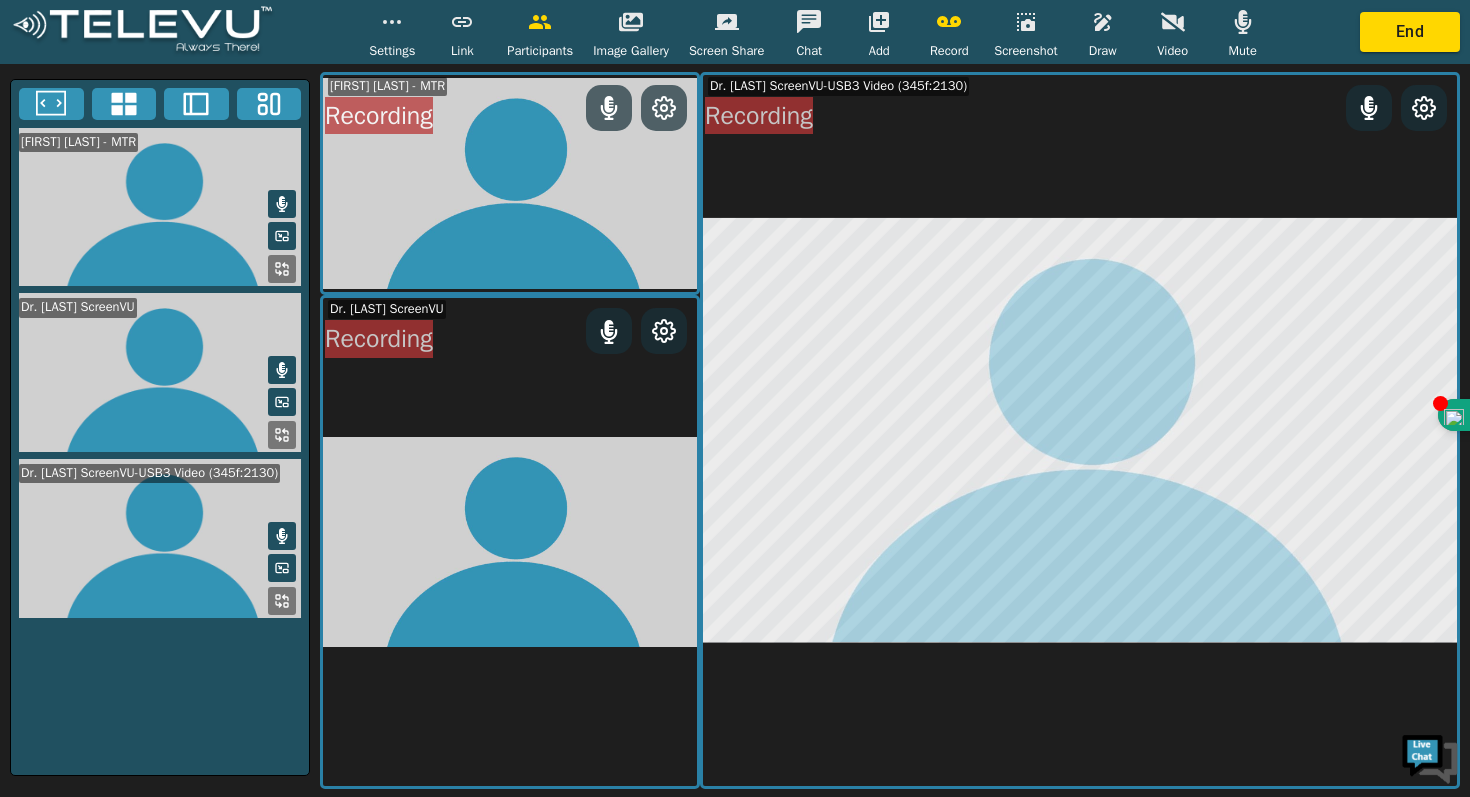 click 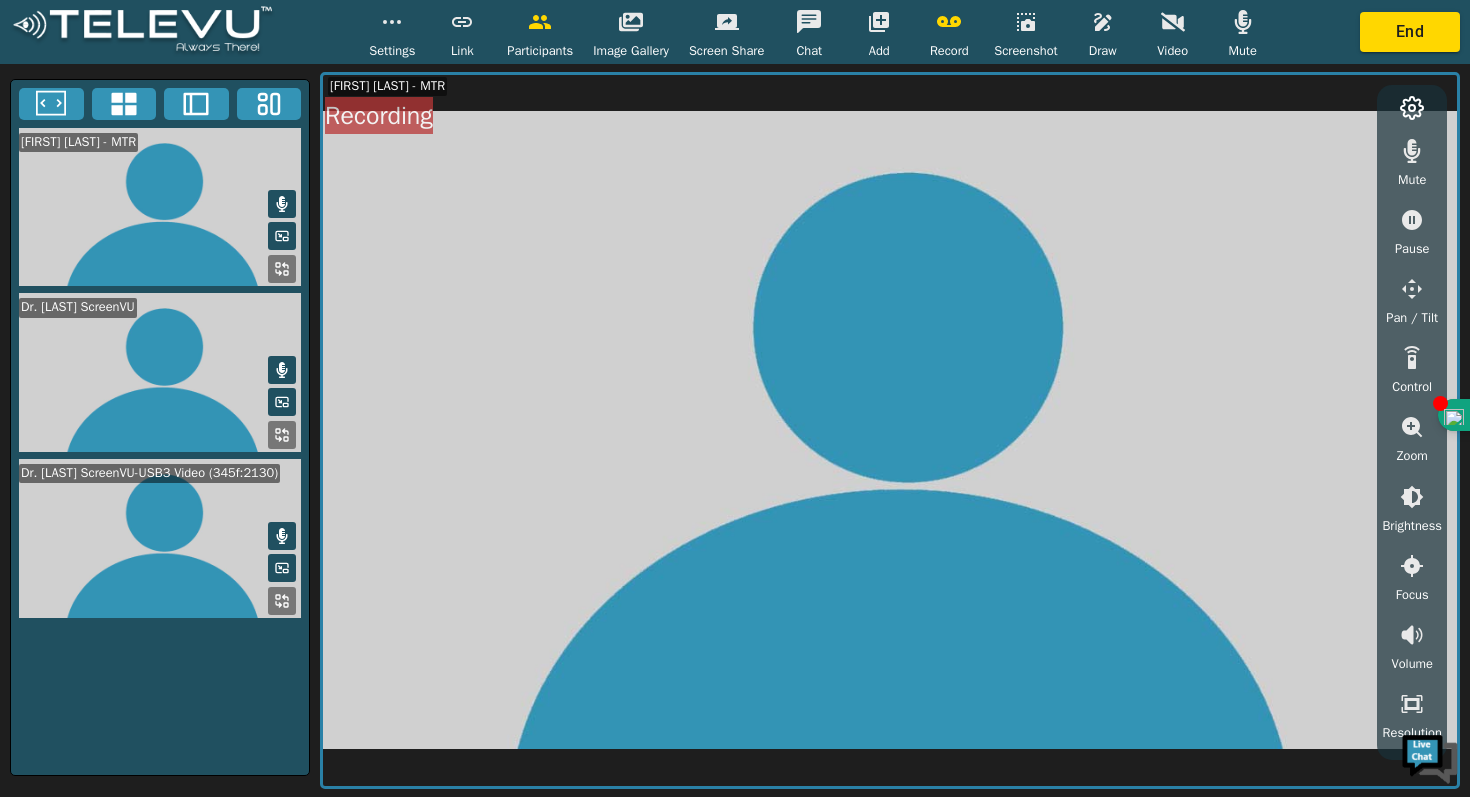 click at bounding box center [160, 538] 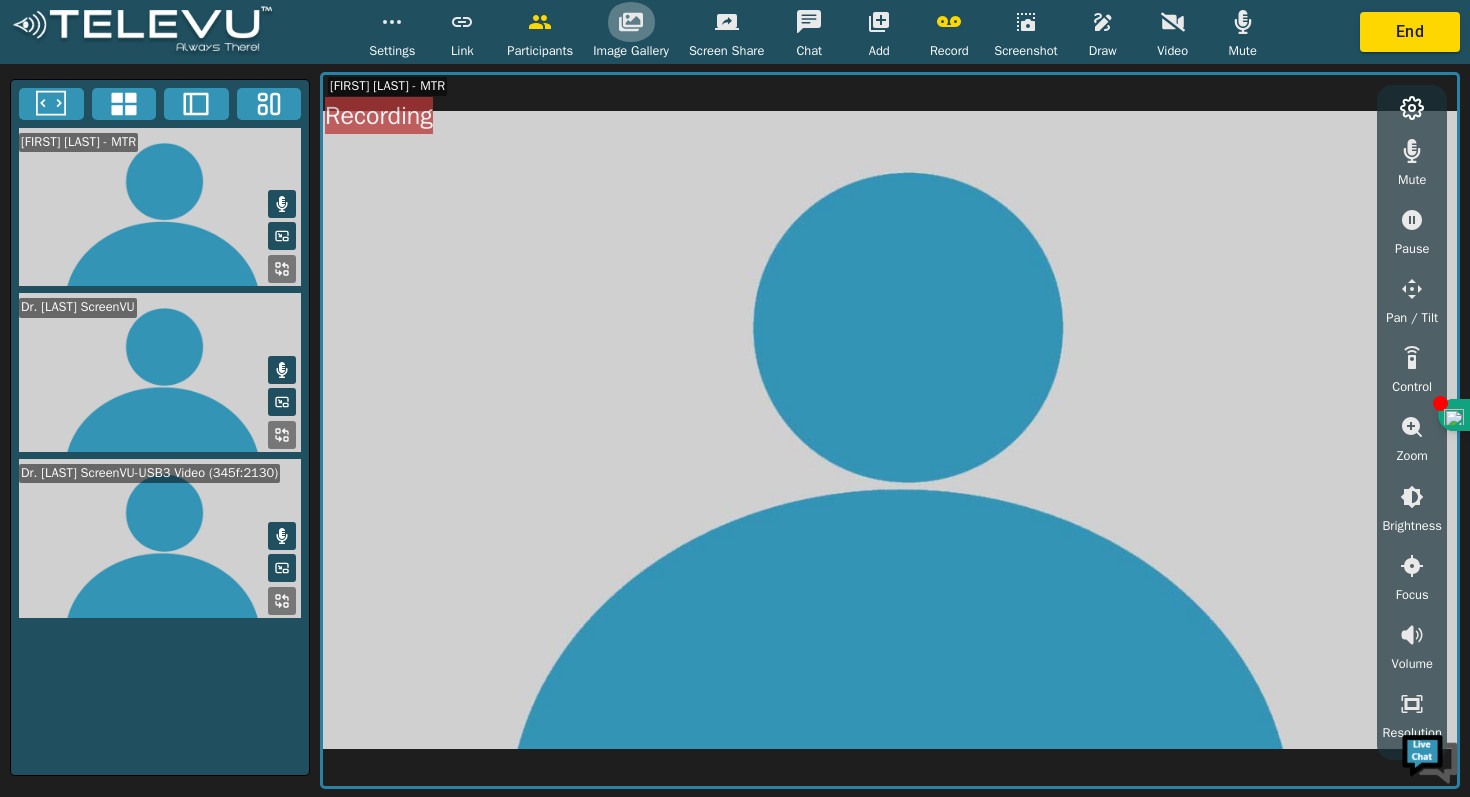 click 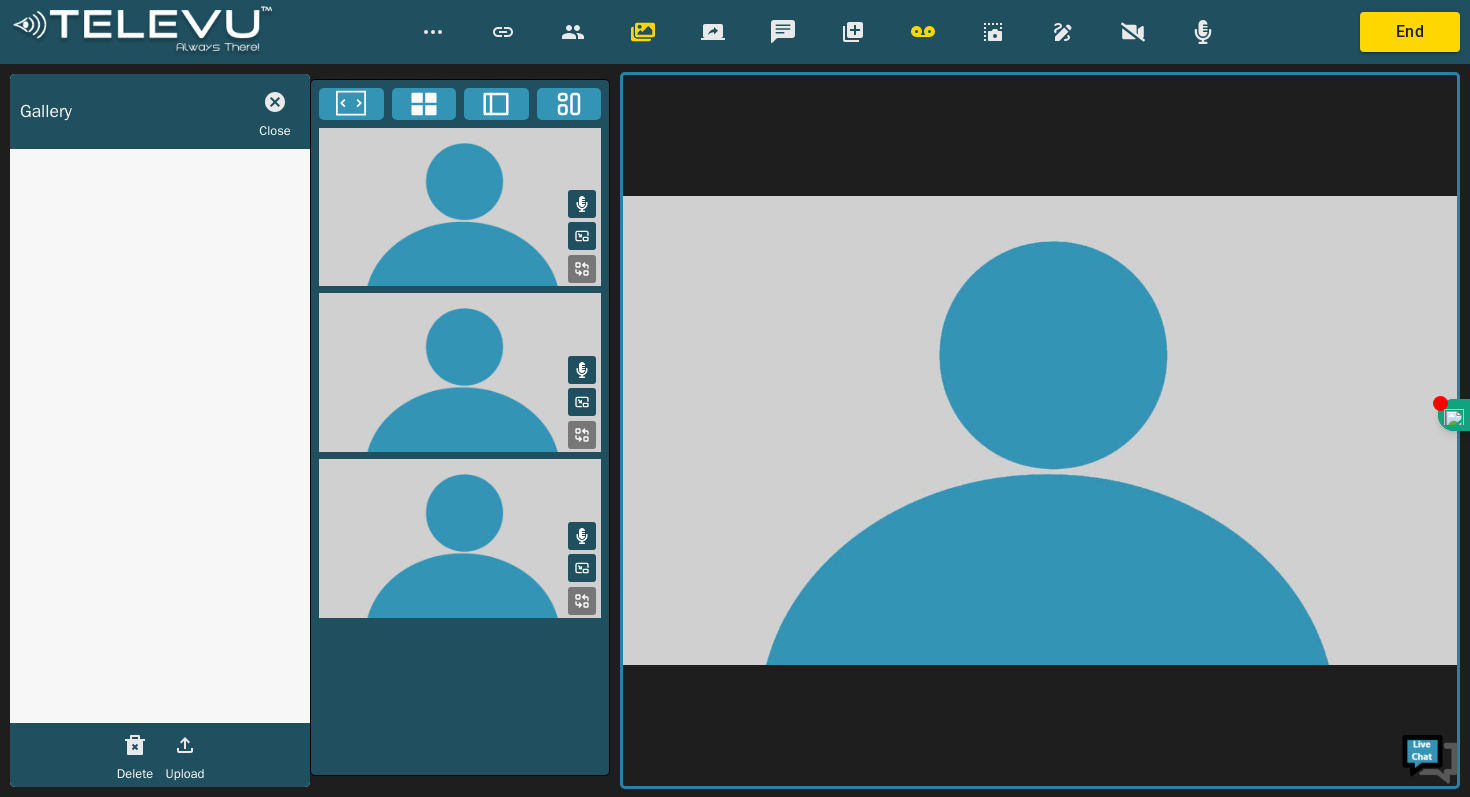 click 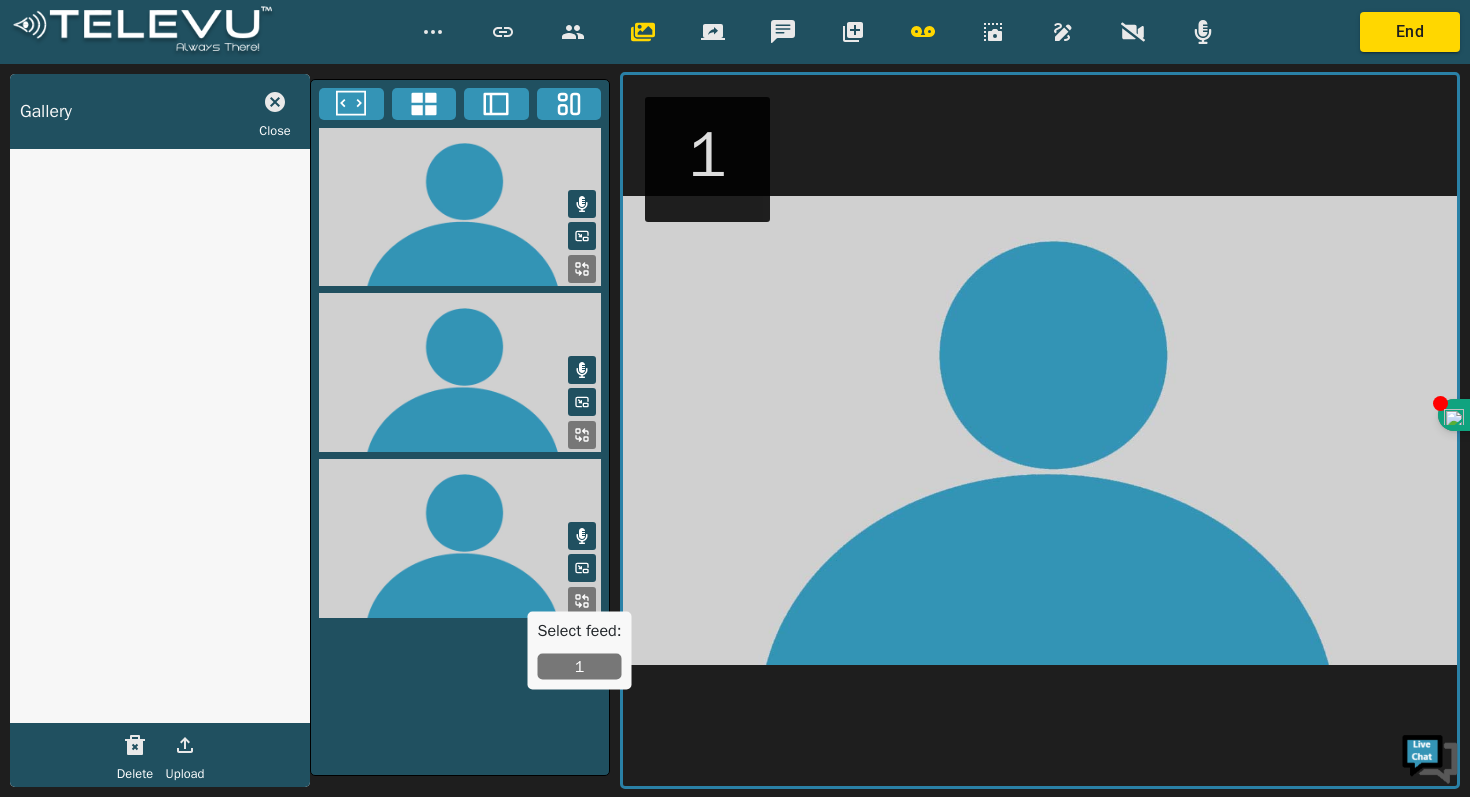 click on "1" at bounding box center [580, 667] 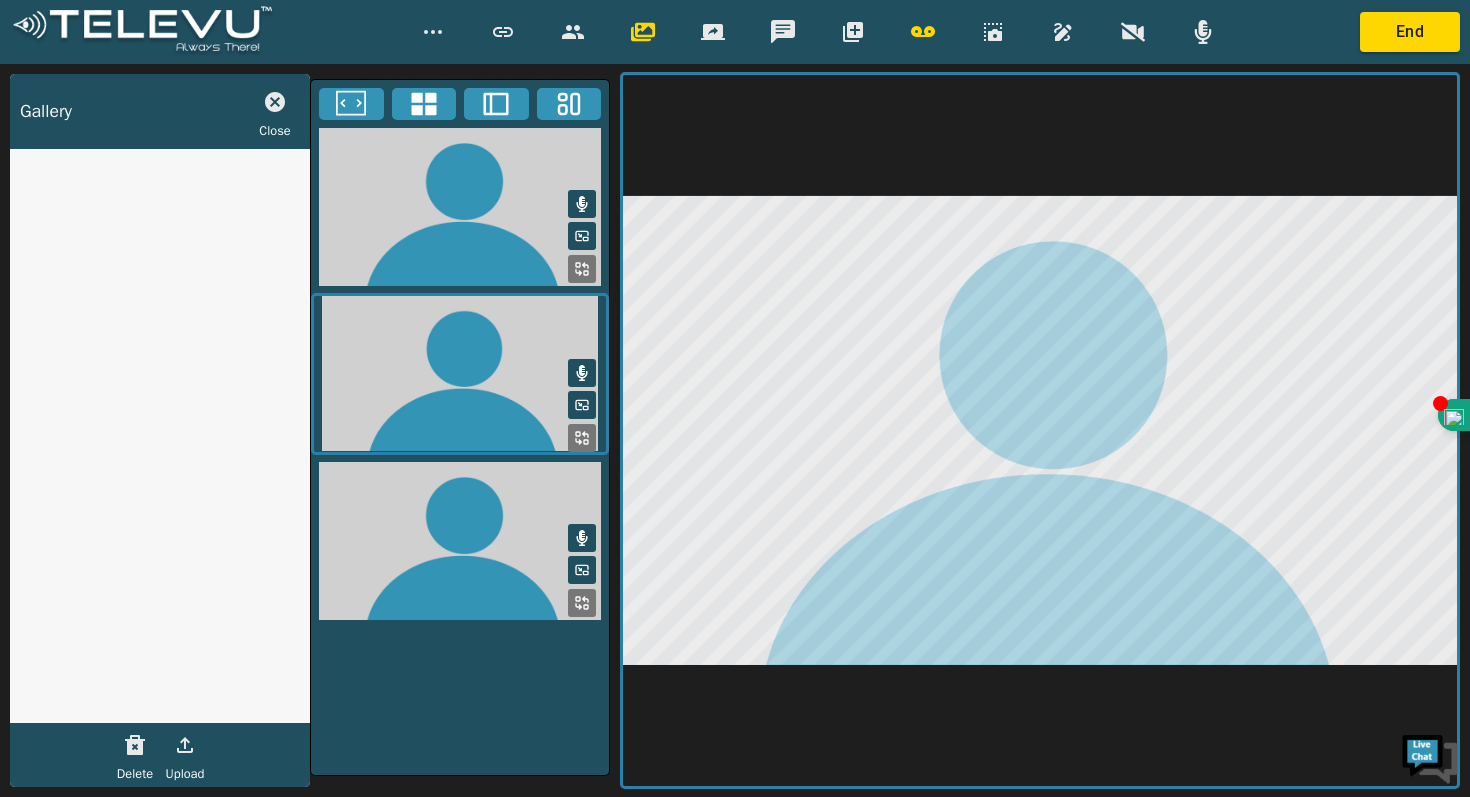 click 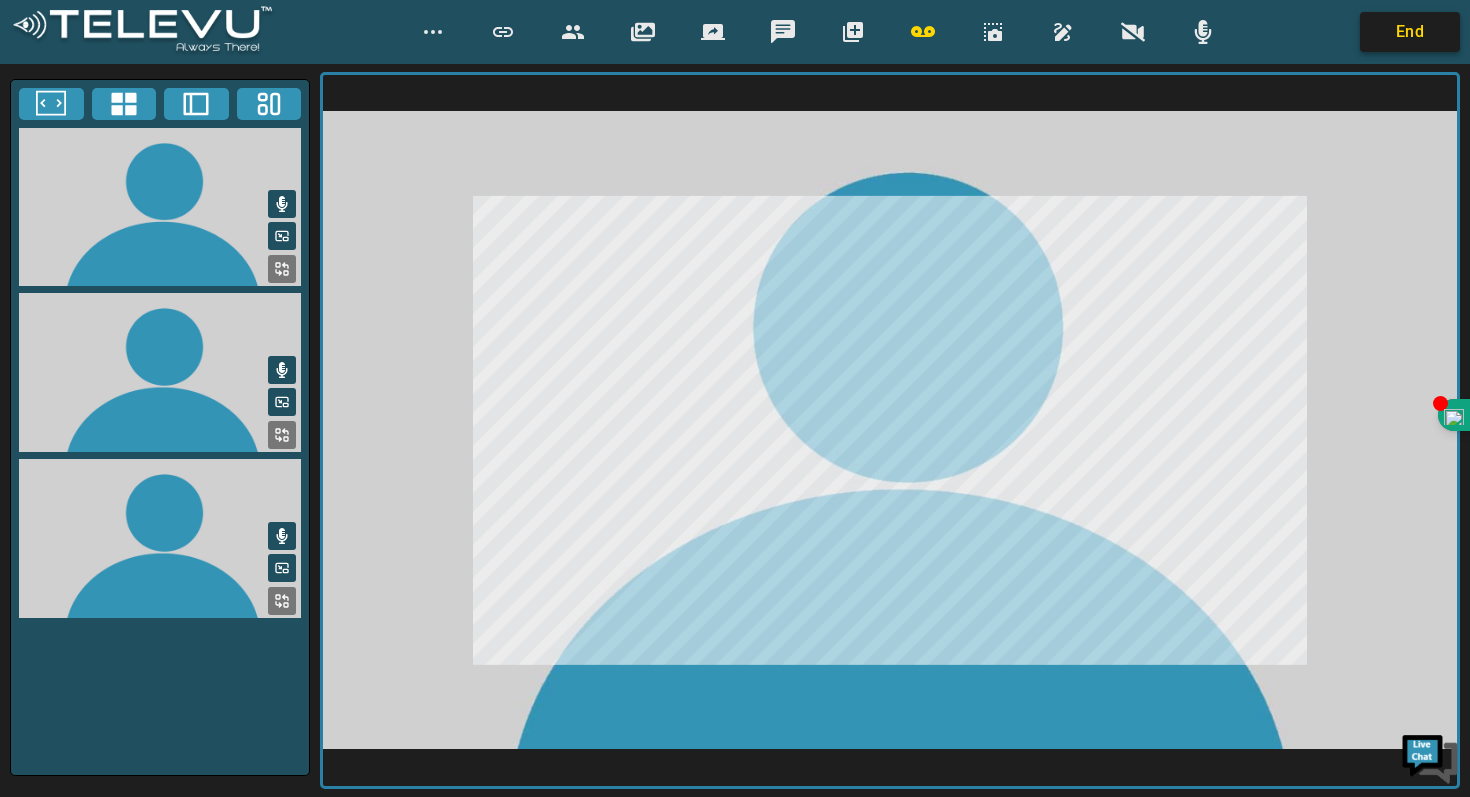 click on "End" at bounding box center [1410, 32] 